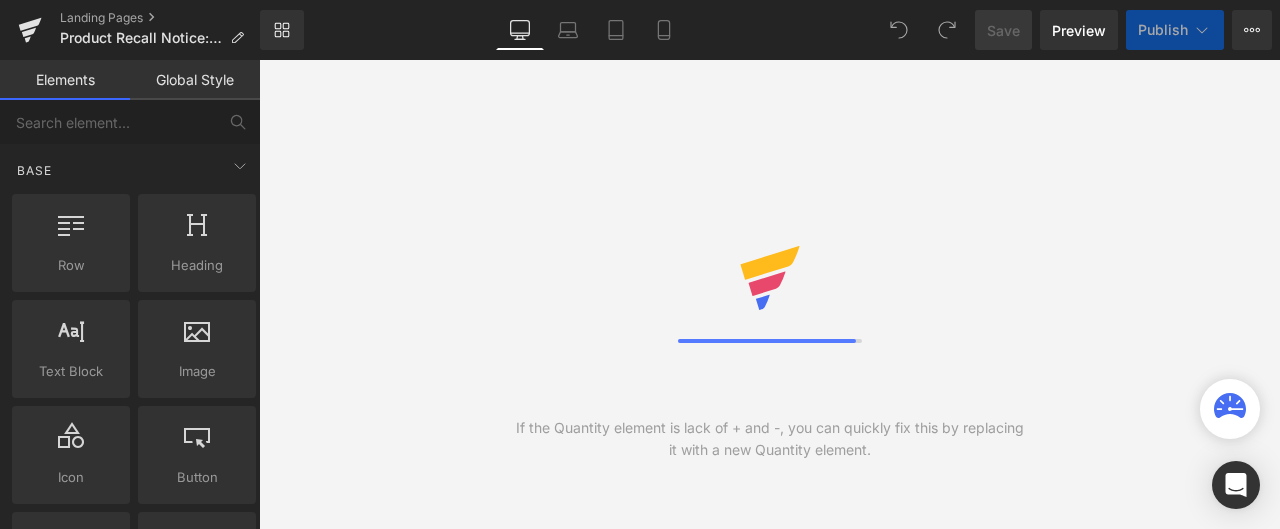 scroll, scrollTop: 0, scrollLeft: 0, axis: both 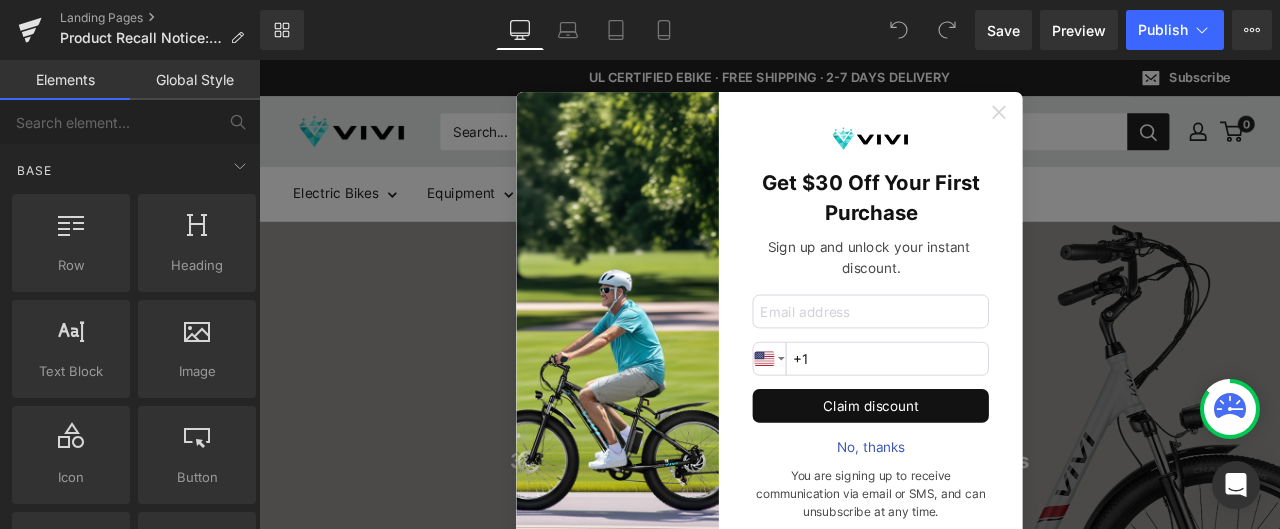 click 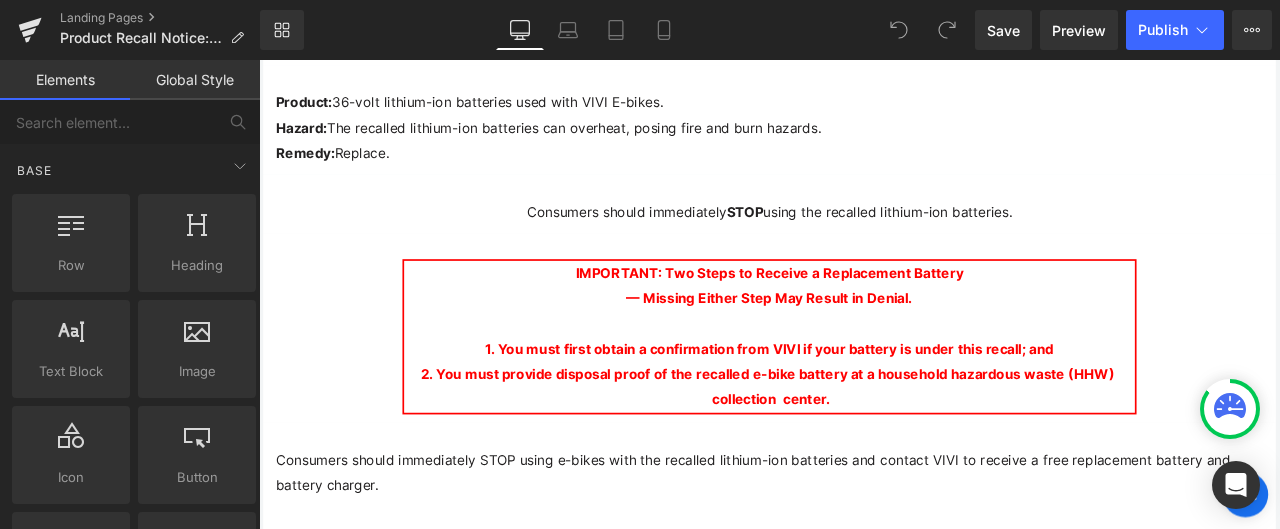 scroll, scrollTop: 0, scrollLeft: 0, axis: both 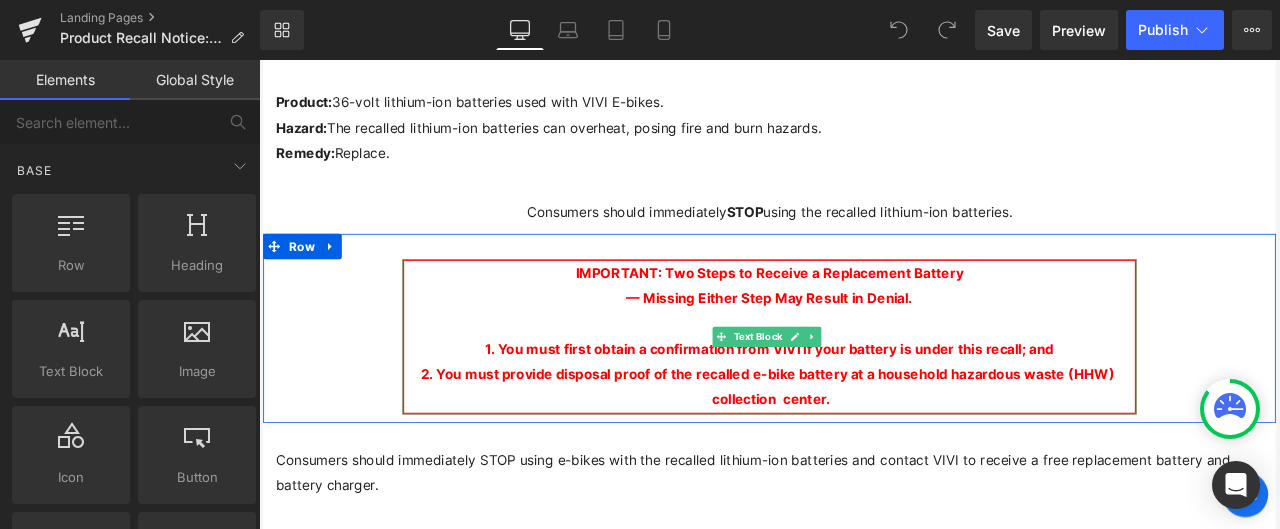 click on "2.  You must provide disposal proof of the recalled e-bike battery at a household hazardous waste (HHW)   collection  center." at bounding box center [864, 447] 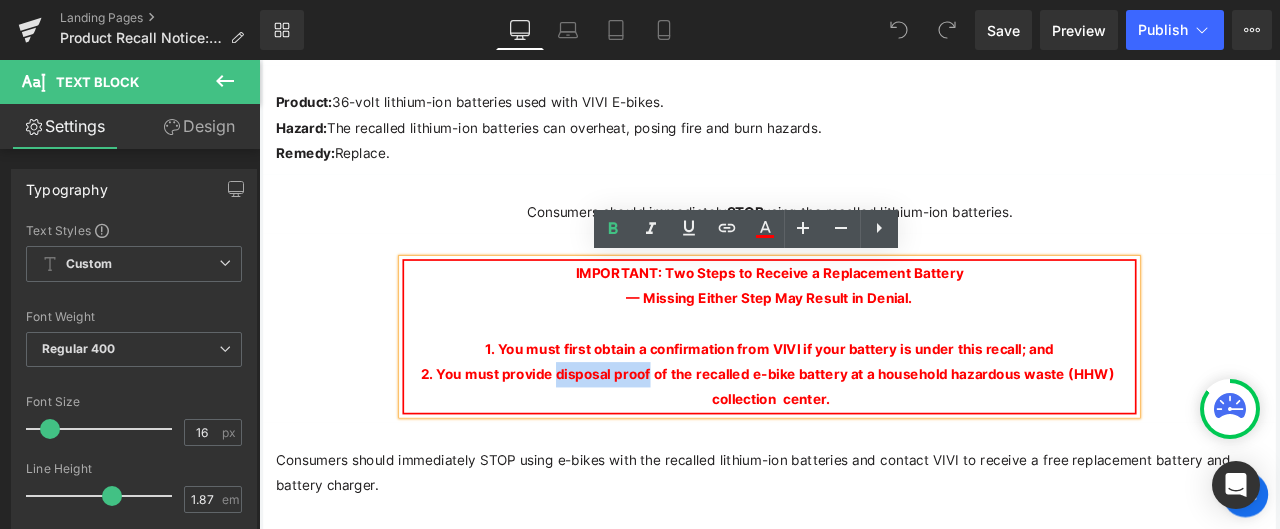drag, startPoint x: 614, startPoint y: 429, endPoint x: 722, endPoint y: 430, distance: 108.00463 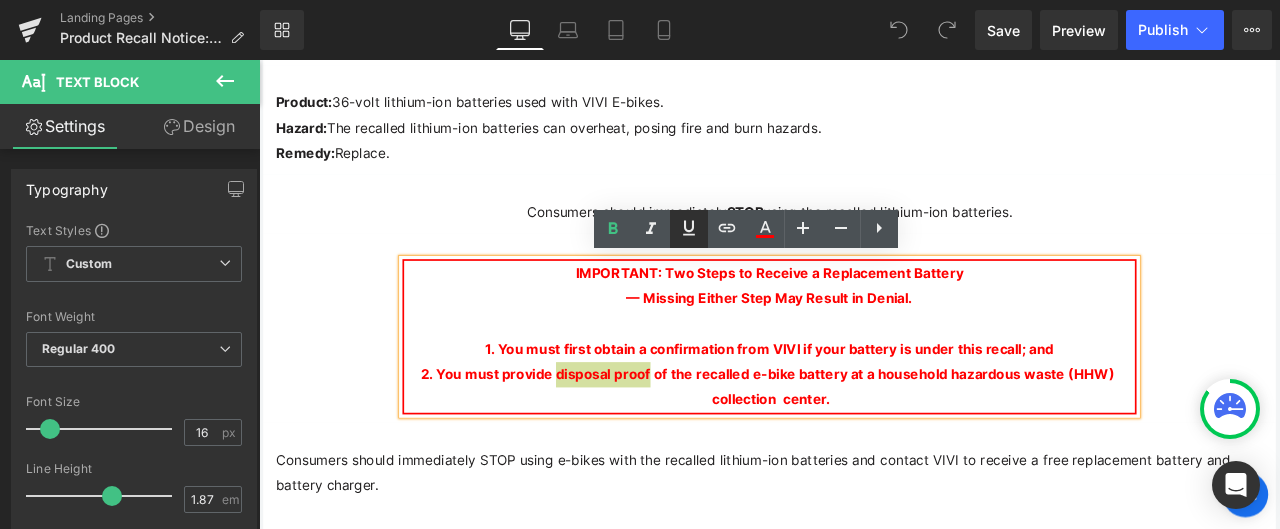 click 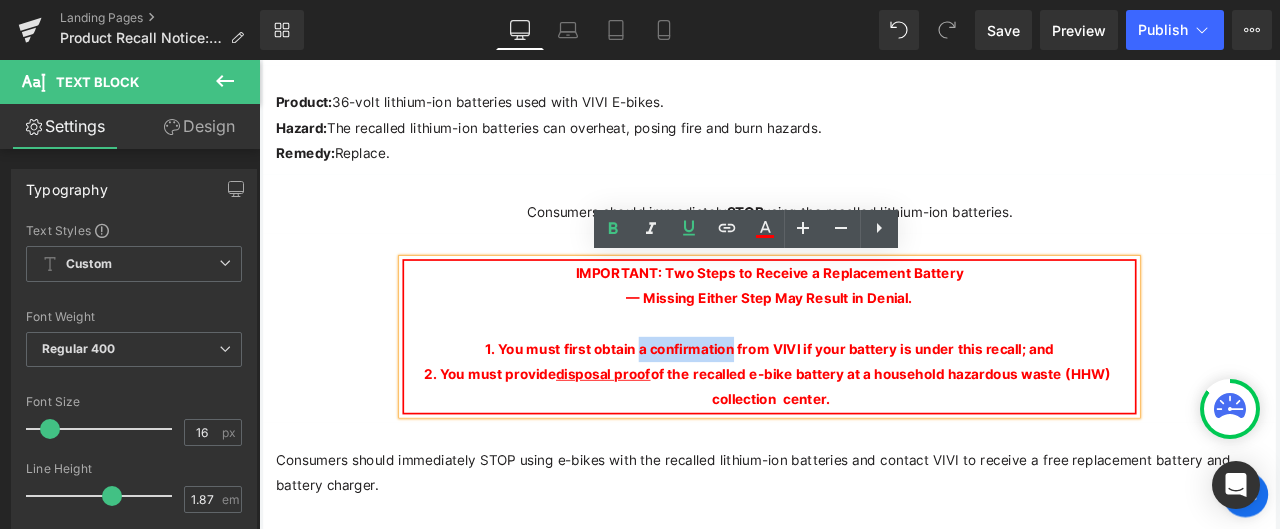 drag, startPoint x: 709, startPoint y: 396, endPoint x: 817, endPoint y: 403, distance: 108.226616 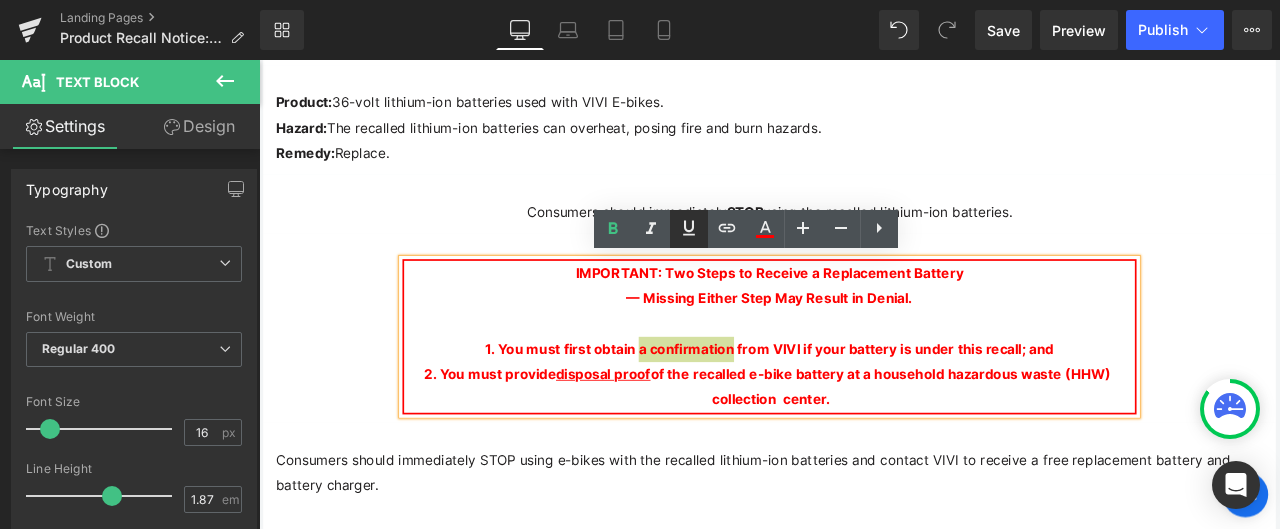 click 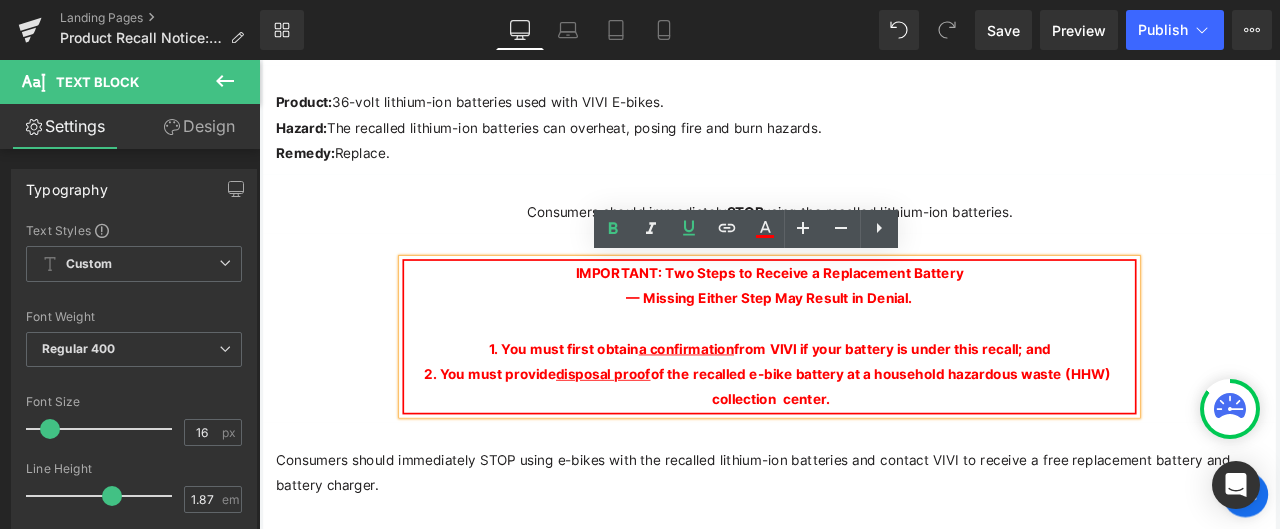 click on "IMPORTANT: Two Steps to Receive a Replacement Battery  — Missing Either Step May Result in Denial. 1.  You must first obtain  a confirmation  from VIVI if your battery is under this recall; and 2.  You must provide  disposal proof  of the recalled e-bike battery at a household hazardous waste (HHW)   collection  center. Text Block" at bounding box center [864, 388] 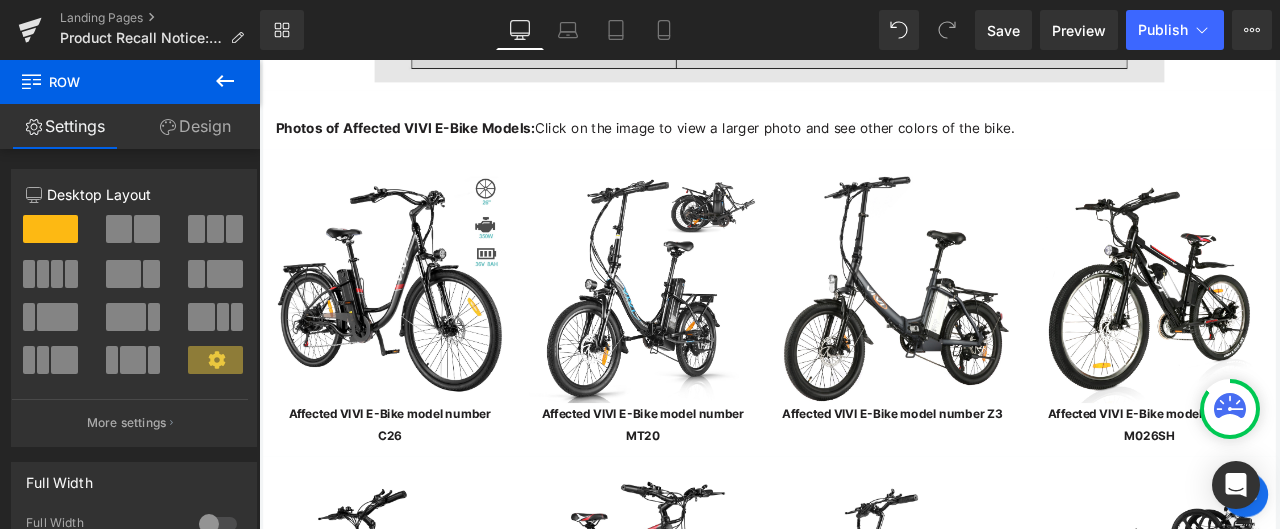 scroll, scrollTop: 3300, scrollLeft: 0, axis: vertical 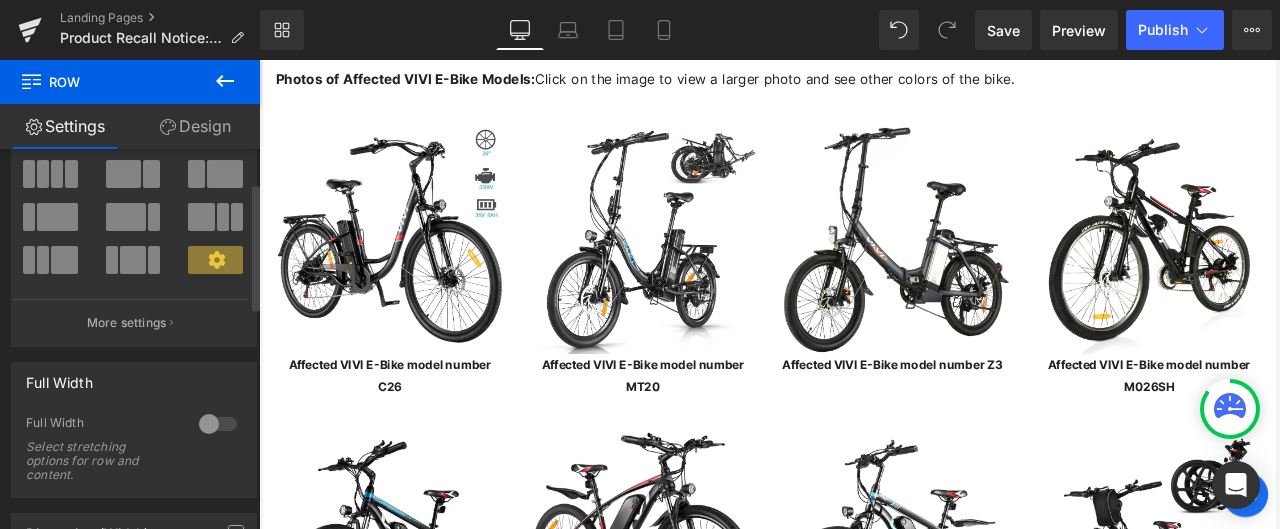 click 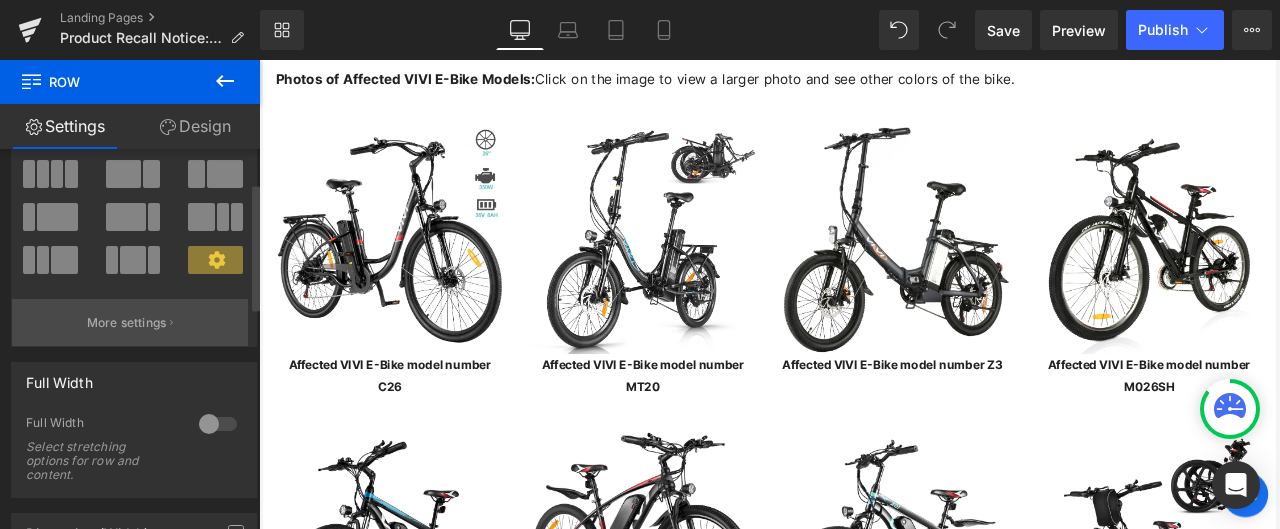 click on "More settings" at bounding box center (127, 323) 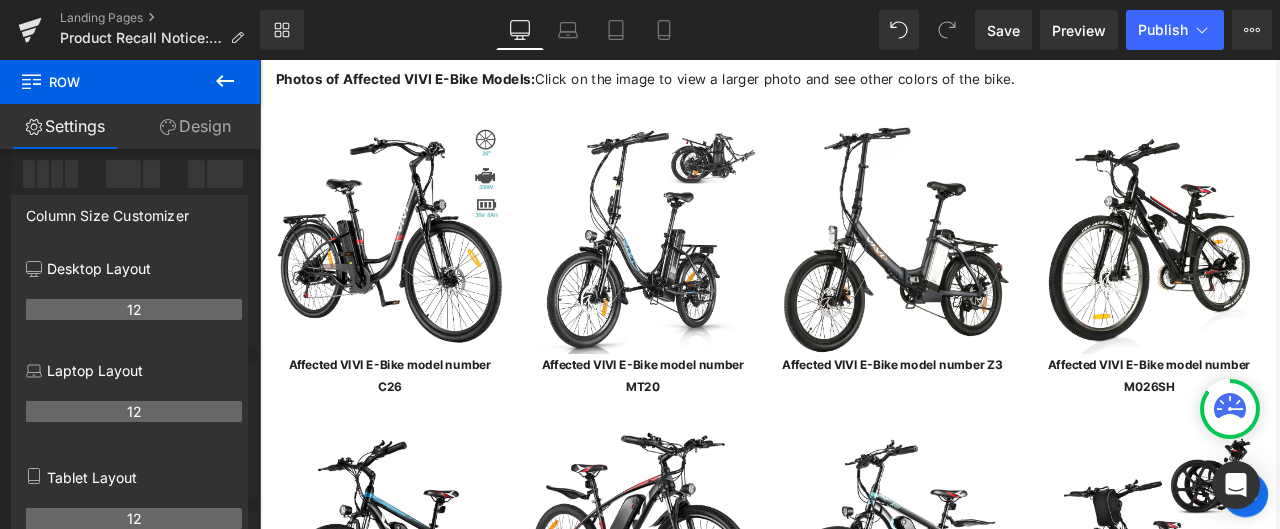click on "Design" at bounding box center (195, 126) 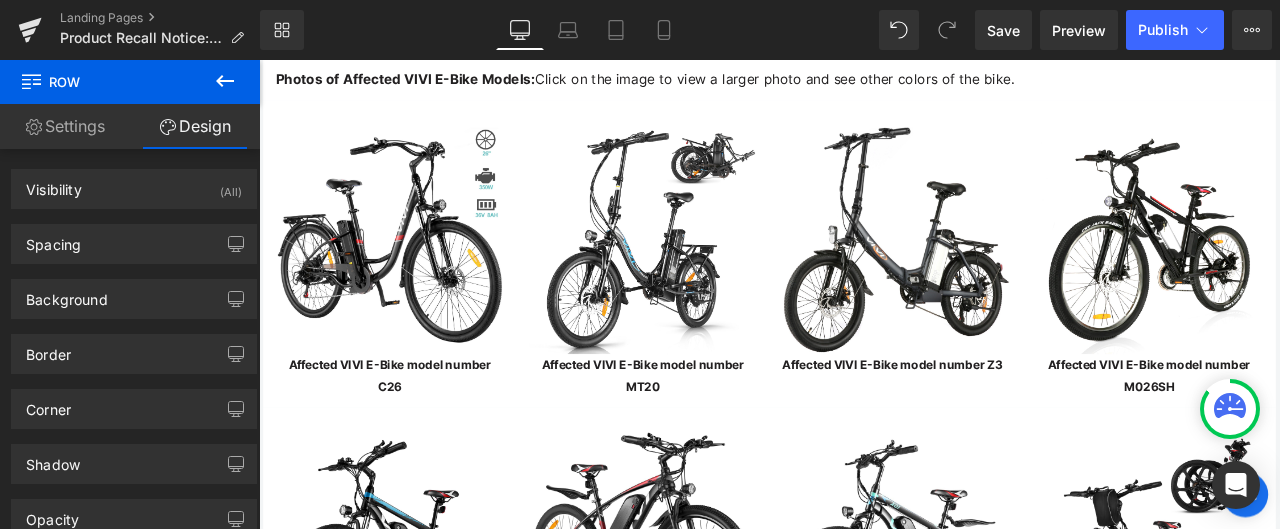 click on "Settings" at bounding box center (65, 126) 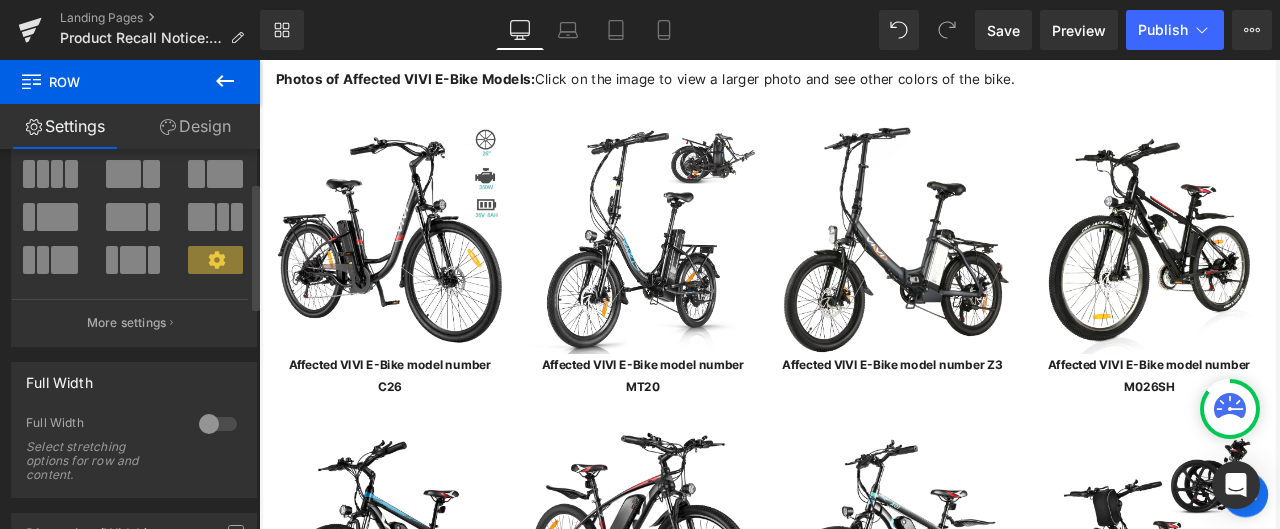 scroll, scrollTop: 0, scrollLeft: 0, axis: both 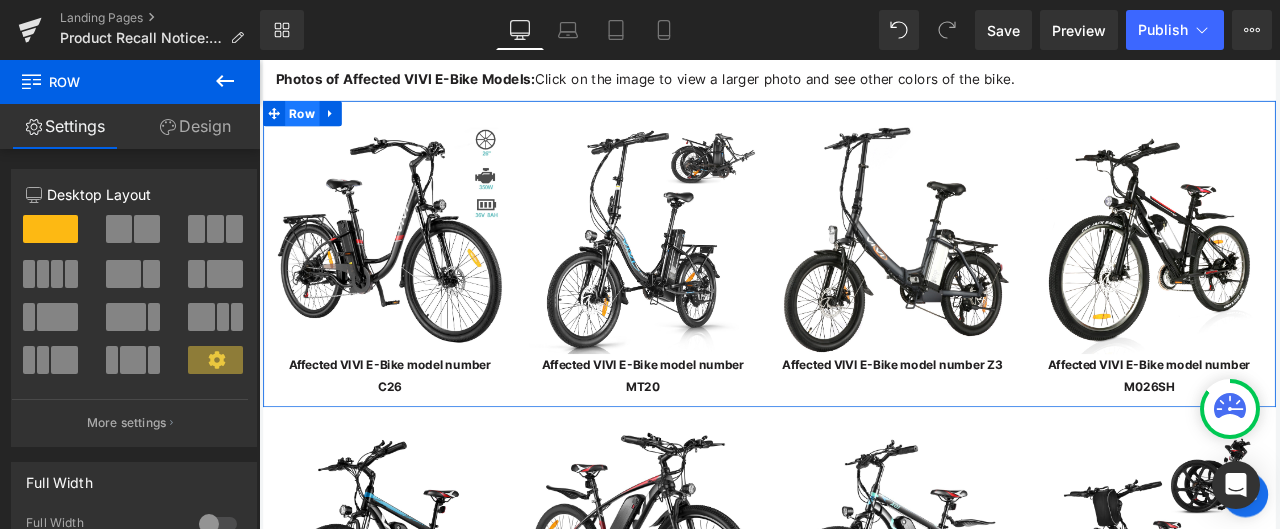 click on "Row" at bounding box center [310, 124] 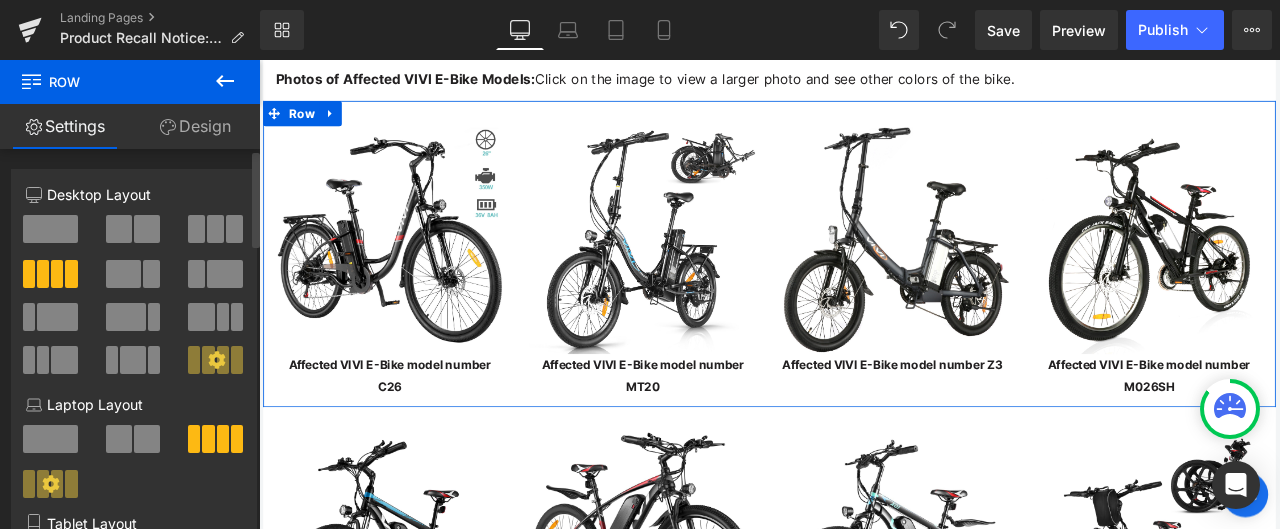 click 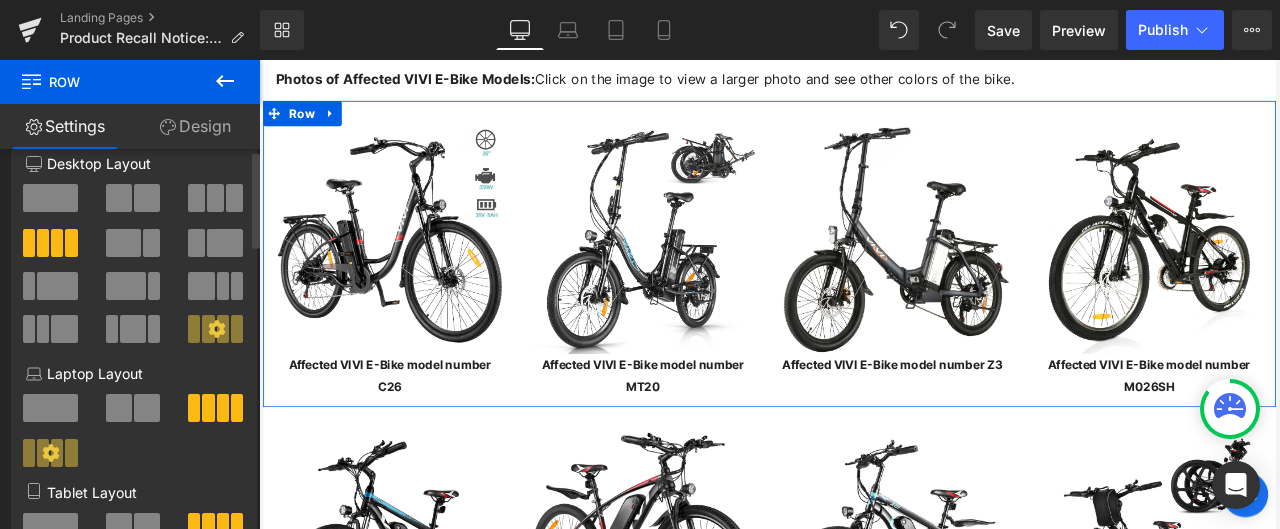 scroll, scrollTop: 0, scrollLeft: 0, axis: both 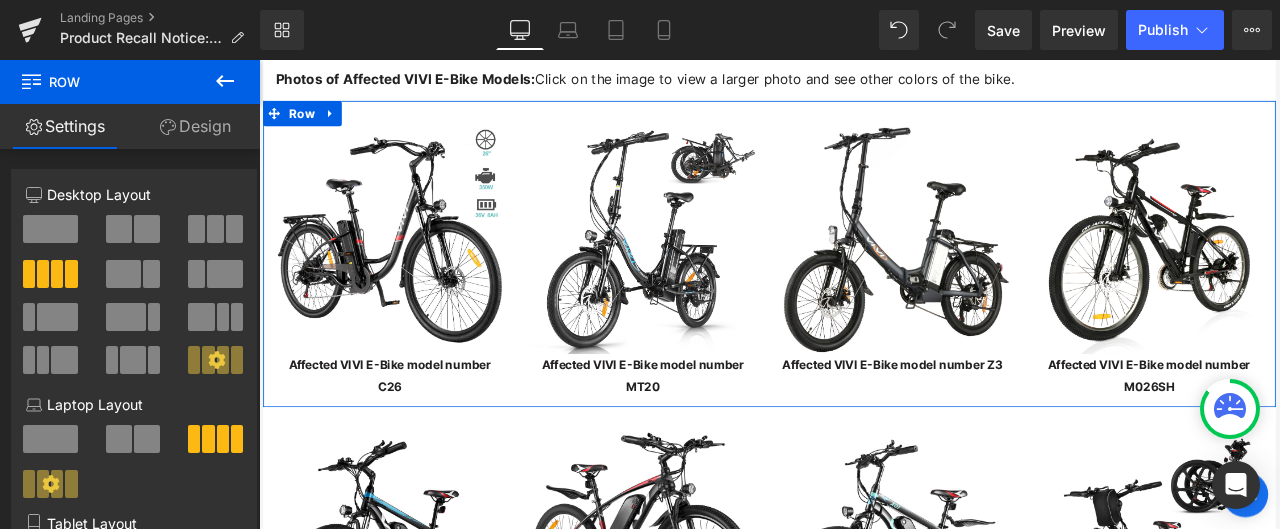click on "Design" at bounding box center [195, 126] 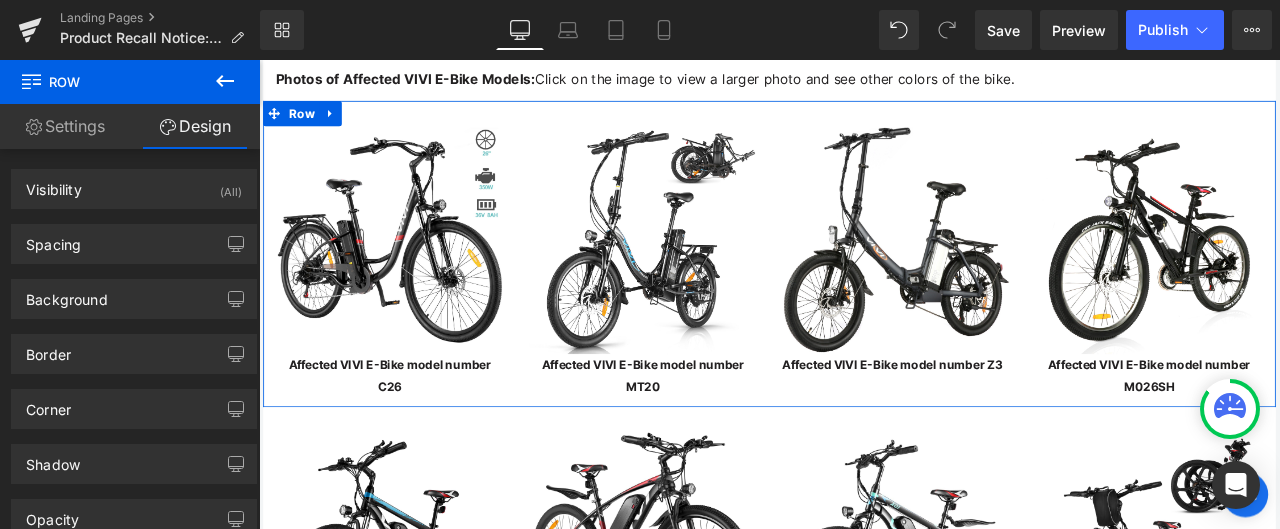 click on "Settings" at bounding box center (65, 126) 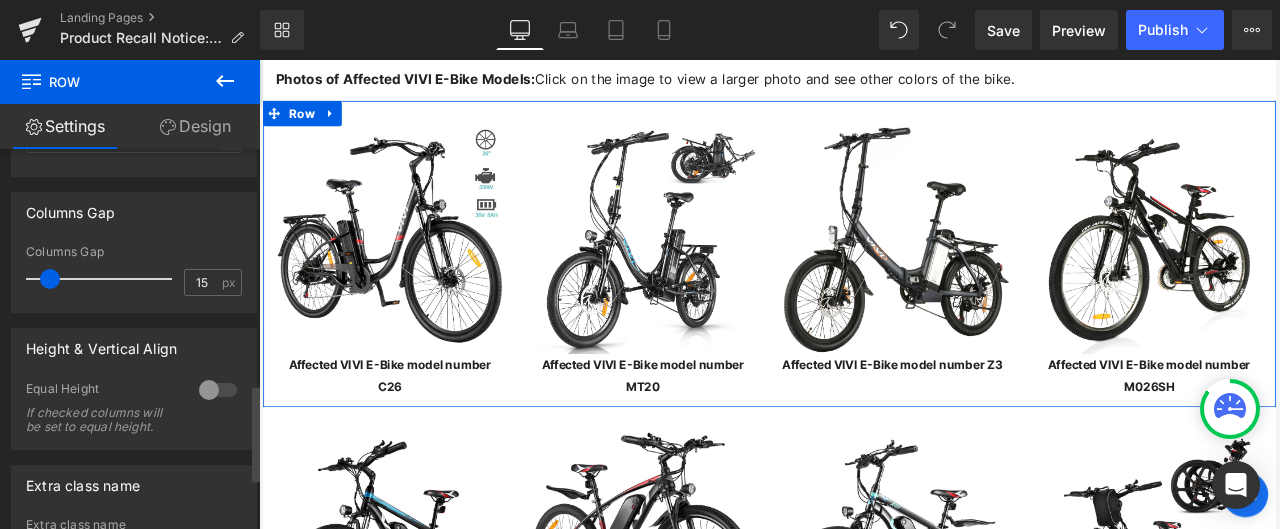 scroll, scrollTop: 820, scrollLeft: 0, axis: vertical 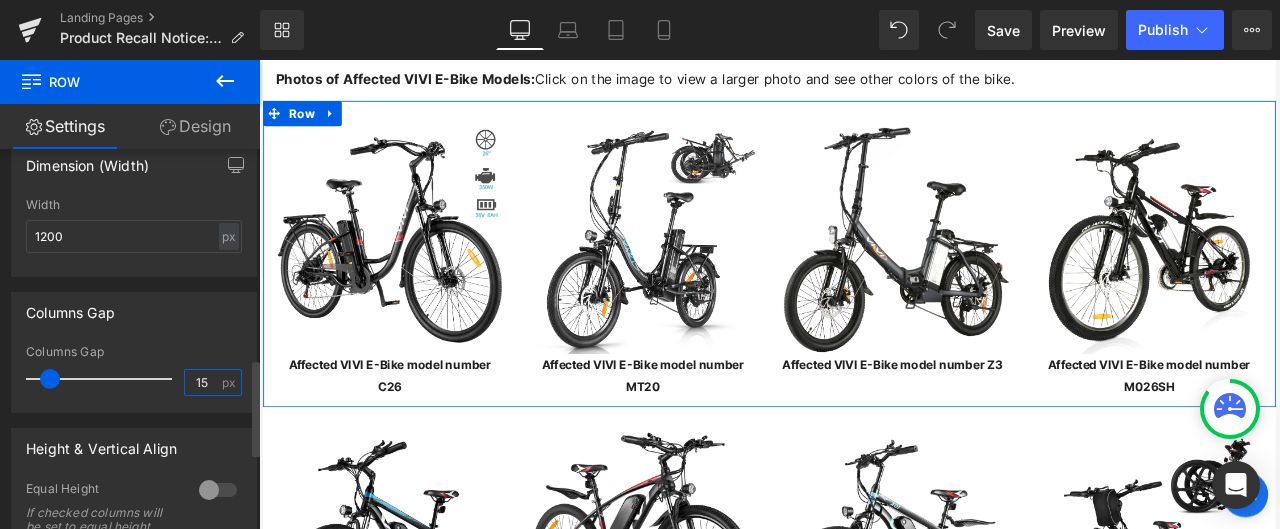drag, startPoint x: 199, startPoint y: 380, endPoint x: 182, endPoint y: 385, distance: 17.720045 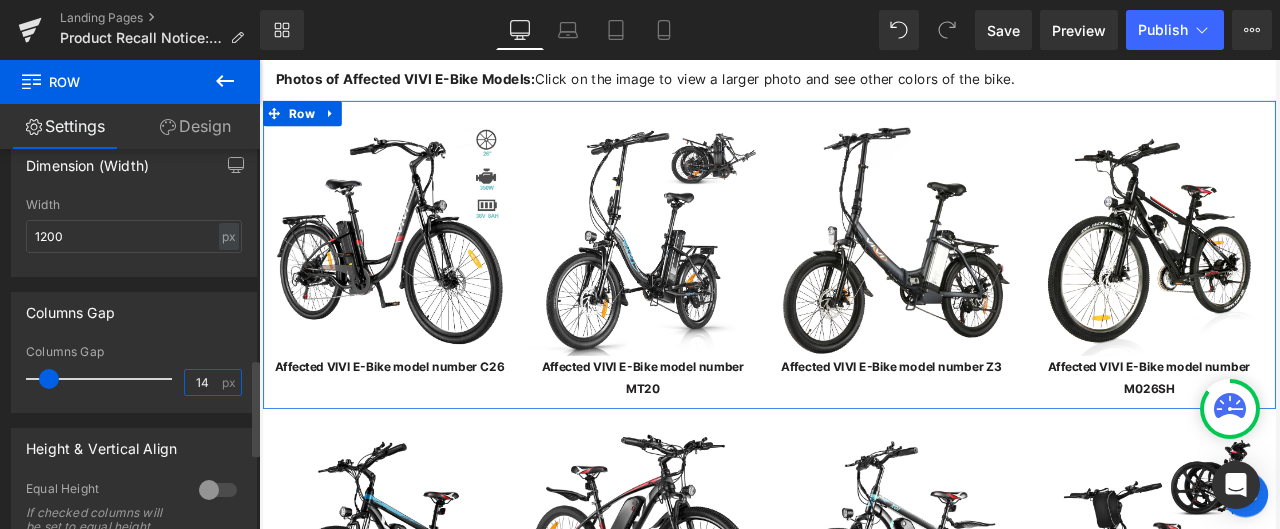 click on "14" at bounding box center [202, 382] 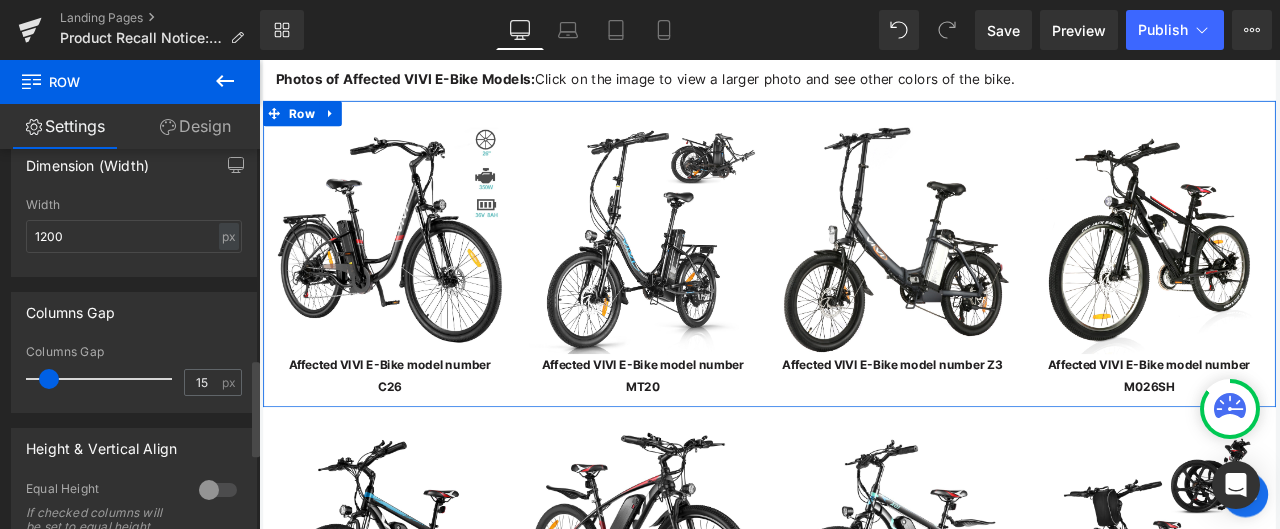 click at bounding box center [134, 405] 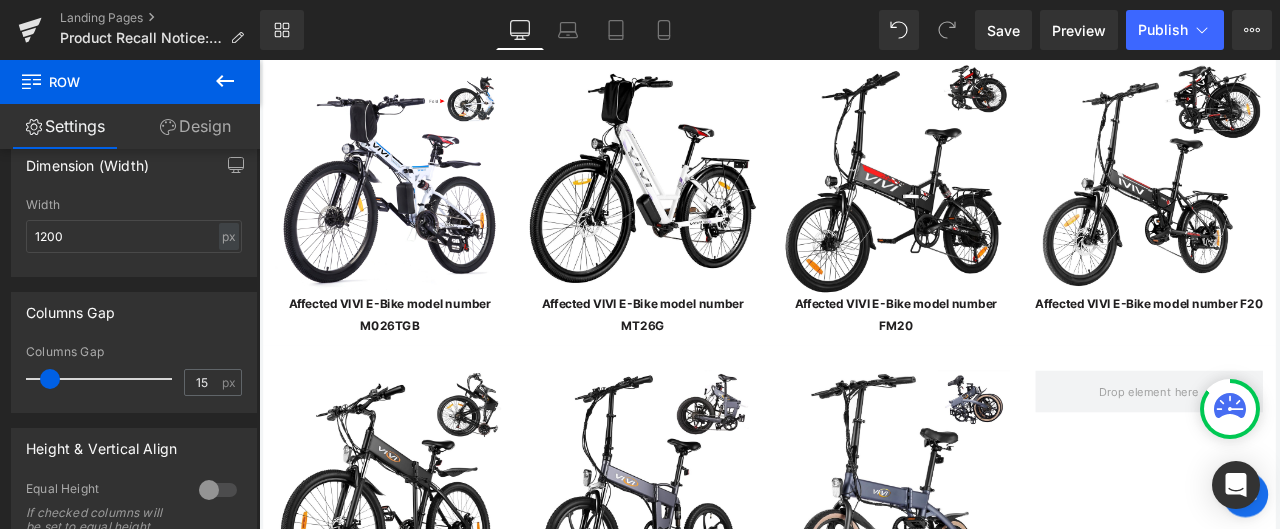 scroll, scrollTop: 4100, scrollLeft: 0, axis: vertical 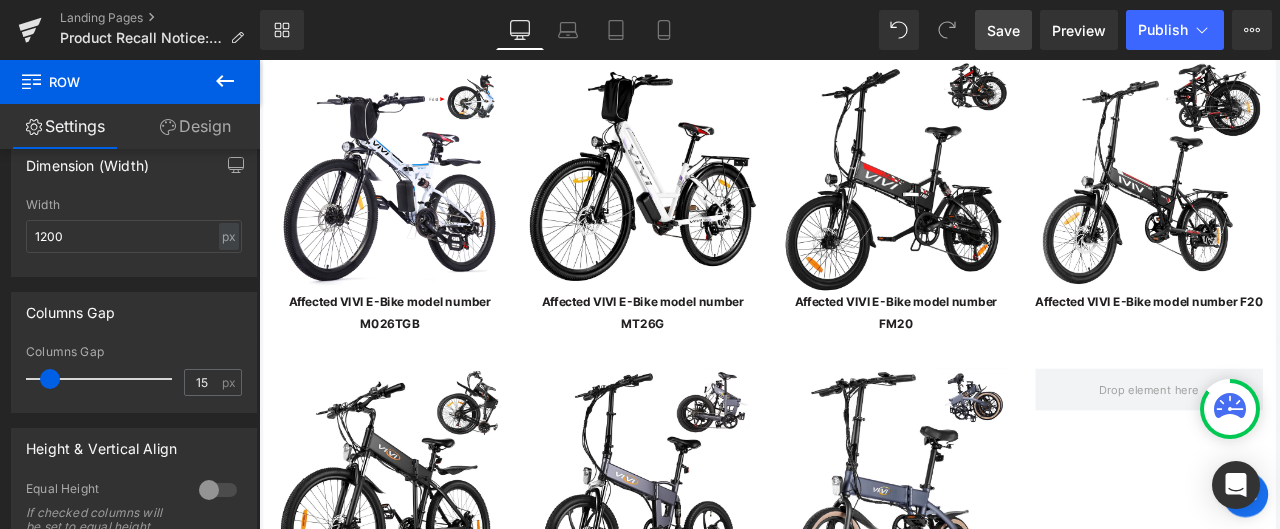 click on "Save" at bounding box center [1003, 30] 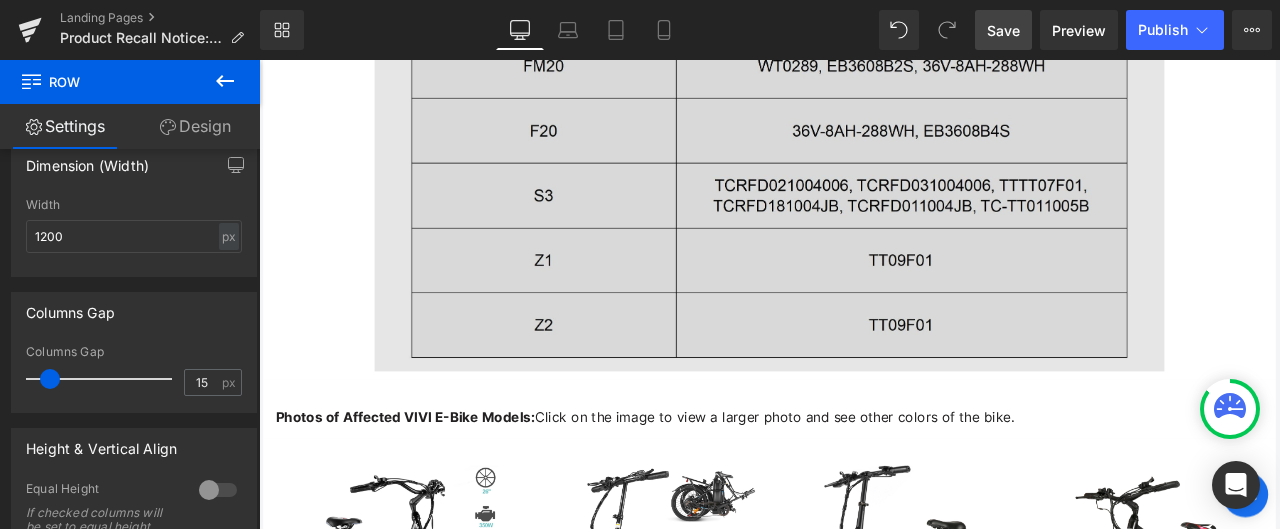 scroll, scrollTop: 3300, scrollLeft: 0, axis: vertical 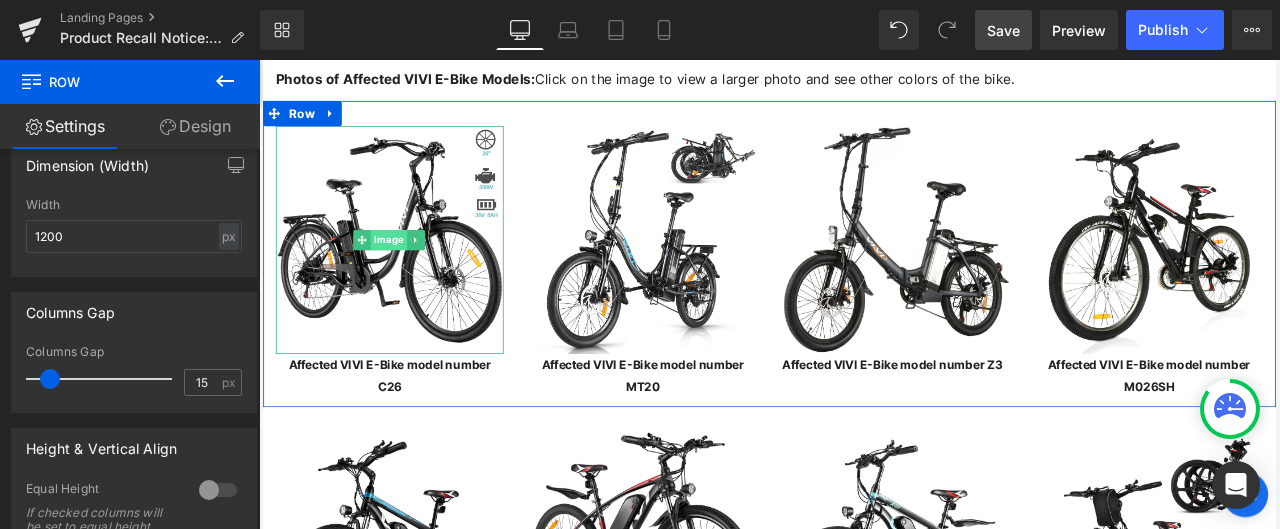 click on "Image" at bounding box center [413, 274] 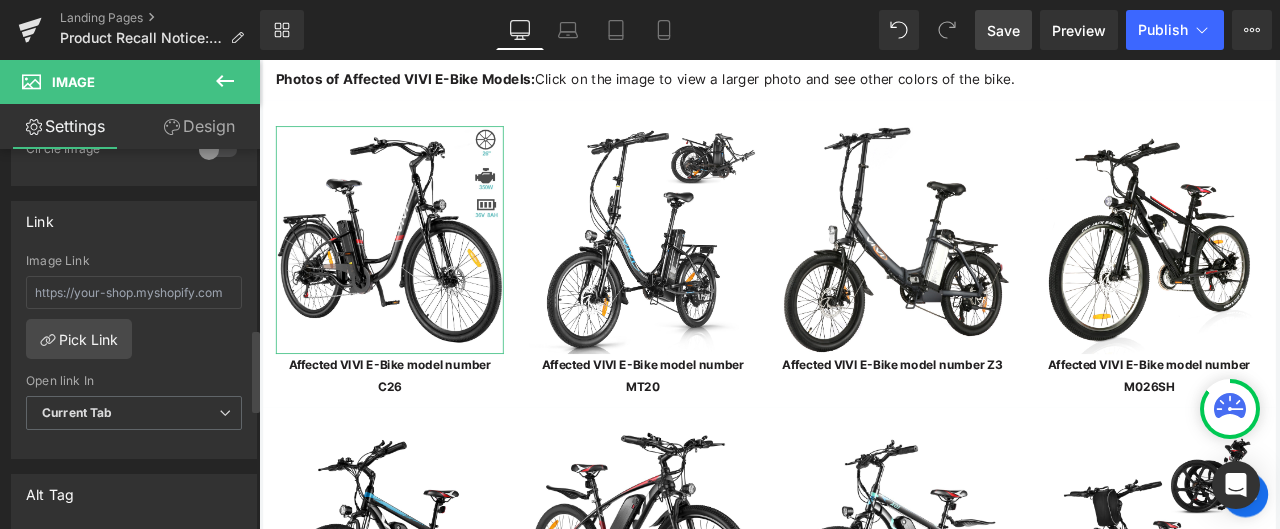 scroll, scrollTop: 800, scrollLeft: 0, axis: vertical 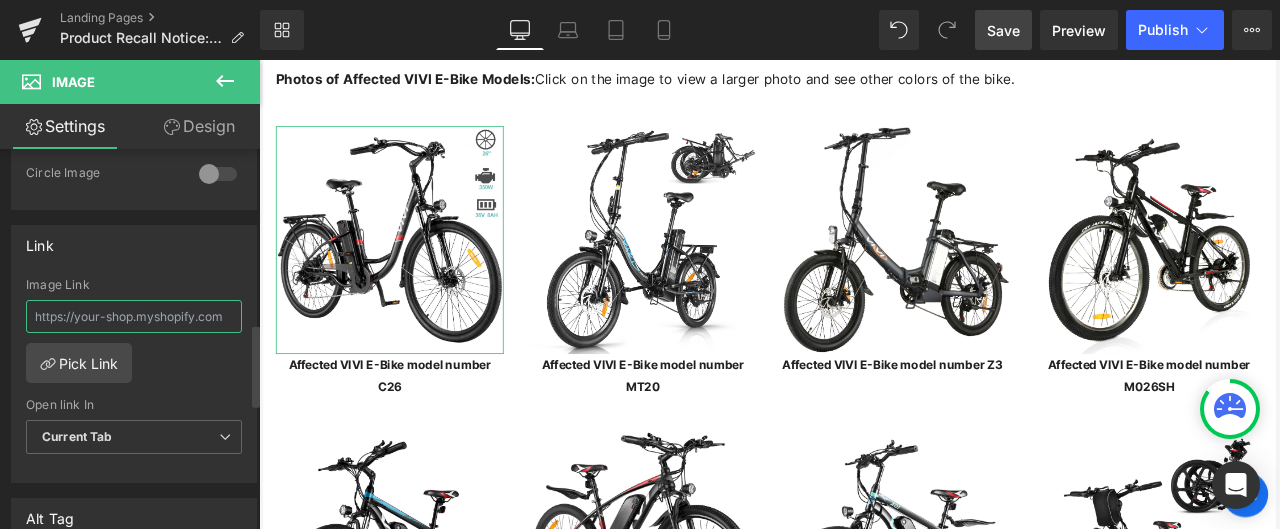 click at bounding box center (134, 316) 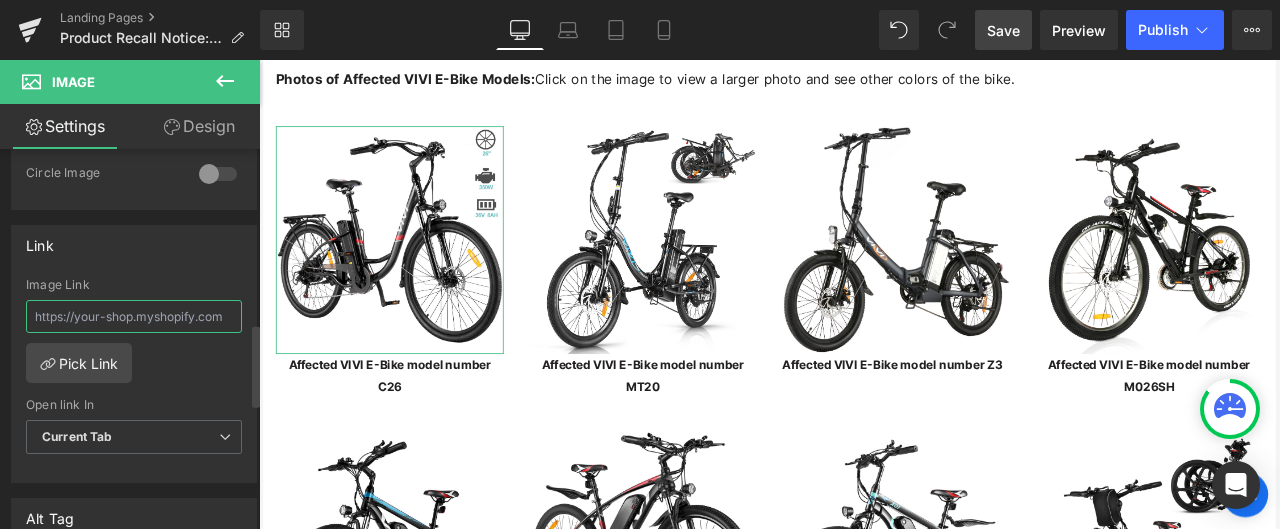 click at bounding box center [134, 316] 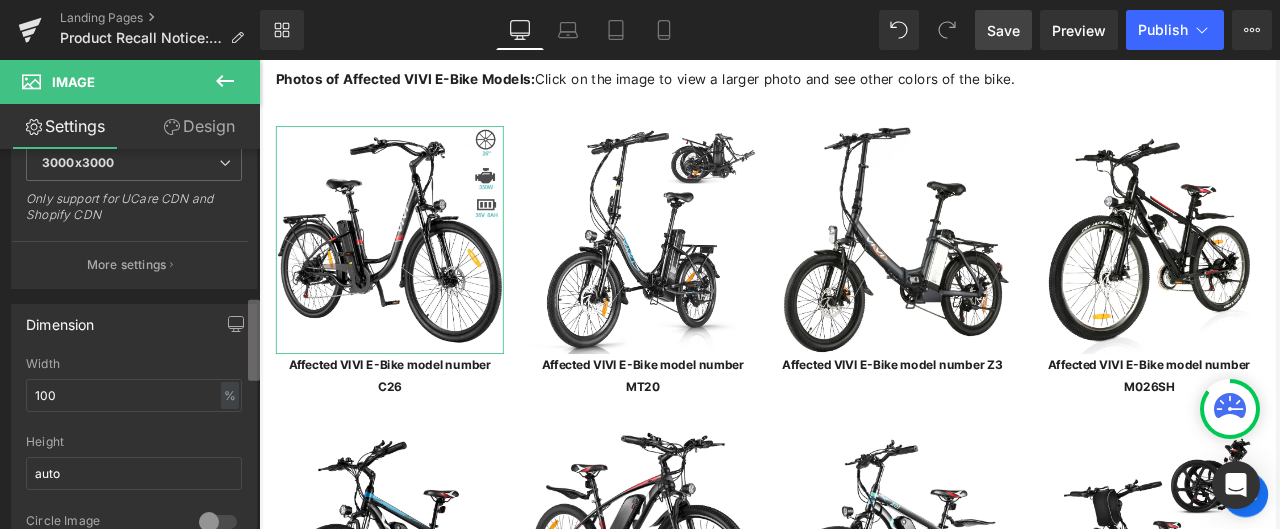 scroll, scrollTop: 200, scrollLeft: 0, axis: vertical 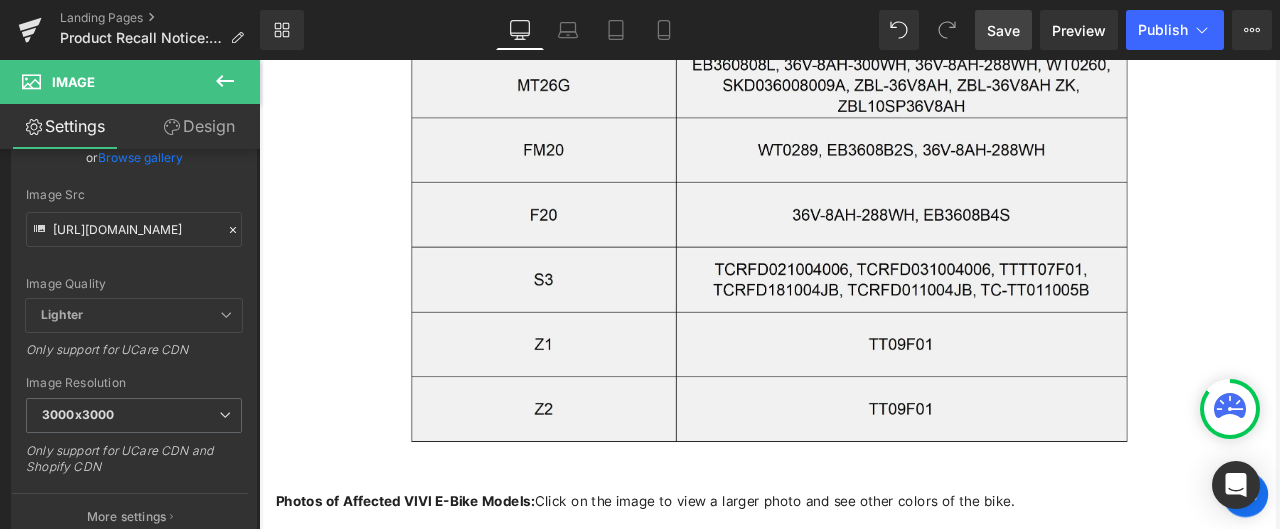 click on "Save" at bounding box center (1003, 30) 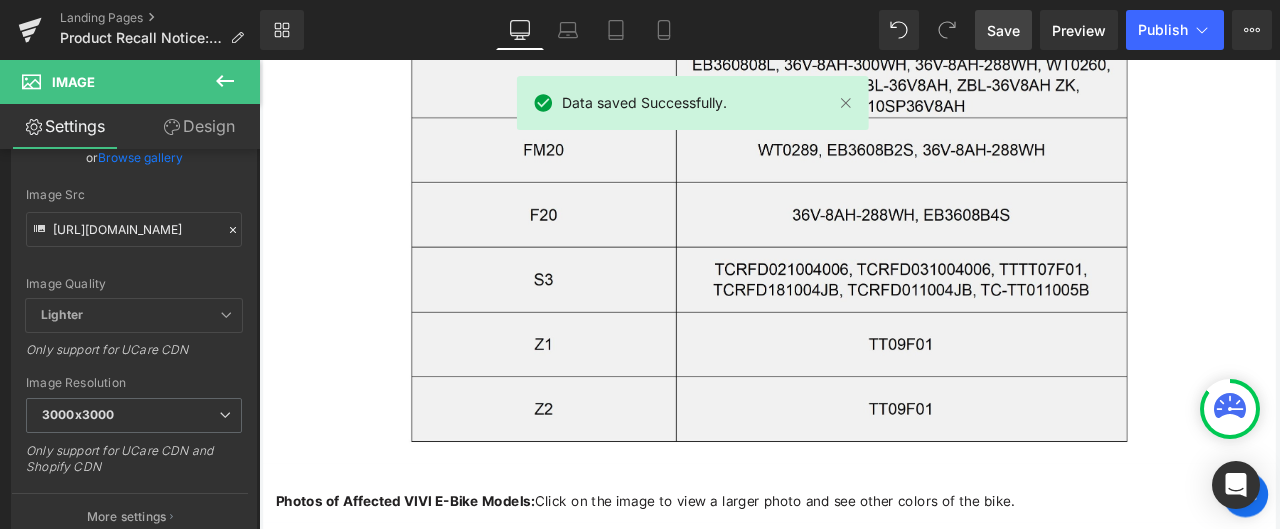 click 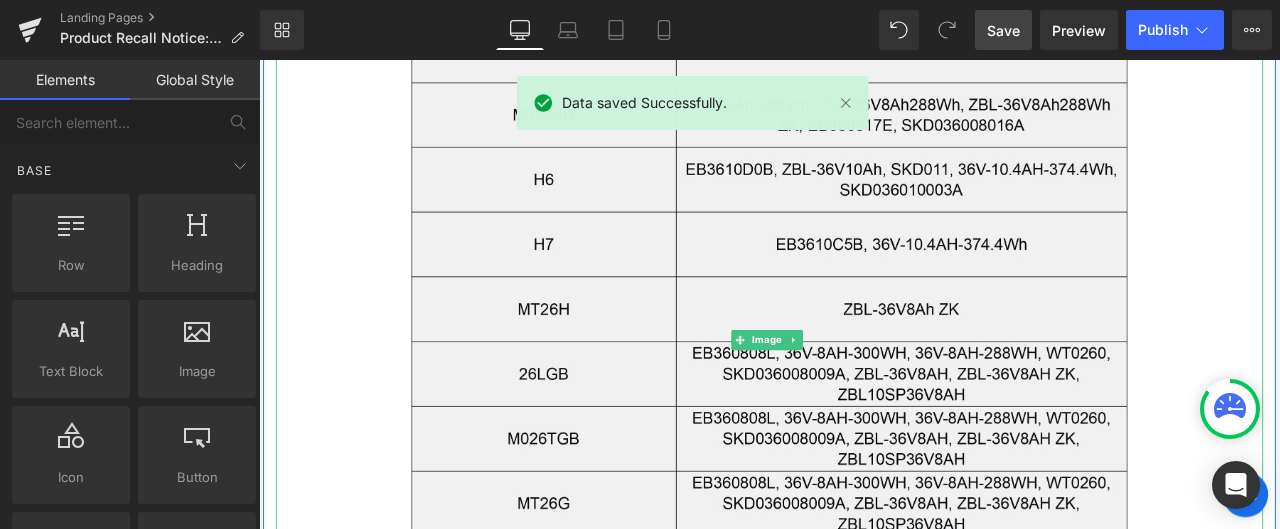 scroll, scrollTop: 2300, scrollLeft: 0, axis: vertical 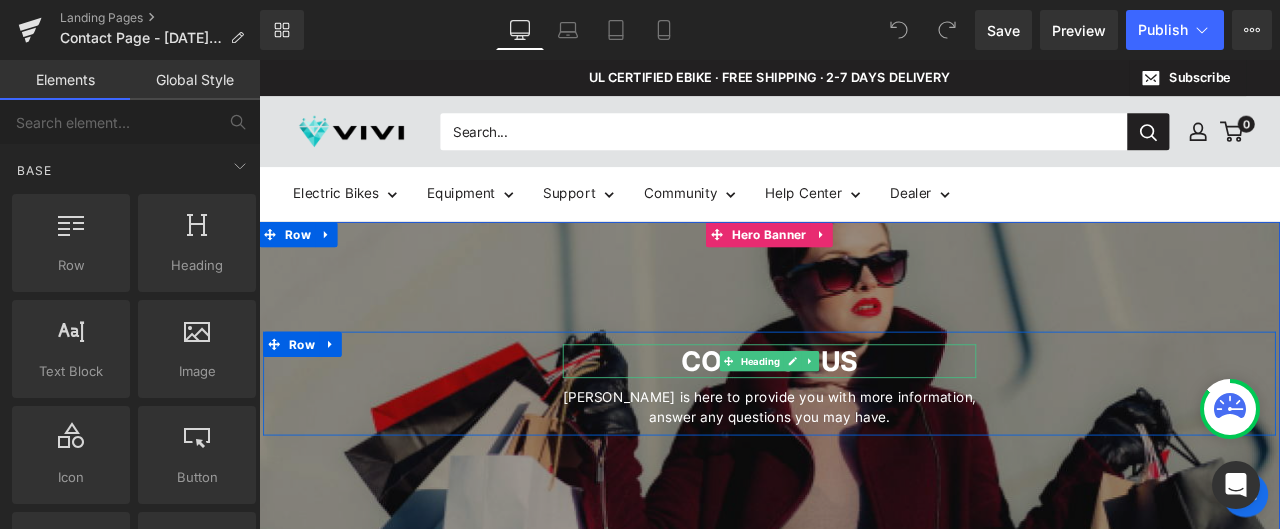 click on "Contact Us" at bounding box center (864, 417) 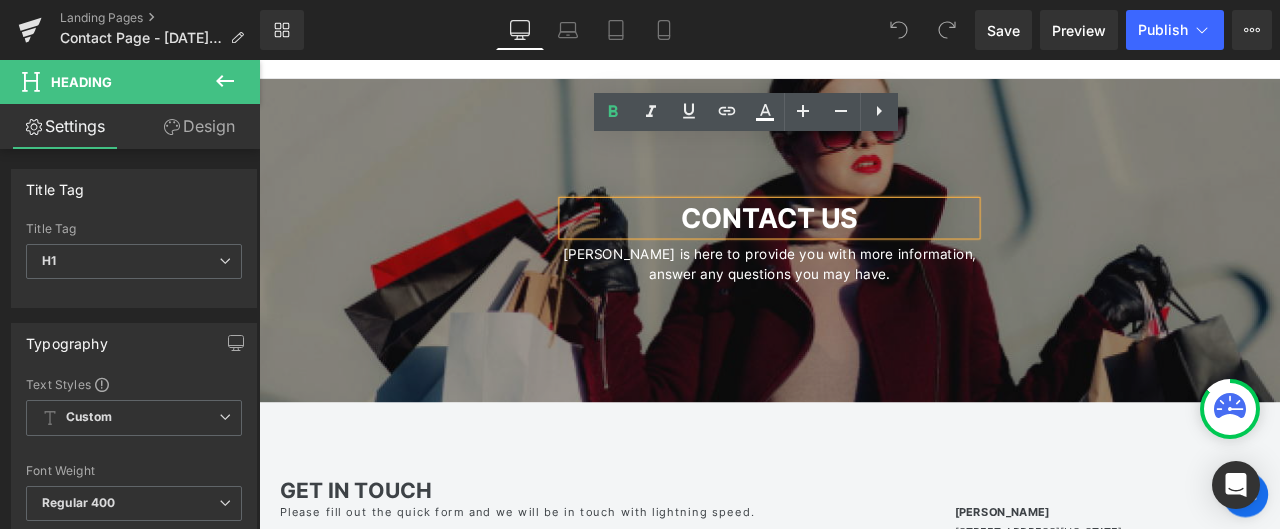scroll, scrollTop: 0, scrollLeft: 0, axis: both 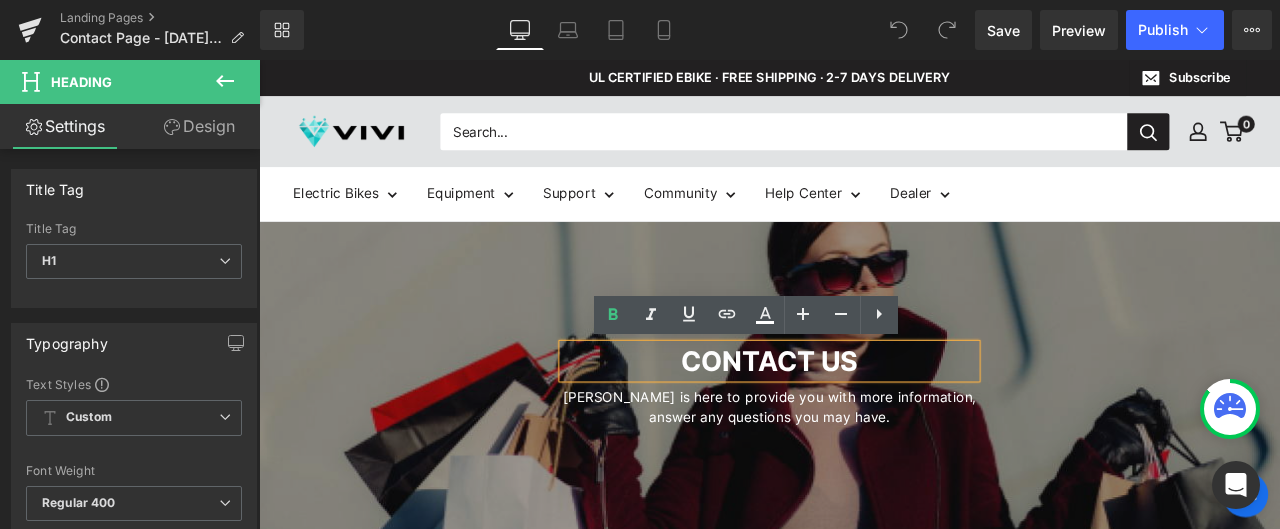 click at bounding box center [864, 443] 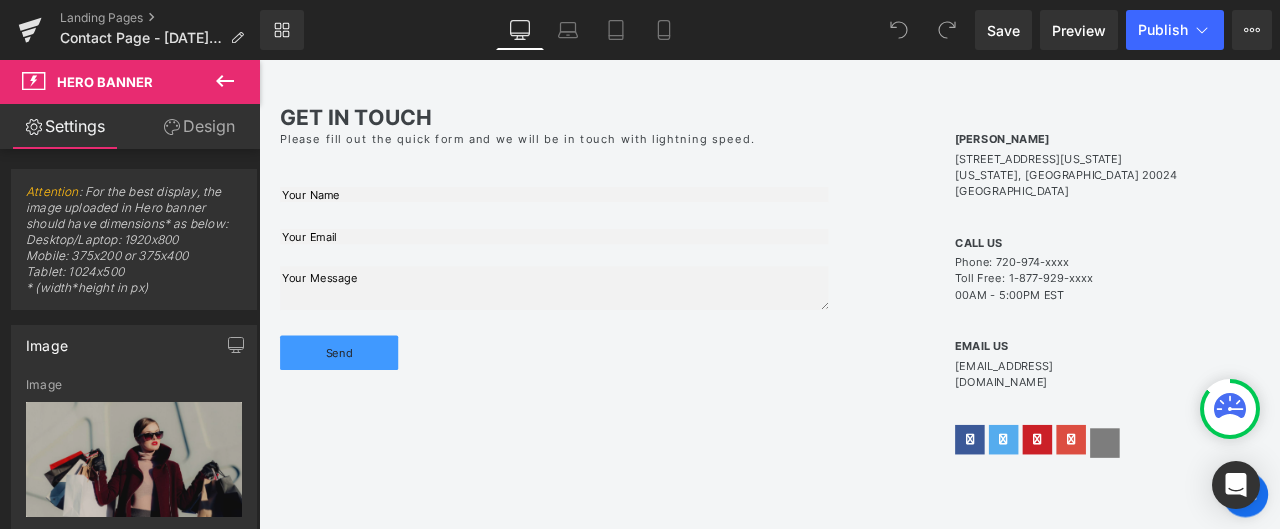 scroll, scrollTop: 300, scrollLeft: 0, axis: vertical 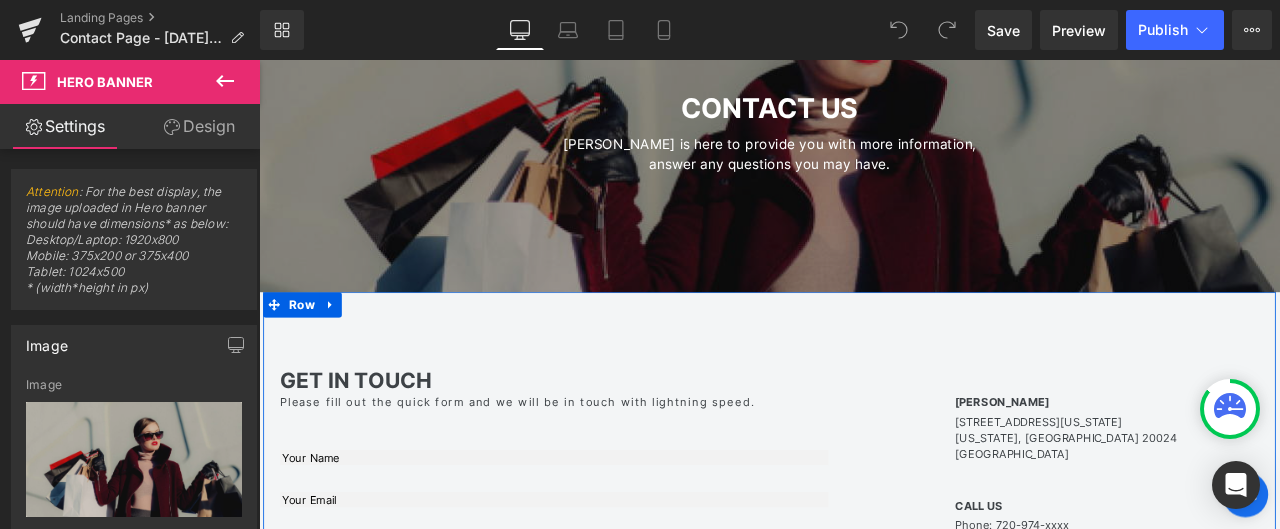 click on "Get In Touch Heading         Please fill out the quick form and we will be in touch with lightning speed. Text Block
Text Field         Email Field           Text Area           Send   Submit Button
Contact Form         AMELIA HEADQUARTER Heading         3457 Massachusetts Avenue  Washington, DC 20024  USA Text Block         Row         CALL US Heading         Phone: 720-974-xxxx  Toll Free: 1-877-929-xxxx 00AM - 5:00PM EST  Text Block         Row         EMAIL US Heading         supportxxxx@ameliaxx.com Text Block         Row" at bounding box center (864, 634) 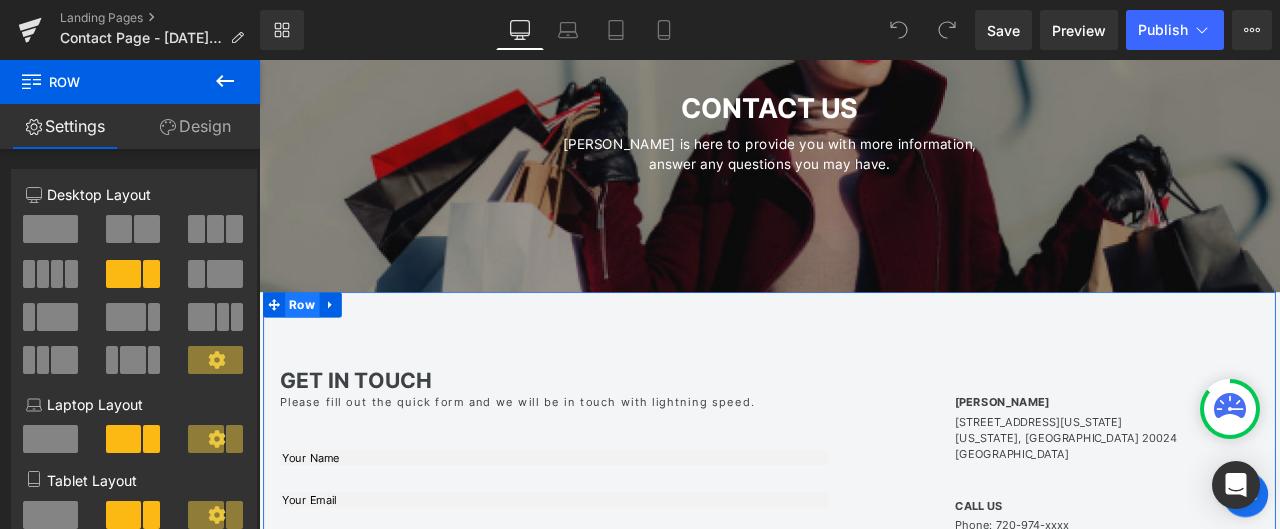 click on "Row" at bounding box center (310, 350) 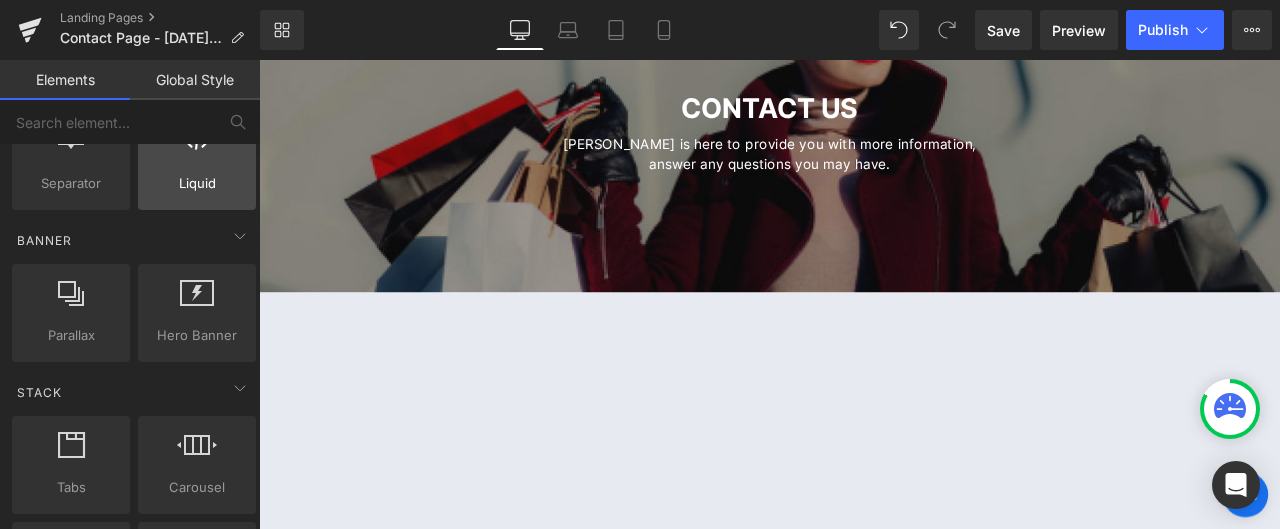 scroll, scrollTop: 0, scrollLeft: 0, axis: both 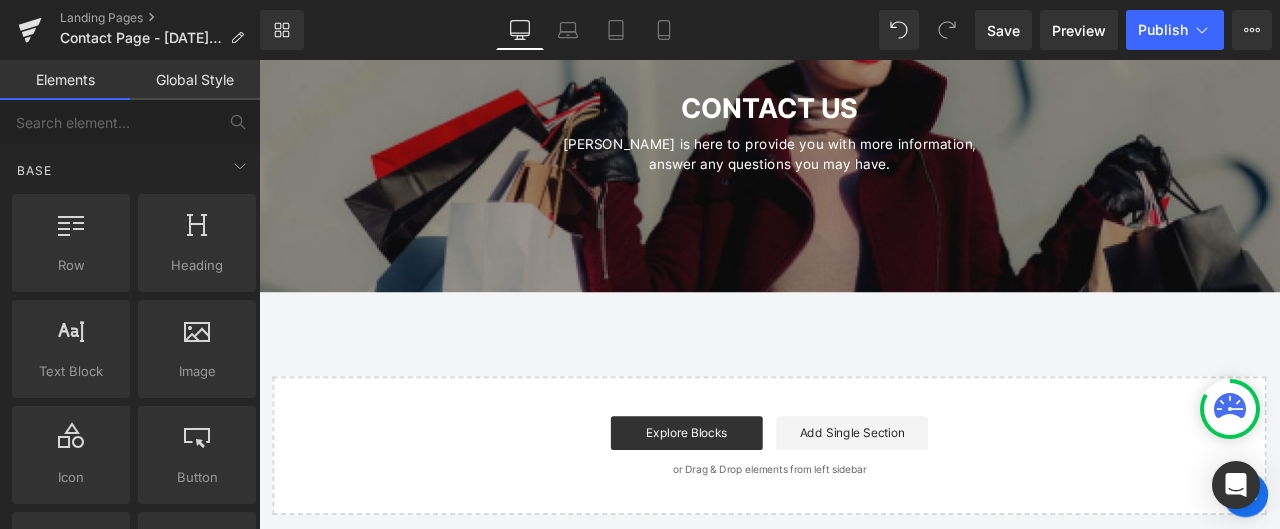 drag, startPoint x: 848, startPoint y: 384, endPoint x: 720, endPoint y: 379, distance: 128.09763 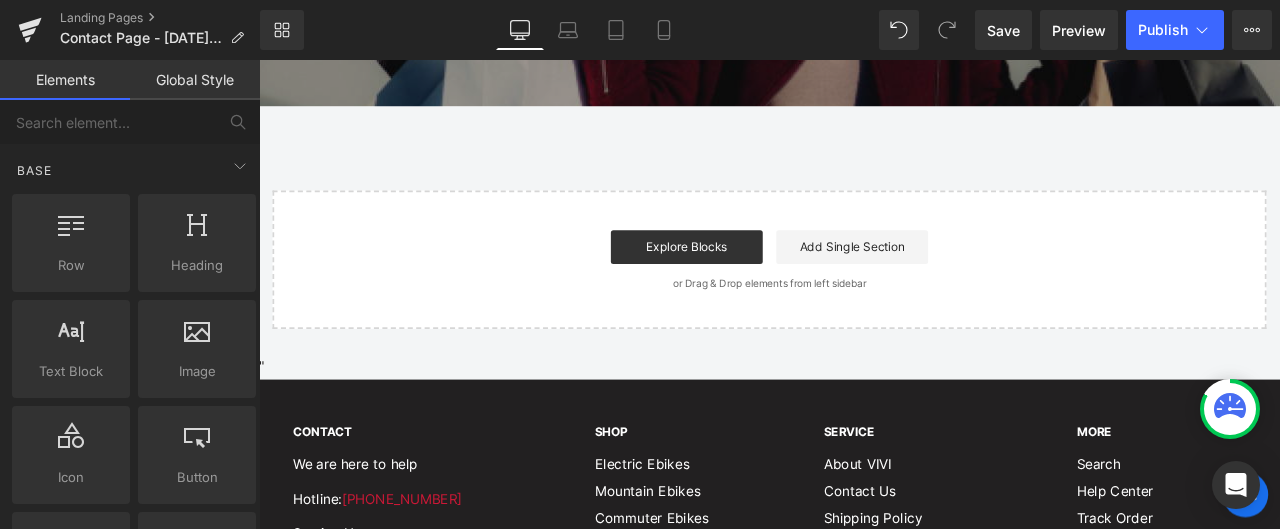 scroll, scrollTop: 300, scrollLeft: 0, axis: vertical 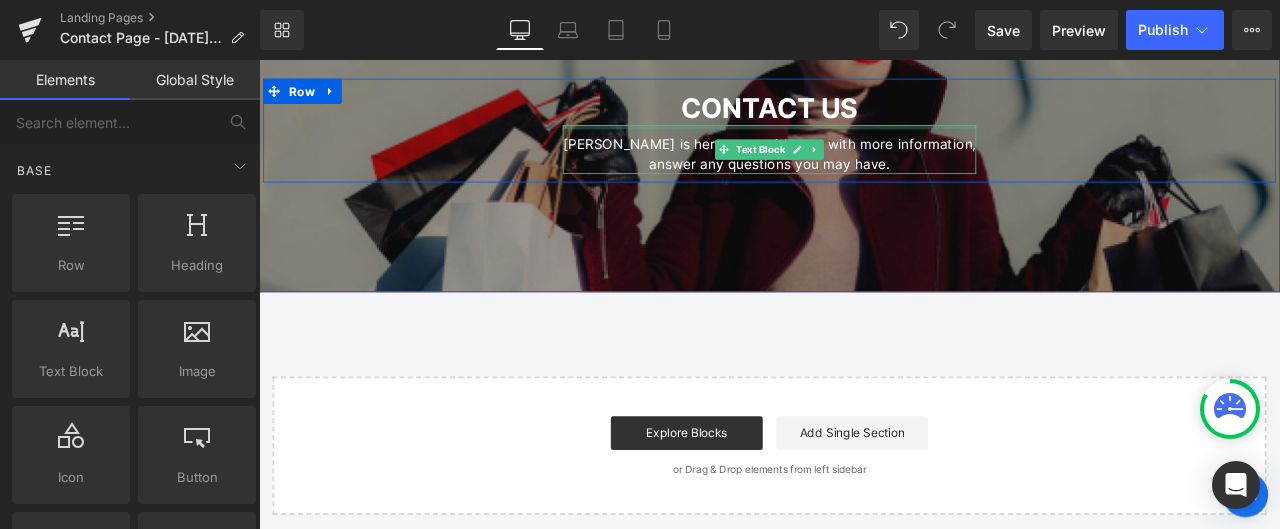 click on "Contact Us" at bounding box center [864, 117] 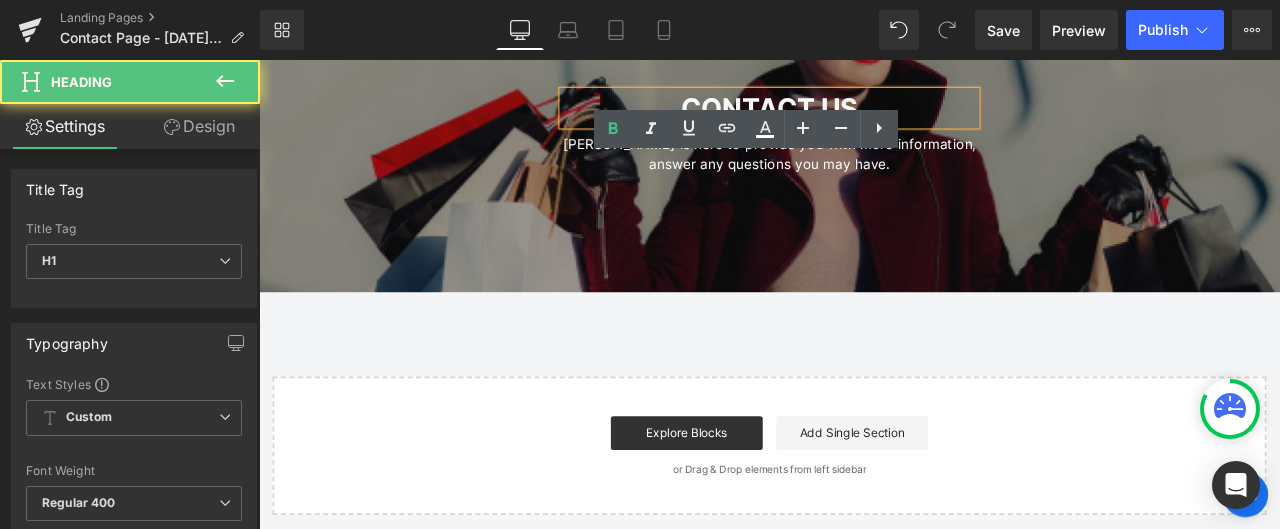 click on "Contact Us" at bounding box center (864, 117) 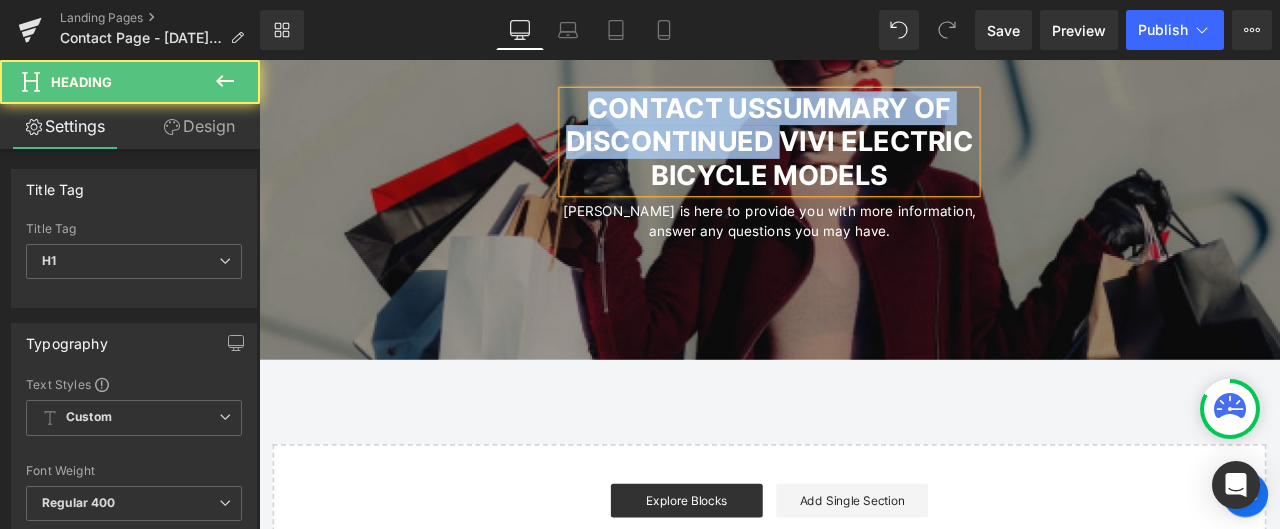 drag, startPoint x: 869, startPoint y: 150, endPoint x: 617, endPoint y: 109, distance: 255.31354 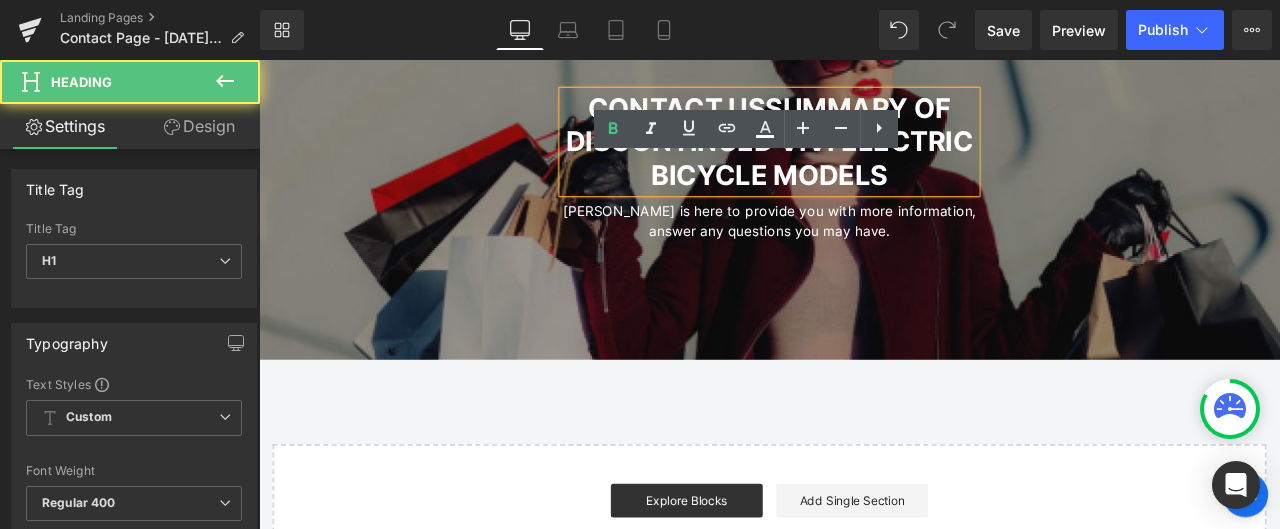 click on "Contact UsSummary of discontinued VIVI electric bicycle models" at bounding box center (864, 157) 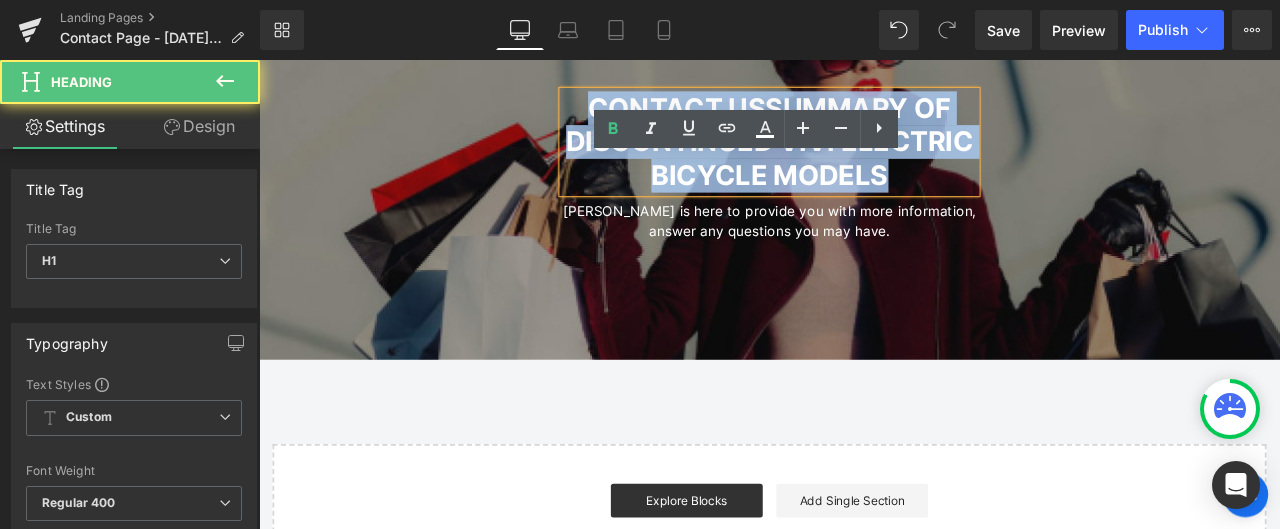 drag, startPoint x: 644, startPoint y: 114, endPoint x: 1003, endPoint y: 182, distance: 365.38336 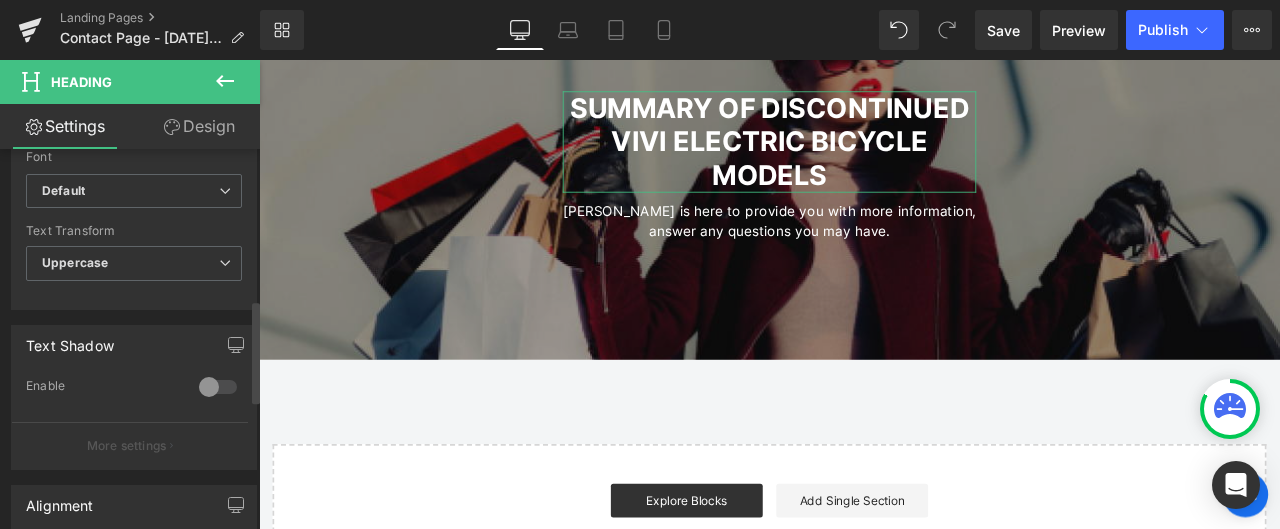scroll, scrollTop: 700, scrollLeft: 0, axis: vertical 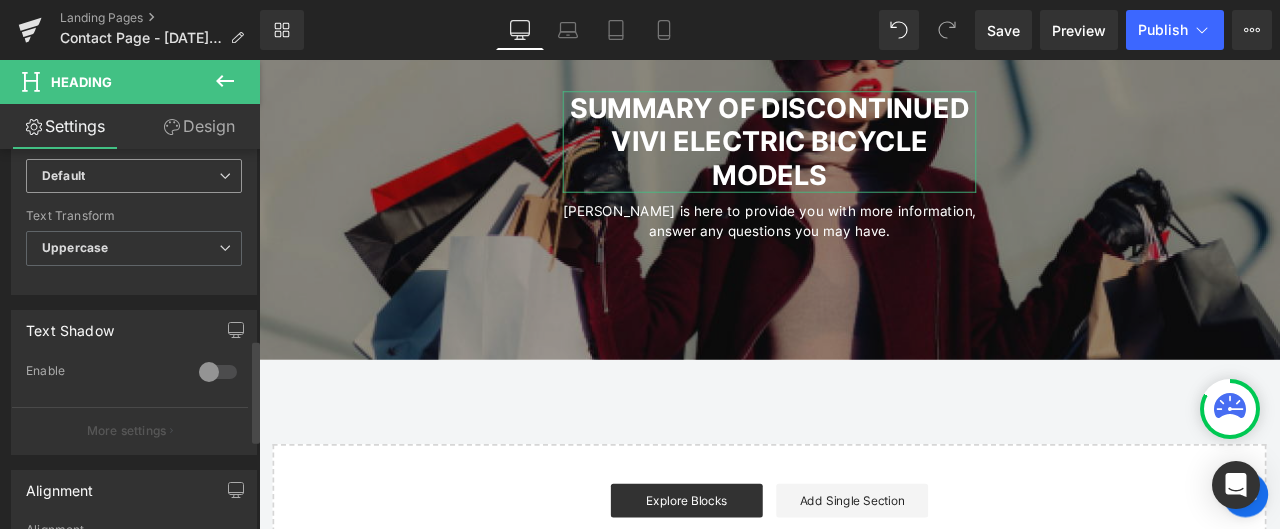 click on "Default" at bounding box center (130, 176) 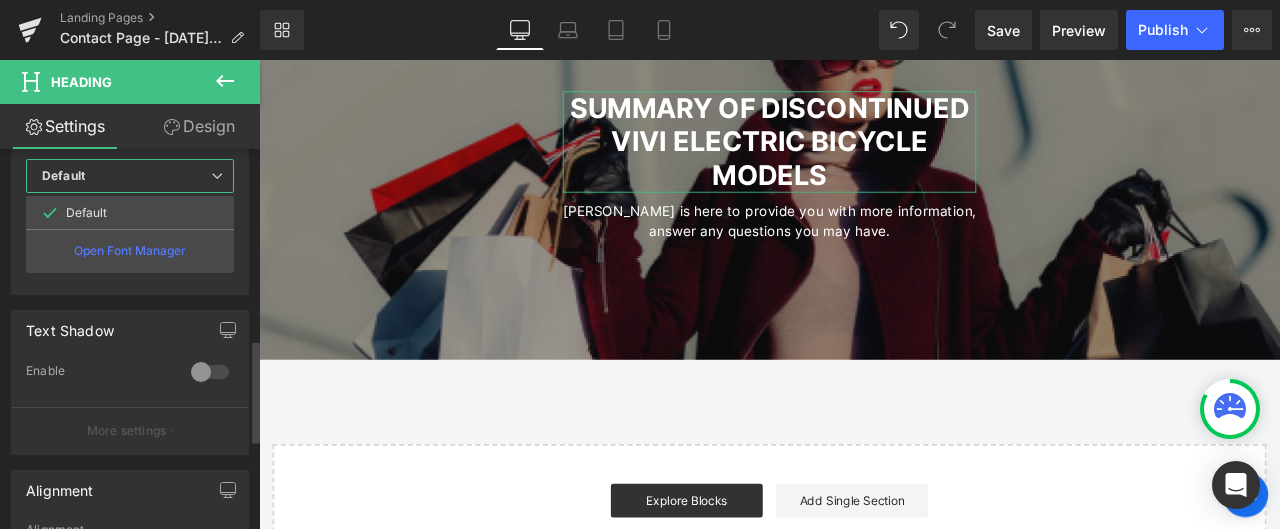 drag, startPoint x: 160, startPoint y: 175, endPoint x: 158, endPoint y: 196, distance: 21.095022 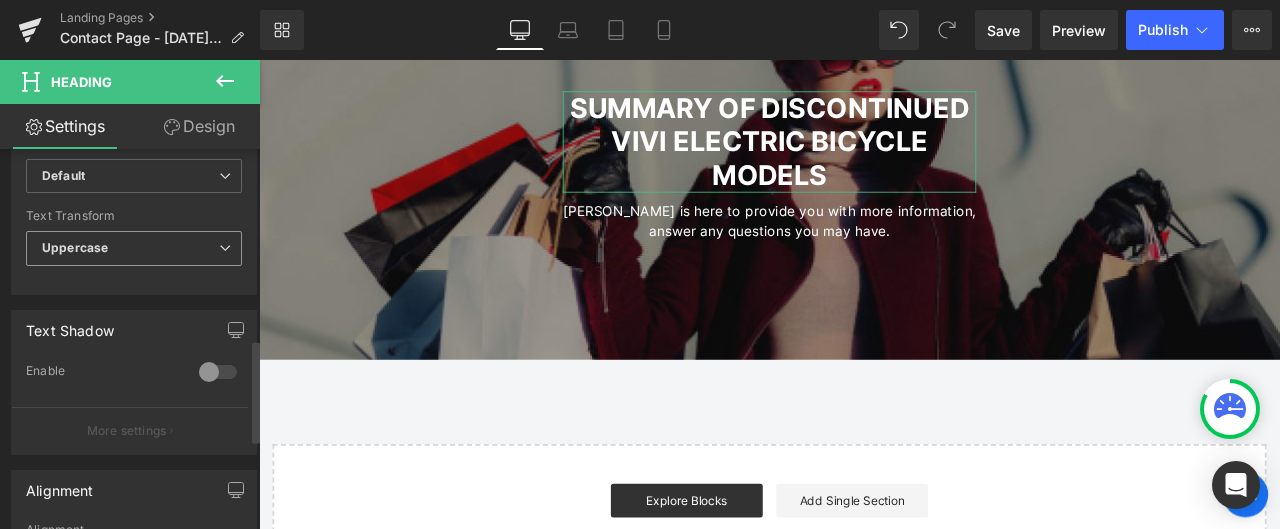 click on "Uppercase" at bounding box center (134, 248) 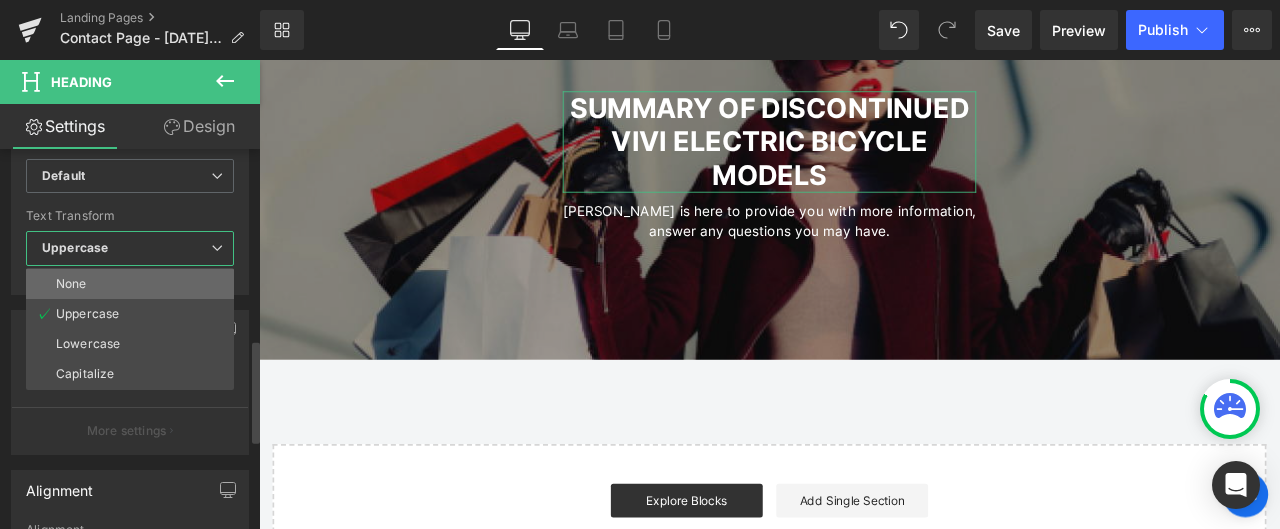 click on "None" at bounding box center [130, 284] 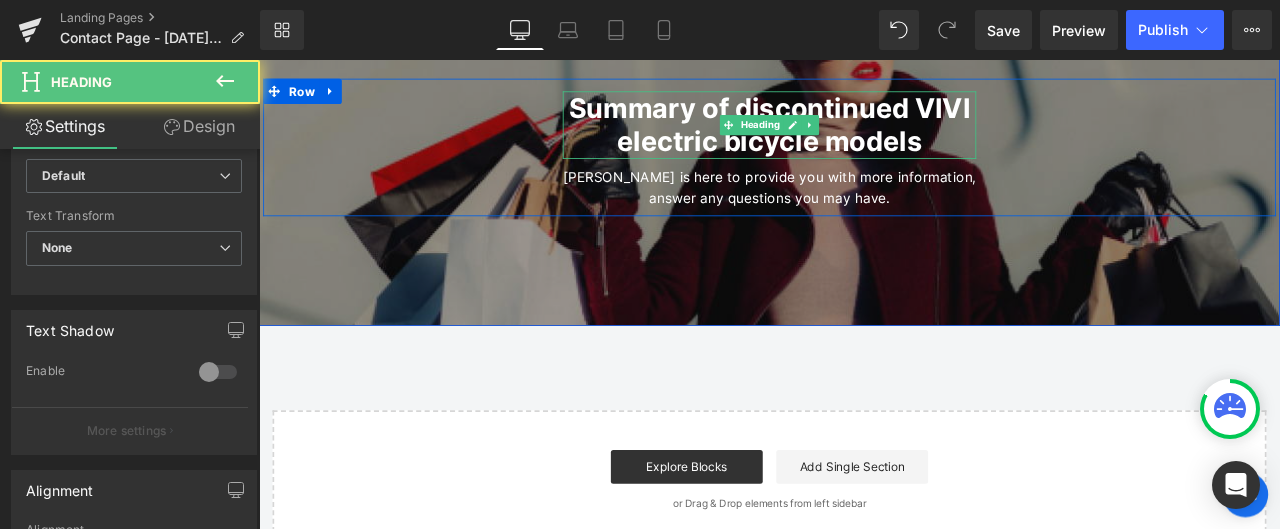 drag, startPoint x: 840, startPoint y: 154, endPoint x: 1007, endPoint y: 201, distance: 173.48775 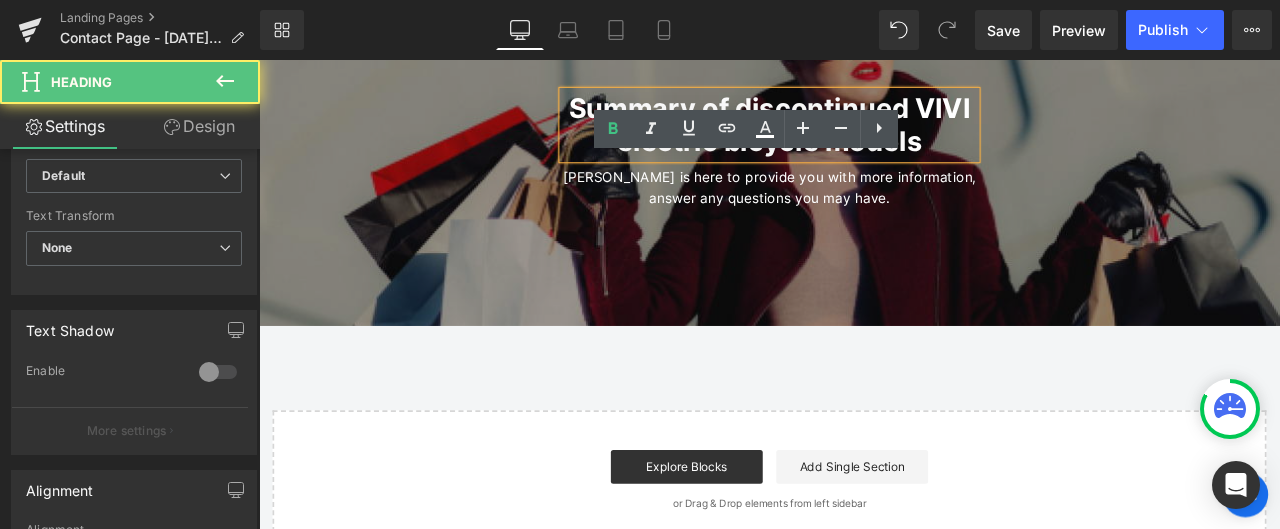 click on "Summary of discontinued VIVI electric bicycle models" at bounding box center [864, 137] 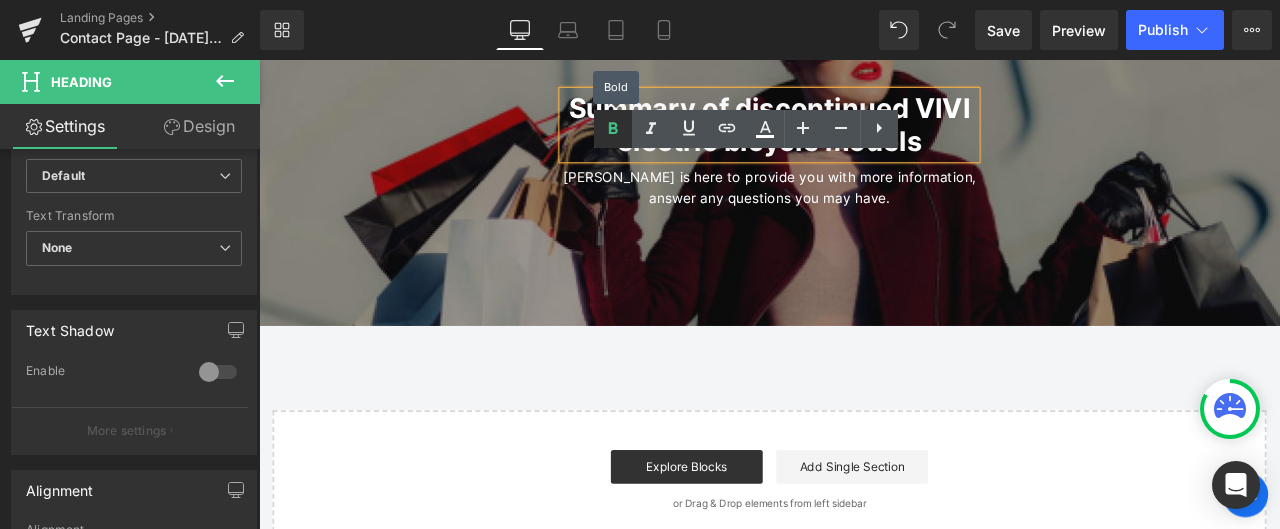 scroll, scrollTop: 292, scrollLeft: 0, axis: vertical 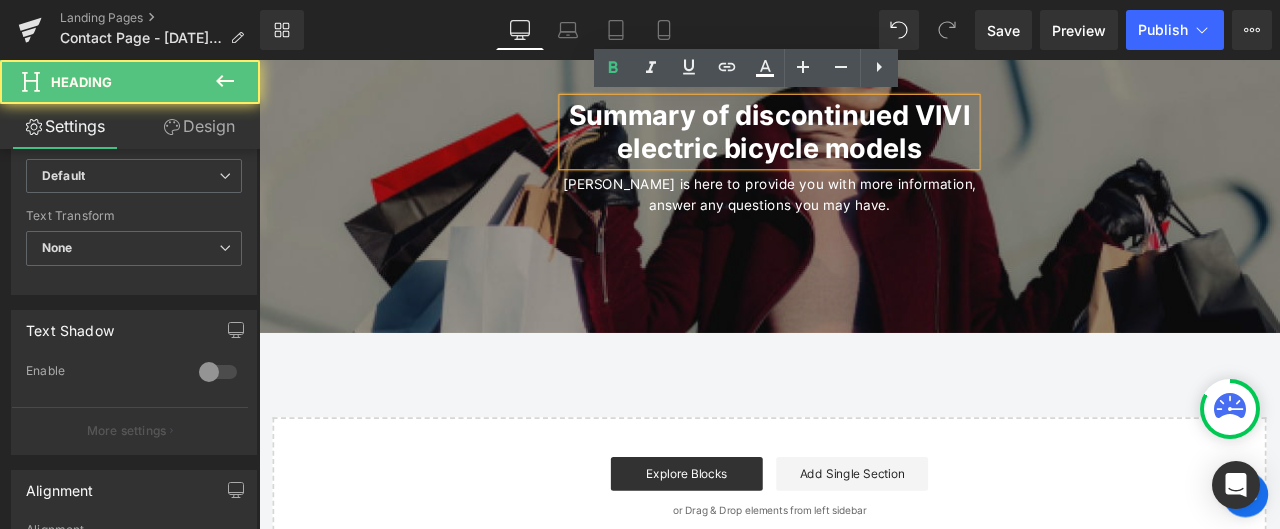 click on "Summary of discontinued VIVI electric bicycle models" at bounding box center [864, 144] 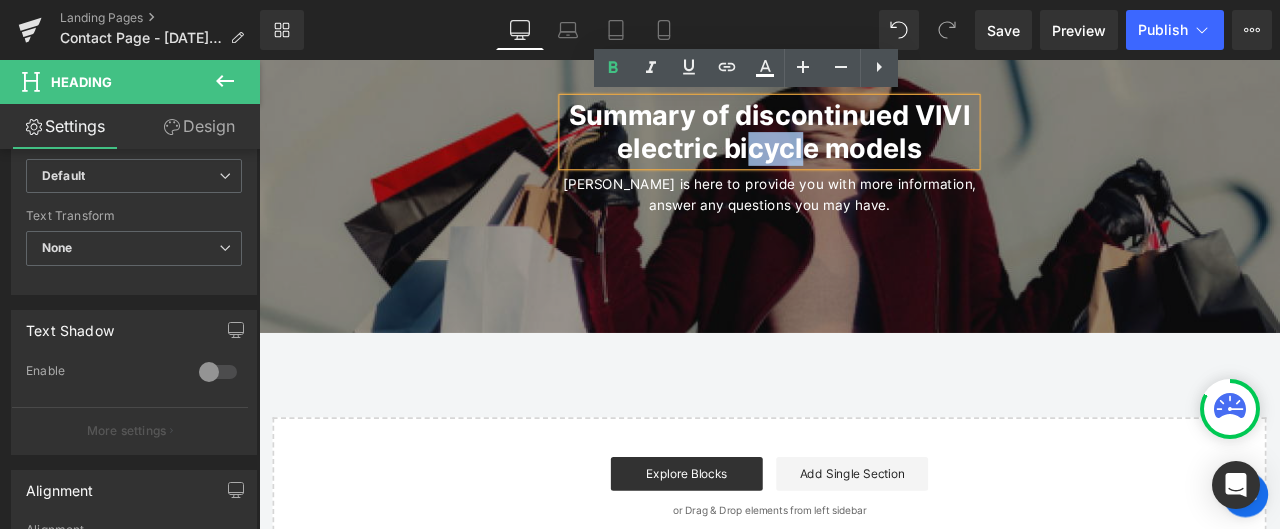 drag, startPoint x: 831, startPoint y: 163, endPoint x: 896, endPoint y: 164, distance: 65.00769 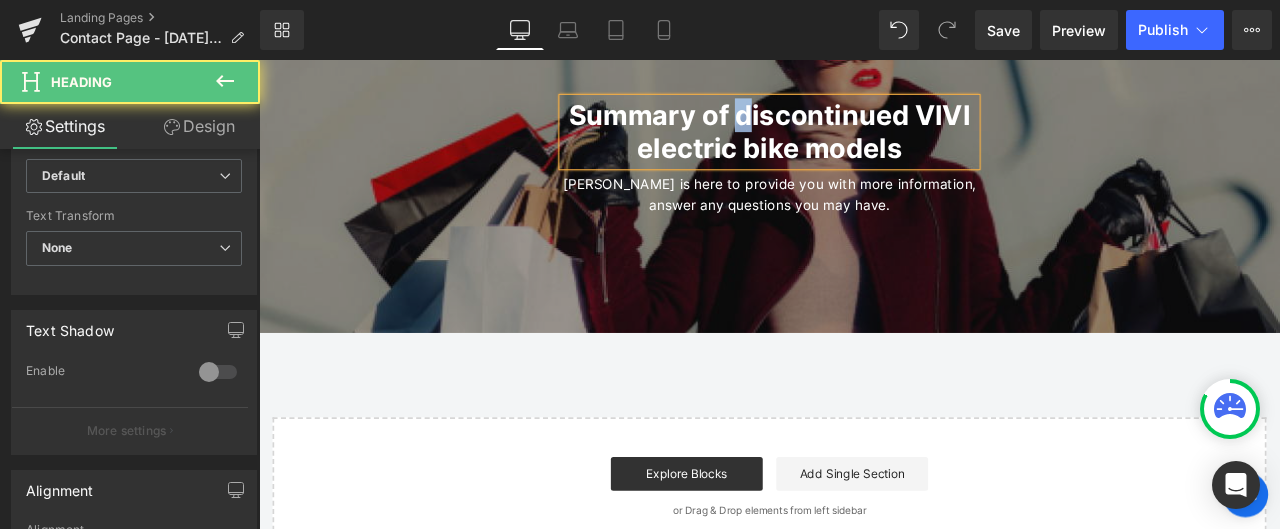 drag, startPoint x: 825, startPoint y: 116, endPoint x: 835, endPoint y: 115, distance: 10.049875 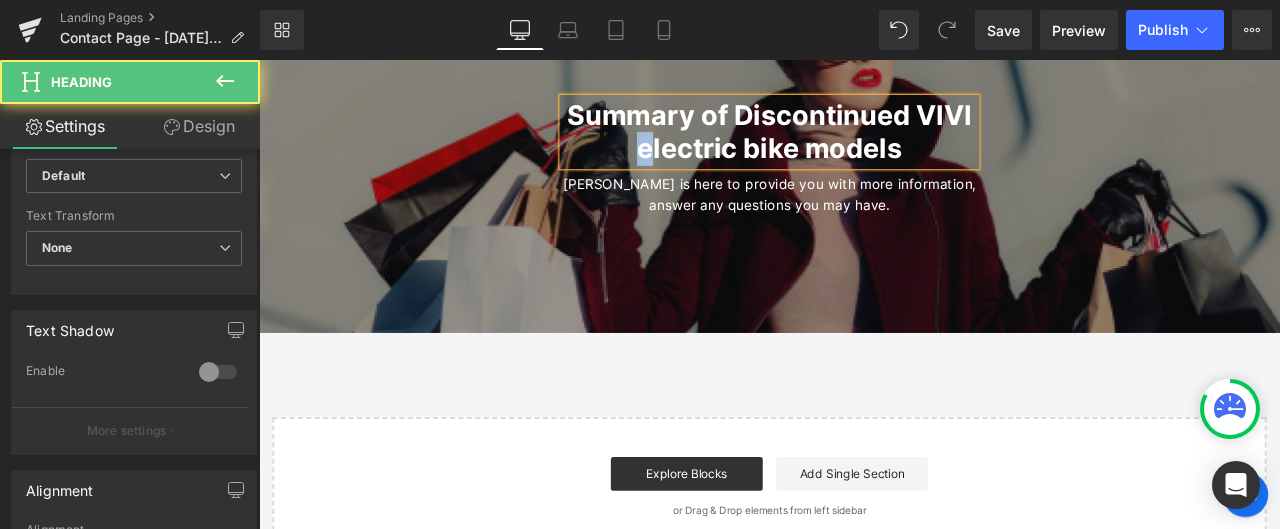 drag, startPoint x: 723, startPoint y: 163, endPoint x: 707, endPoint y: 163, distance: 16 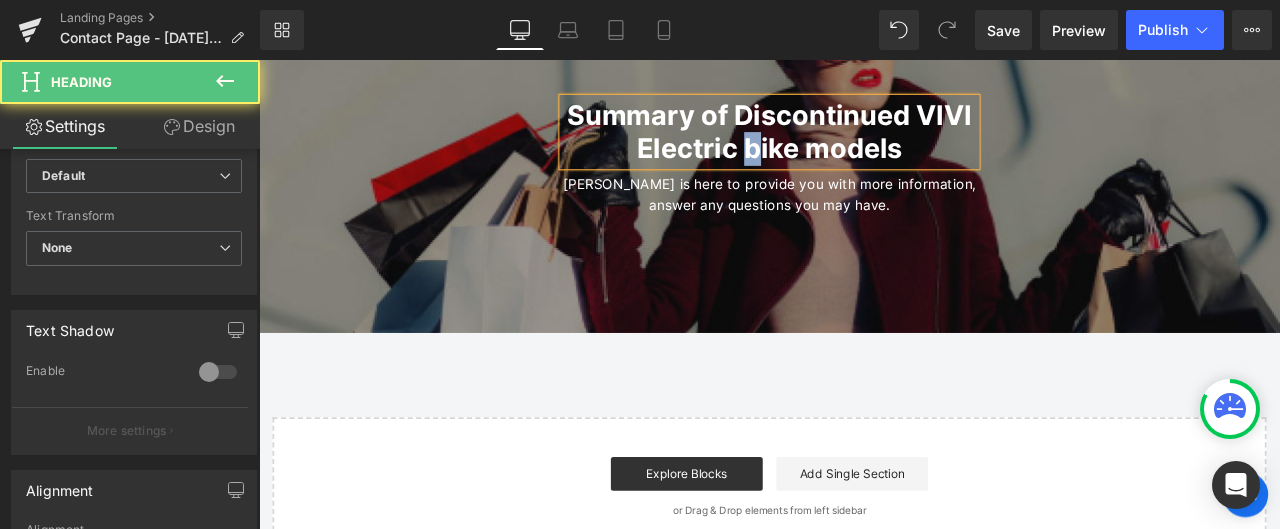 drag, startPoint x: 832, startPoint y: 160, endPoint x: 844, endPoint y: 160, distance: 12 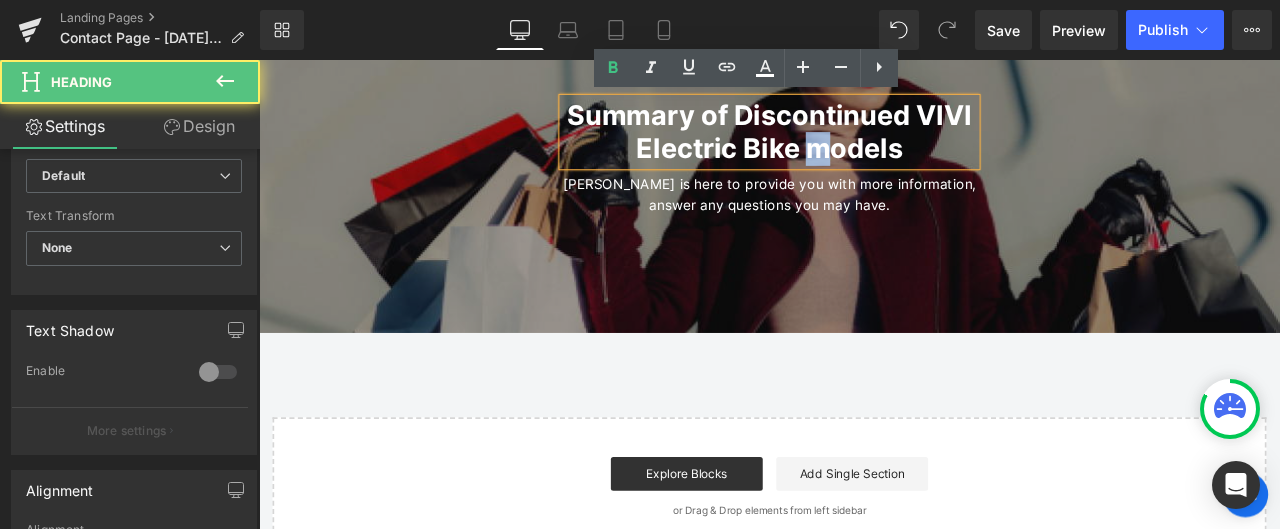 click on "Summary of Discontinued VIVI Electric Bike models" at bounding box center [864, 144] 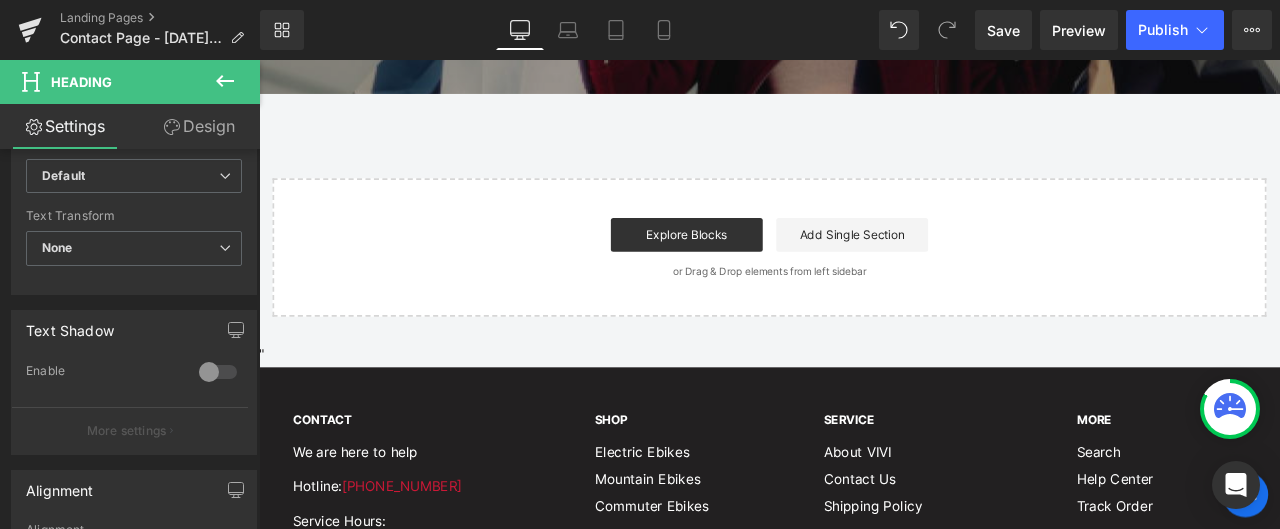 scroll, scrollTop: 592, scrollLeft: 0, axis: vertical 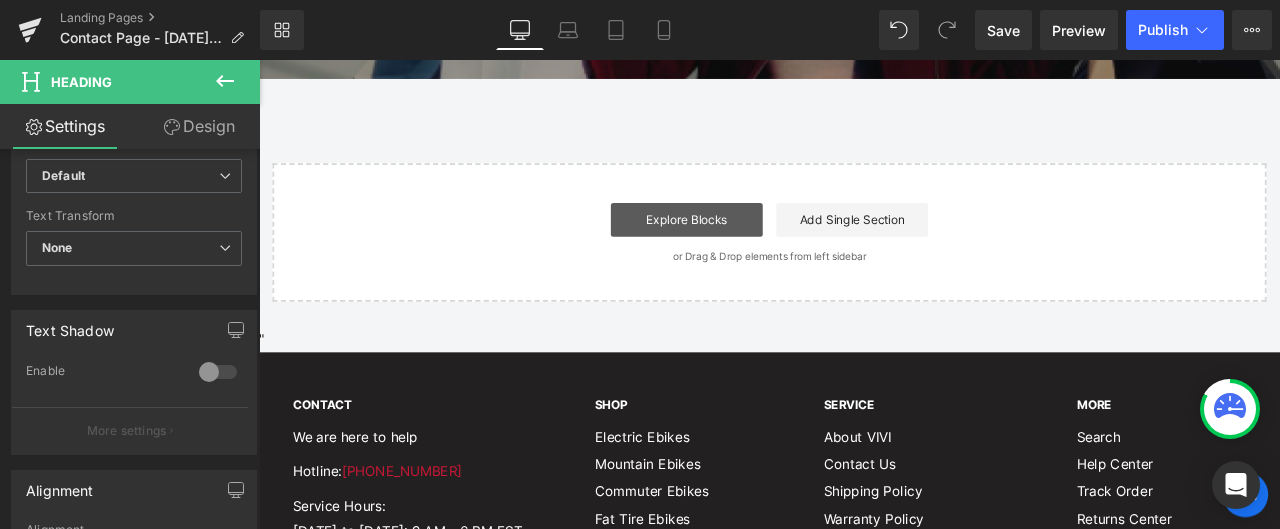 click on "Explore Blocks" at bounding box center [766, 250] 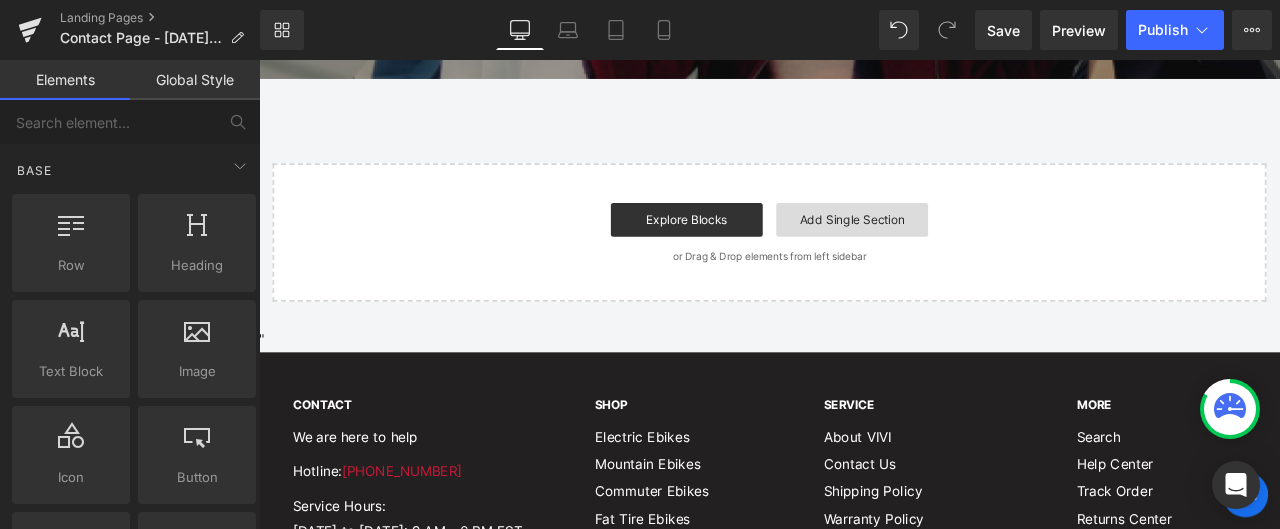click on "Add Single Section" at bounding box center [962, 250] 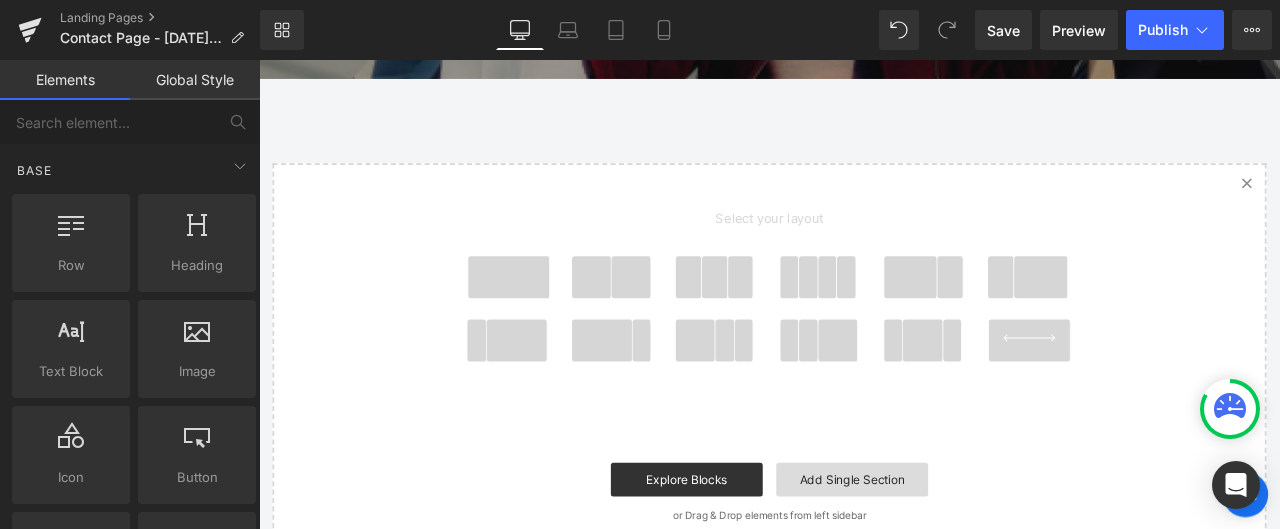 click on "Add Single Section" at bounding box center [962, 558] 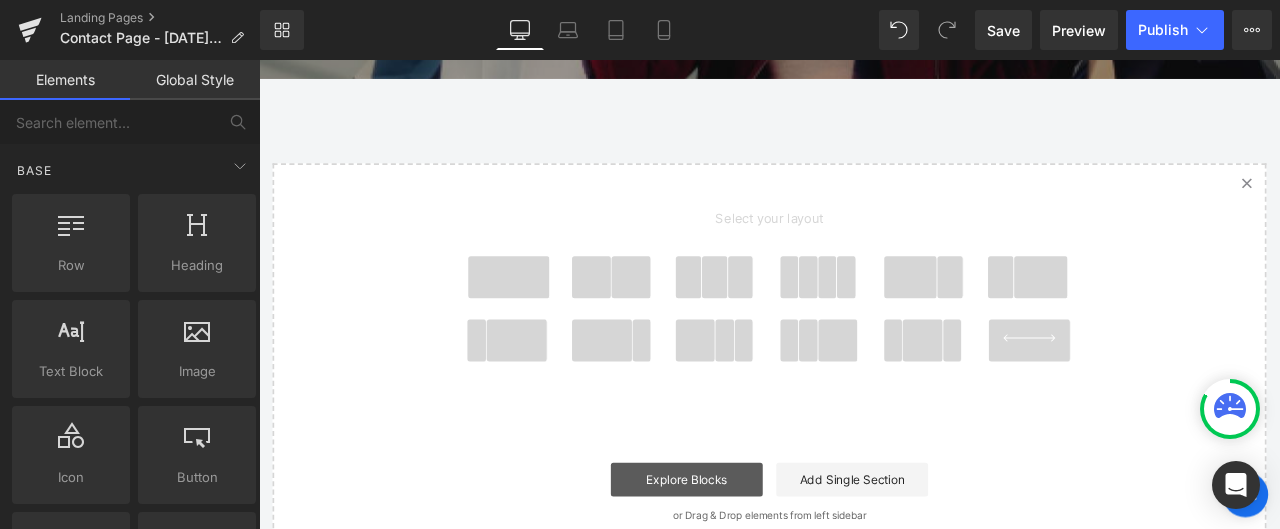 click on "Explore Blocks" at bounding box center (766, 558) 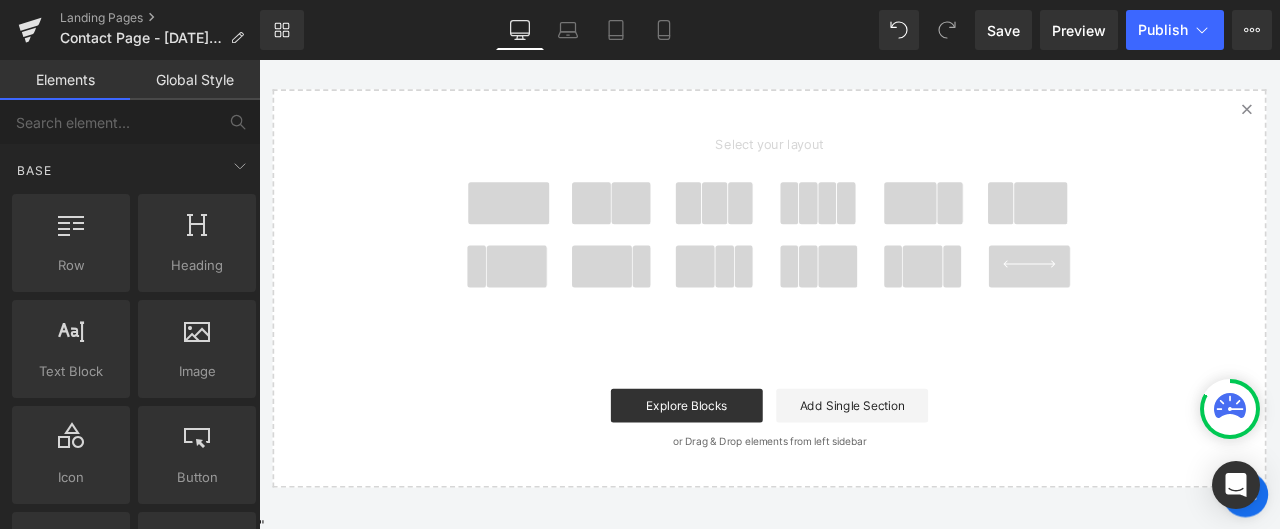 scroll, scrollTop: 792, scrollLeft: 0, axis: vertical 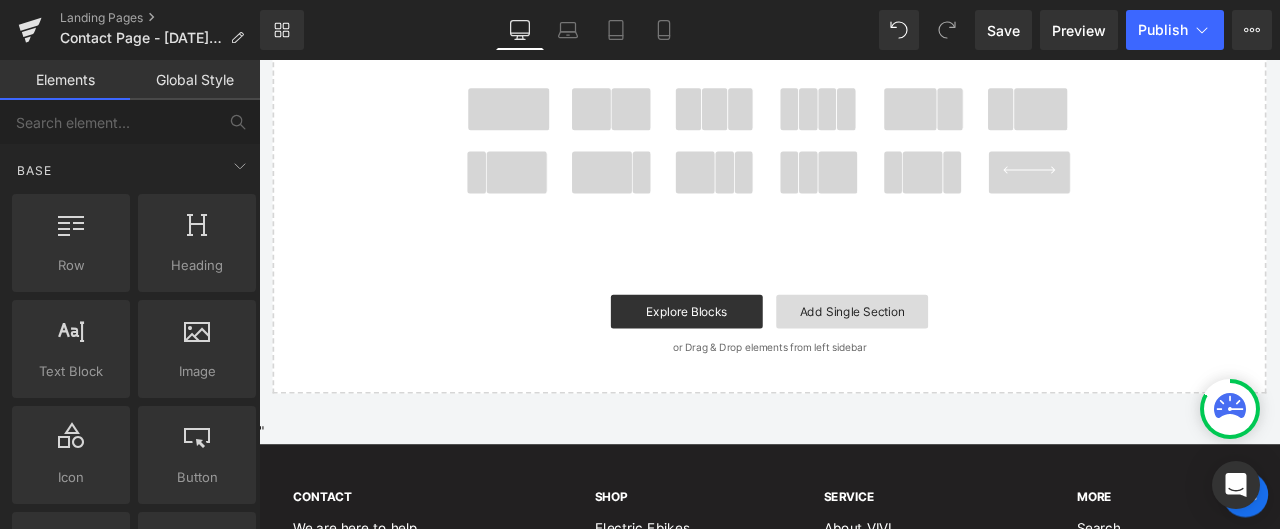 click on "Add Single Section" at bounding box center [962, 358] 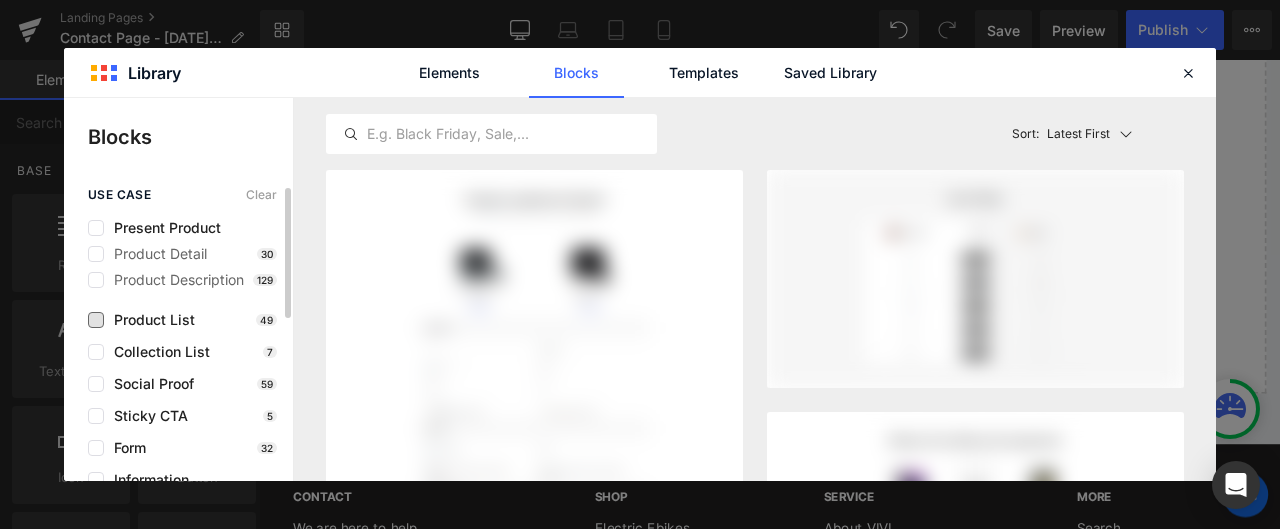 click on "Product List" at bounding box center [149, 320] 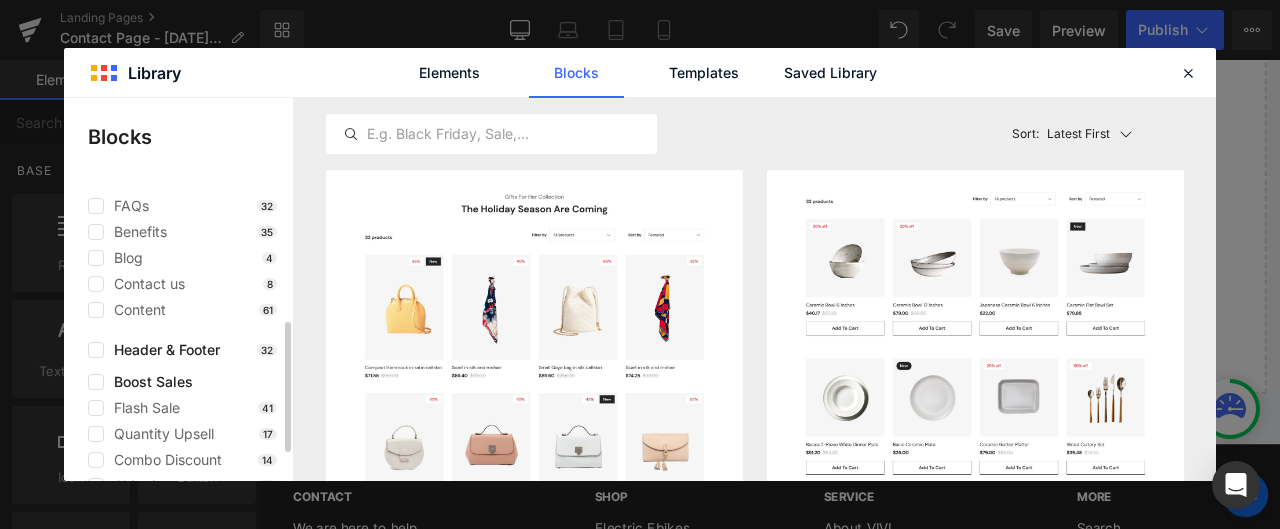 scroll, scrollTop: 362, scrollLeft: 0, axis: vertical 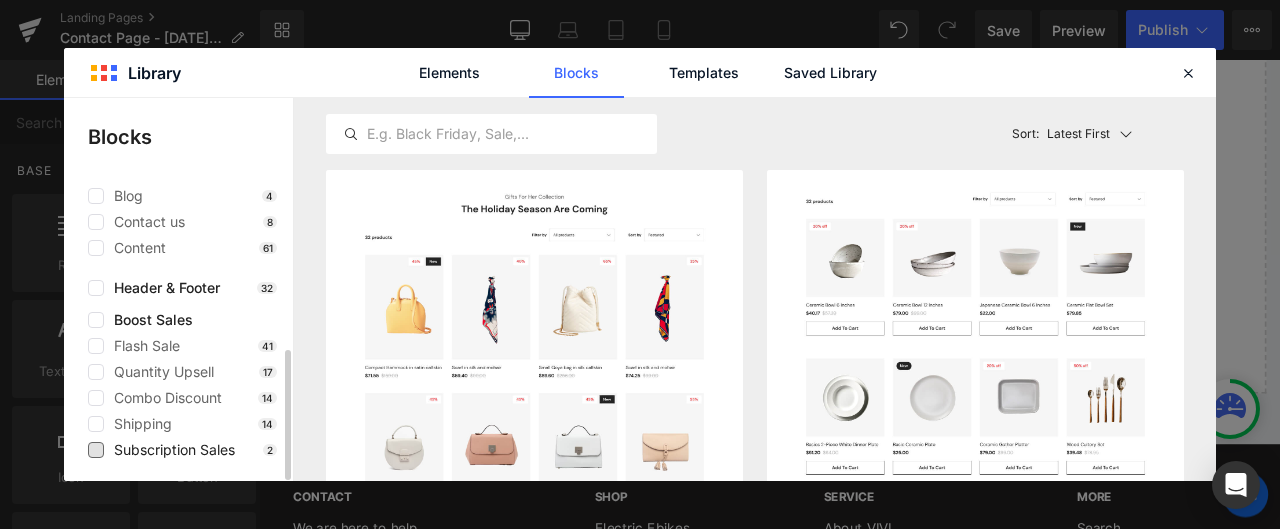 click on "Subscription Sales" at bounding box center [169, 450] 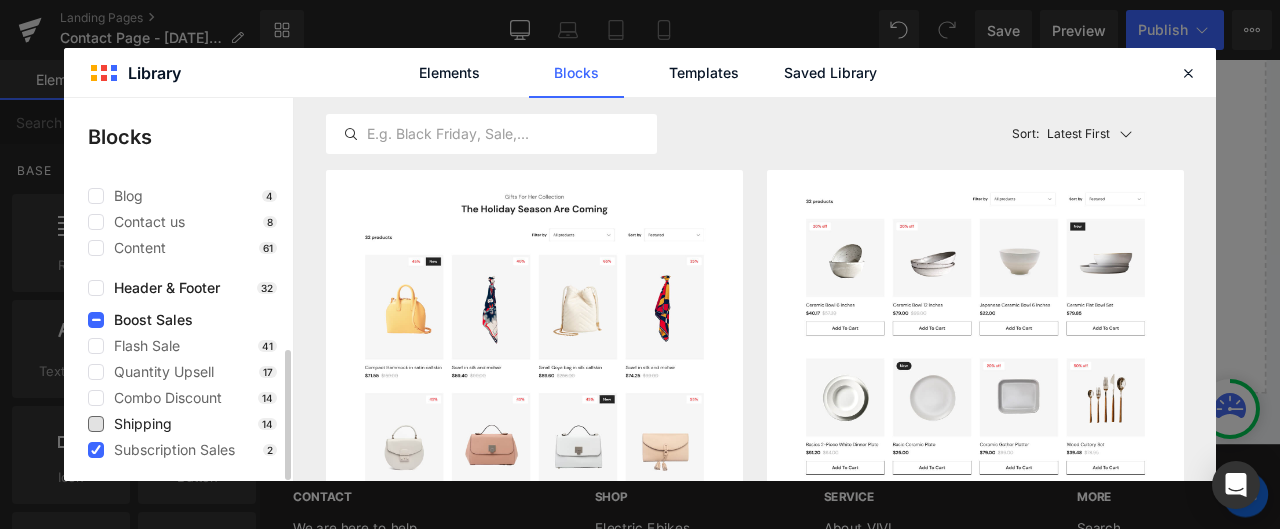 click on "Shipping" at bounding box center [138, 424] 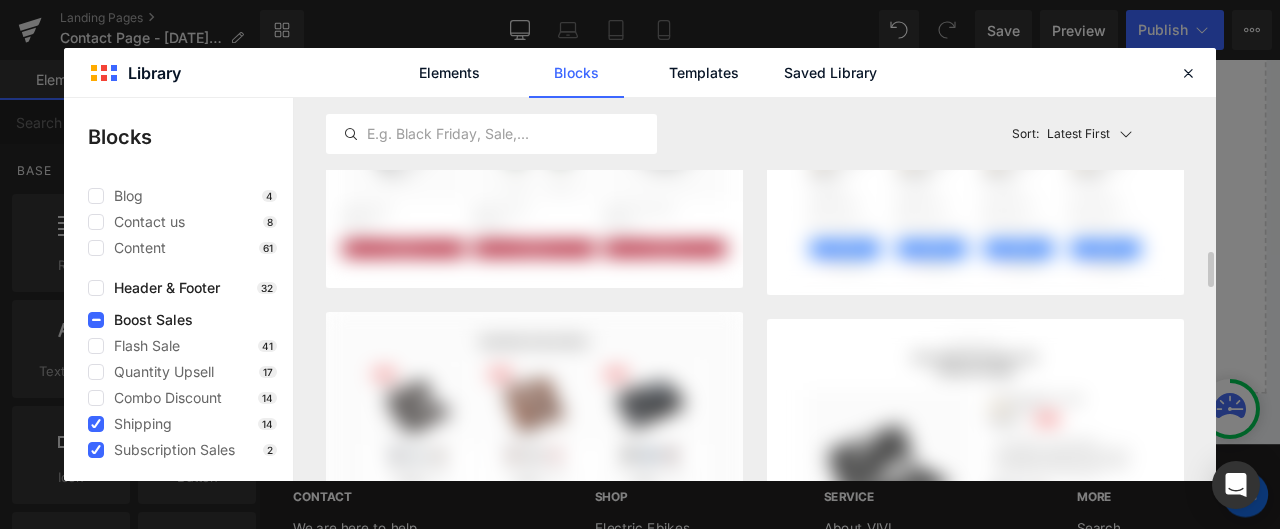 scroll, scrollTop: 600, scrollLeft: 0, axis: vertical 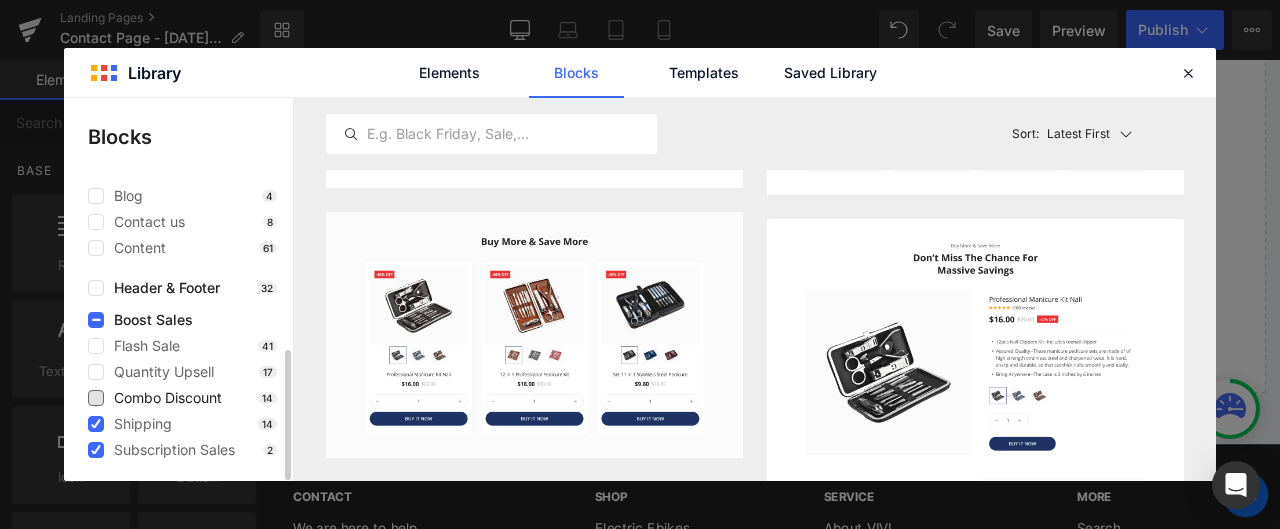 click on "Combo Discount" at bounding box center [163, 398] 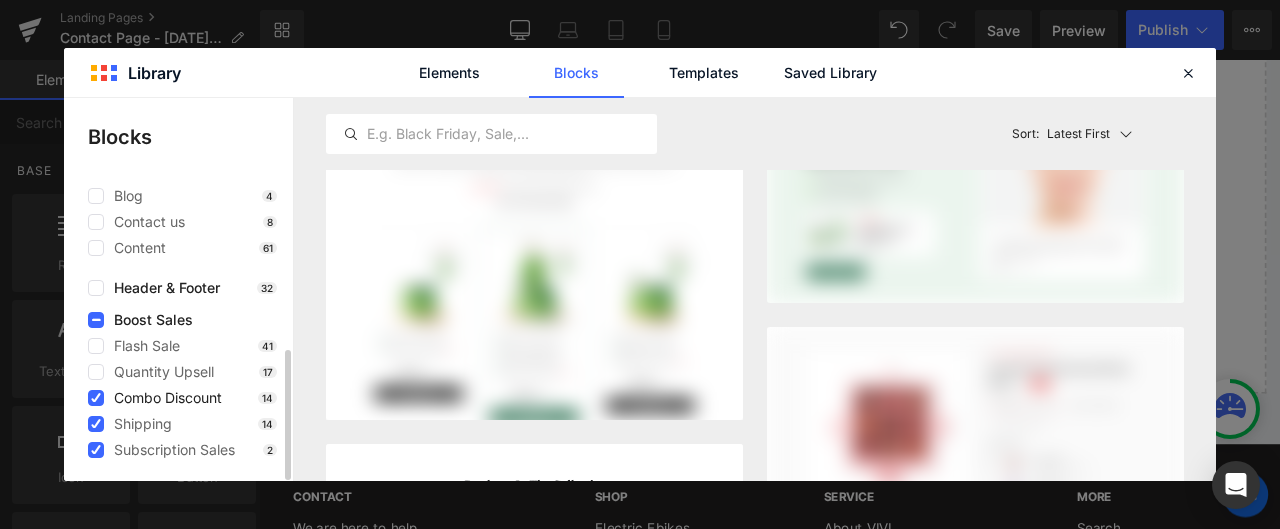 scroll, scrollTop: 422, scrollLeft: 0, axis: vertical 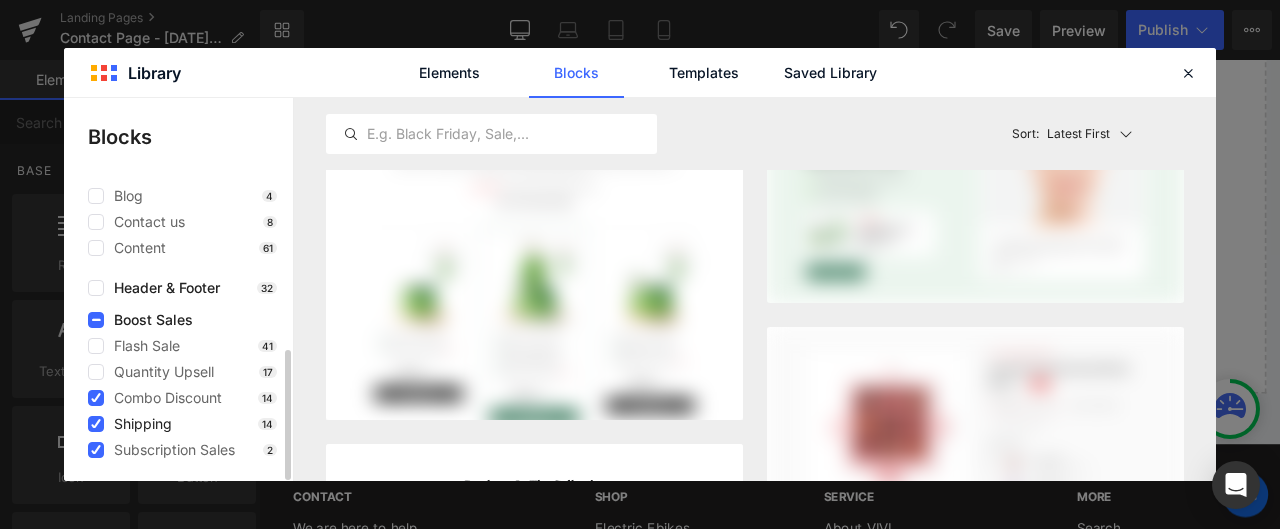 click on "Shipping" at bounding box center [138, 424] 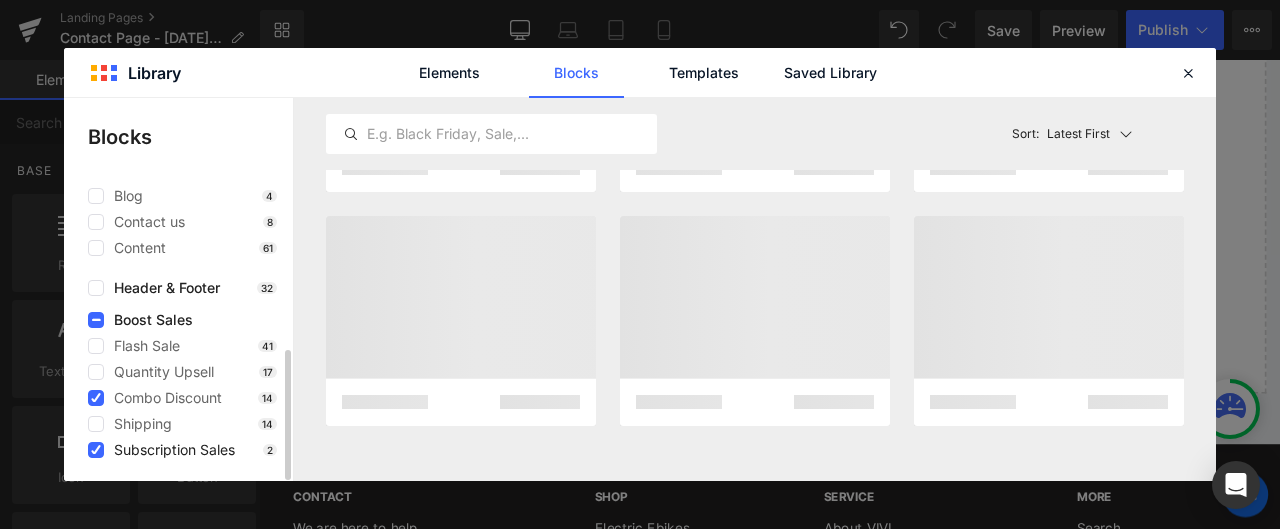 click on "Subscription Sales" at bounding box center (169, 450) 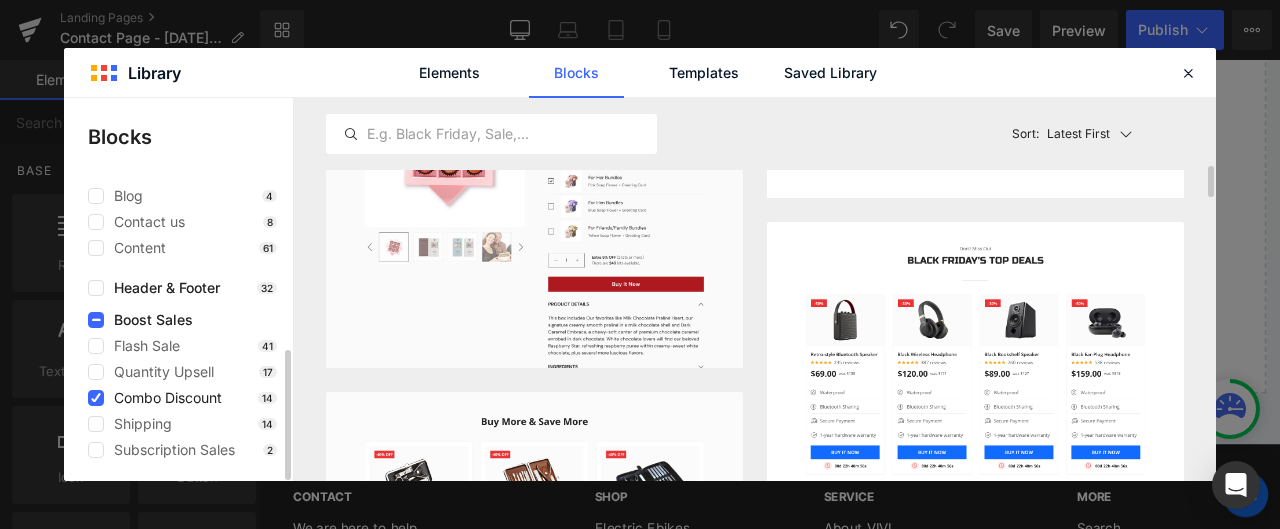 click on "Combo Discount" at bounding box center [163, 398] 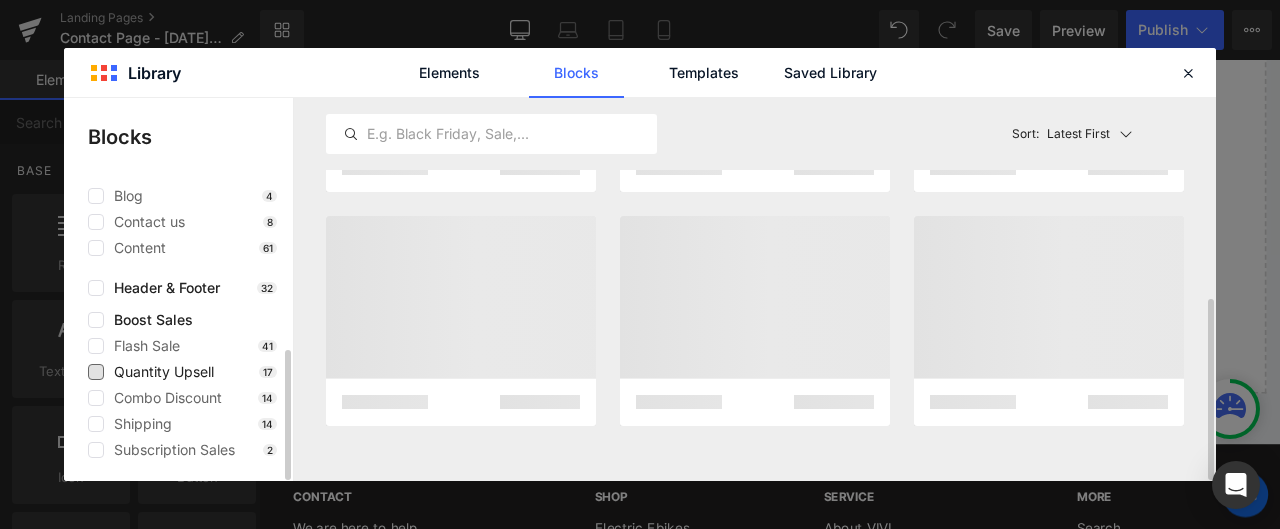 click on "Quantity Upsell" at bounding box center [159, 372] 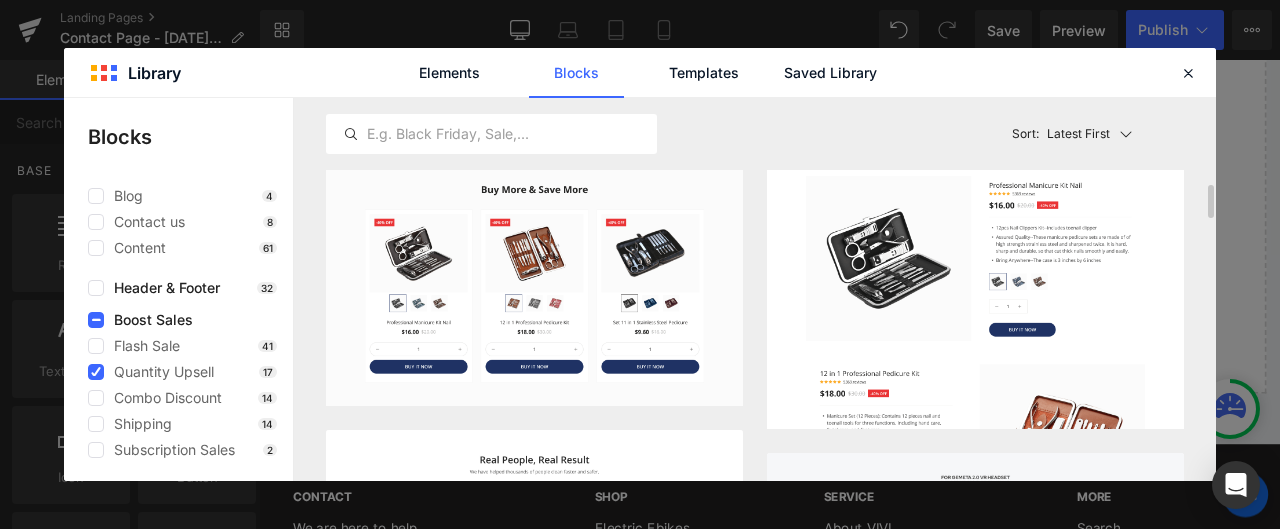 scroll, scrollTop: 1100, scrollLeft: 0, axis: vertical 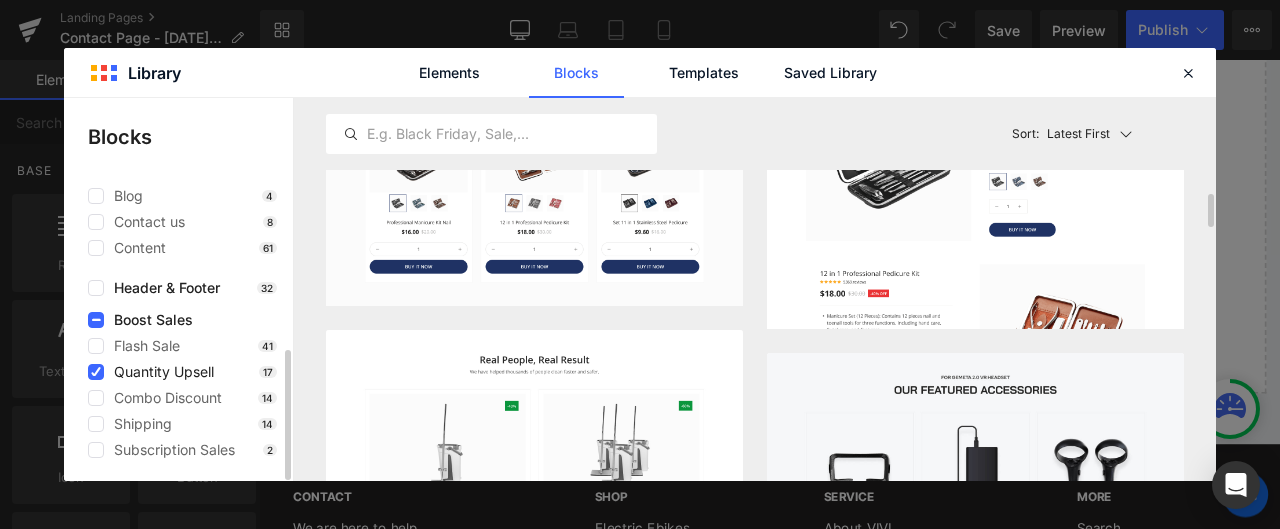 click on "Quantity Upsell" at bounding box center [159, 372] 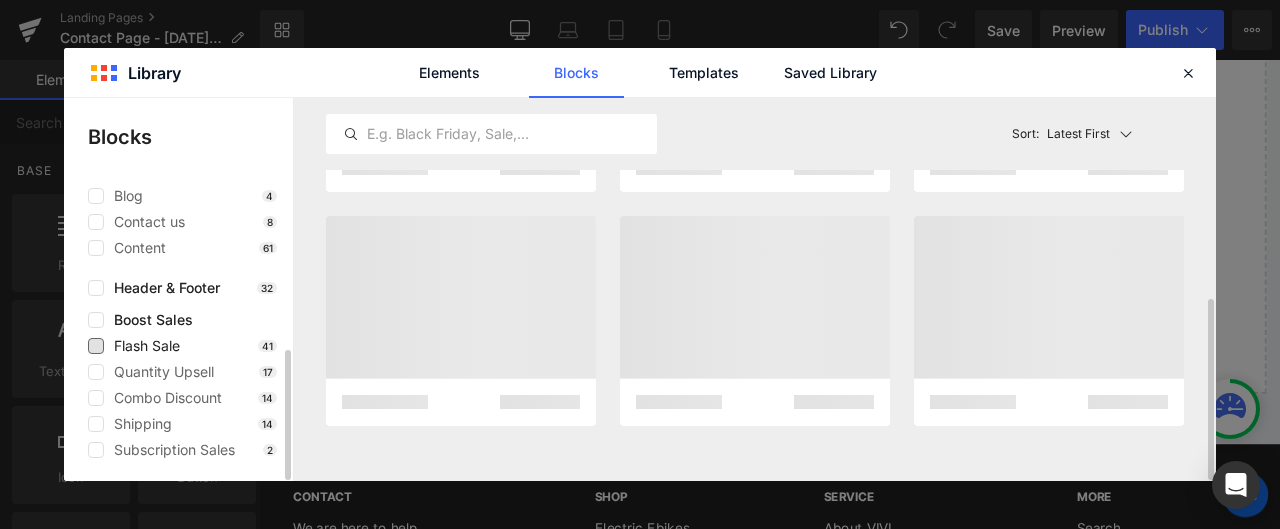 click on "Flash Sale" at bounding box center [142, 346] 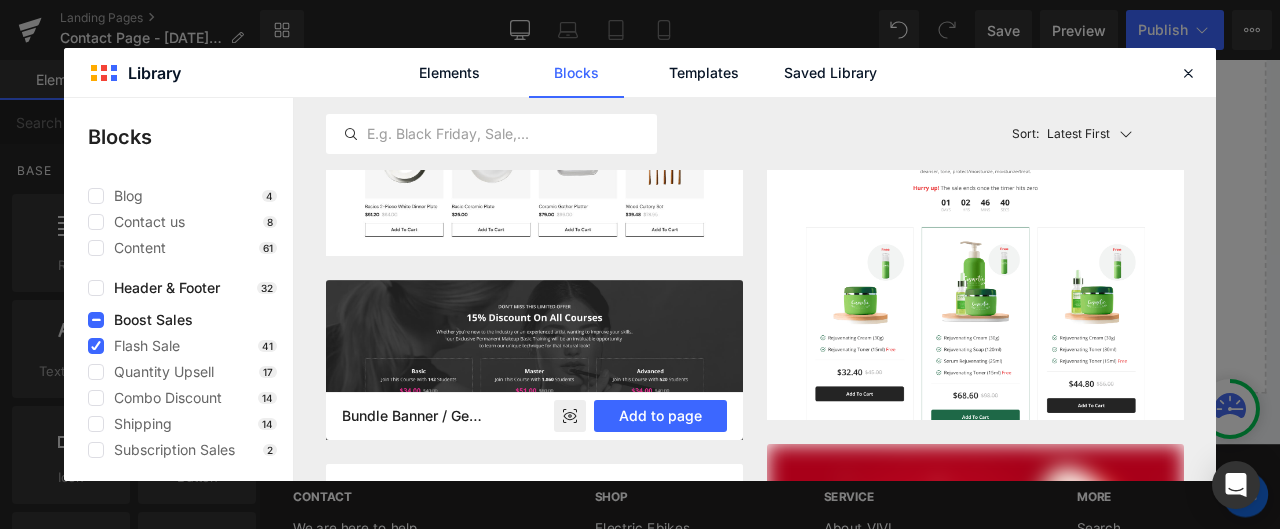 scroll, scrollTop: 222, scrollLeft: 0, axis: vertical 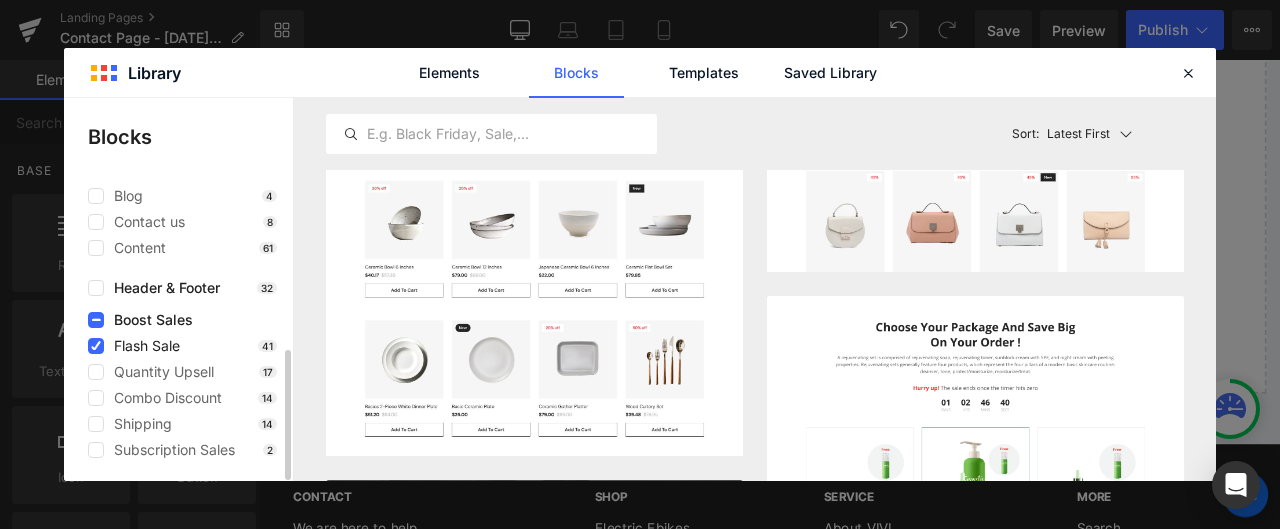click on "Flash Sale" at bounding box center [142, 346] 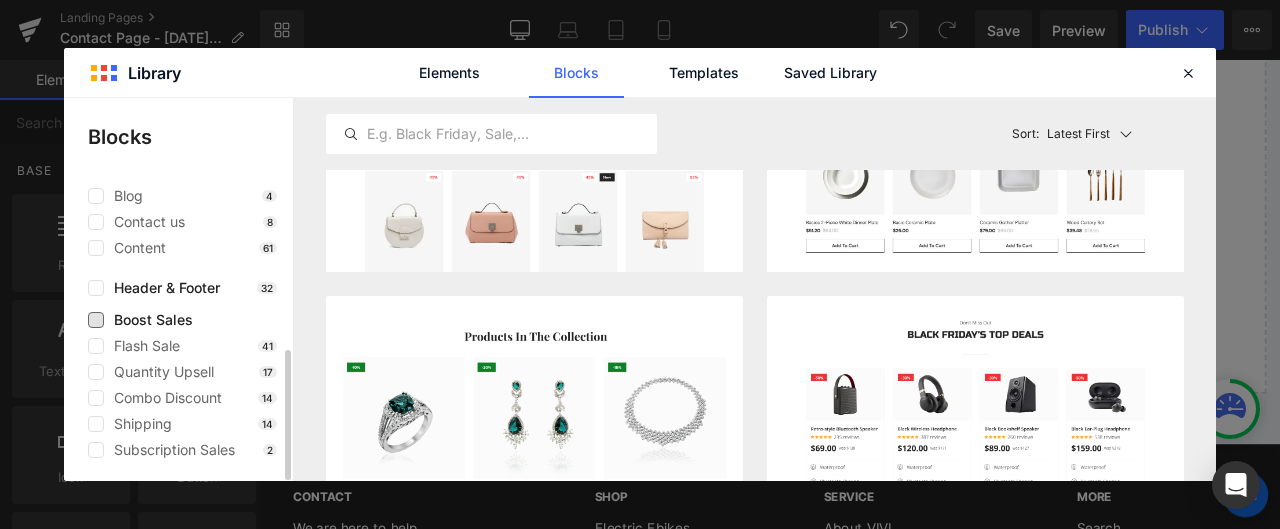 click on "Boost Sales" at bounding box center [148, 320] 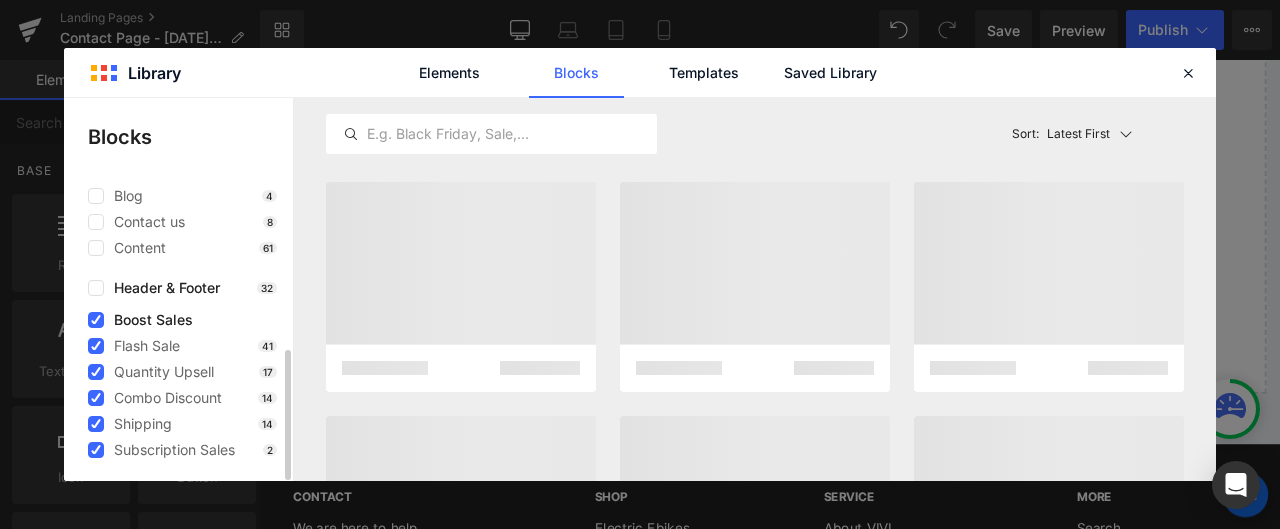 click on "Boost Sales" at bounding box center [148, 320] 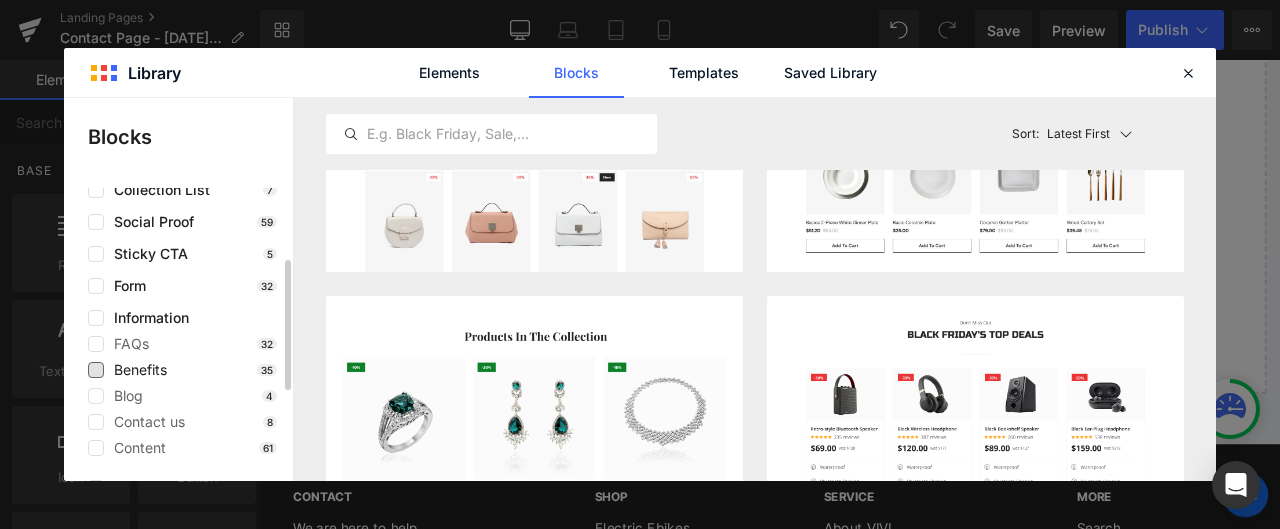 scroll, scrollTop: 0, scrollLeft: 0, axis: both 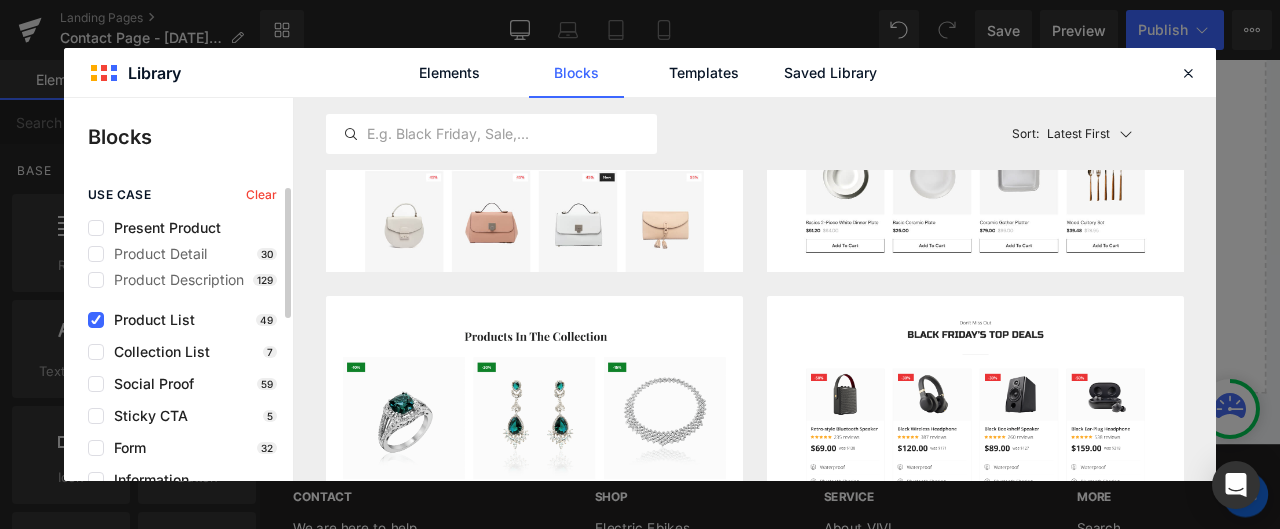 click on "Product List" at bounding box center (149, 320) 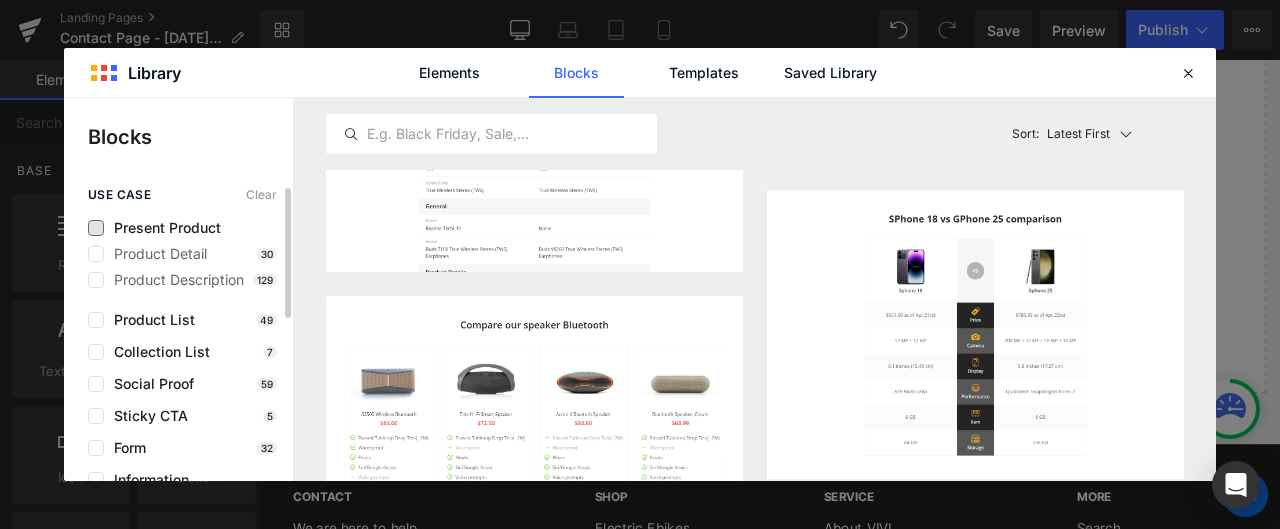 click on "Present Product" at bounding box center [162, 228] 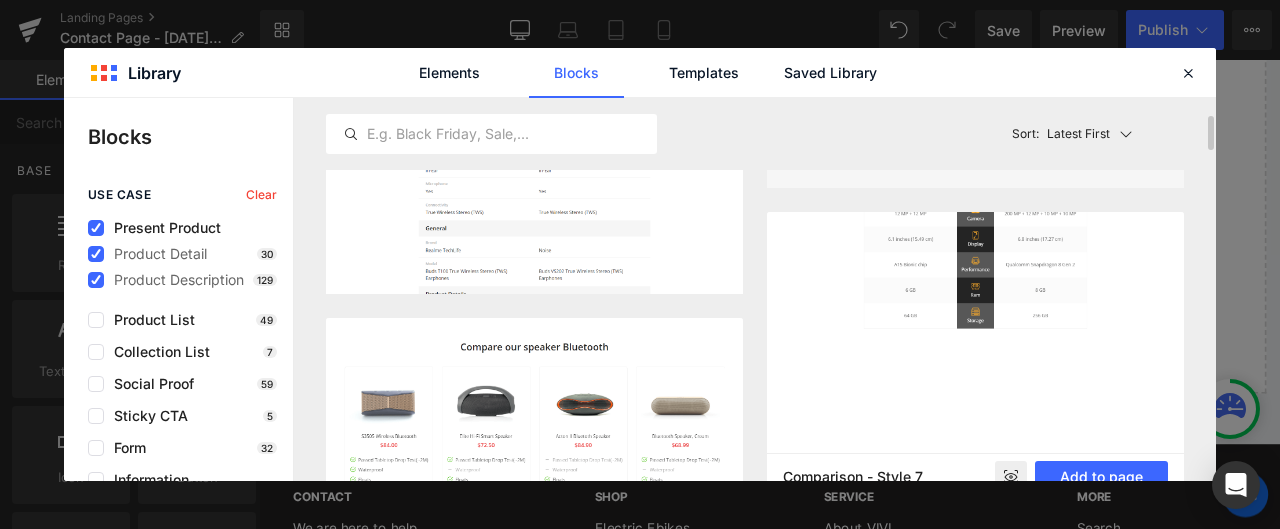 scroll, scrollTop: 0, scrollLeft: 0, axis: both 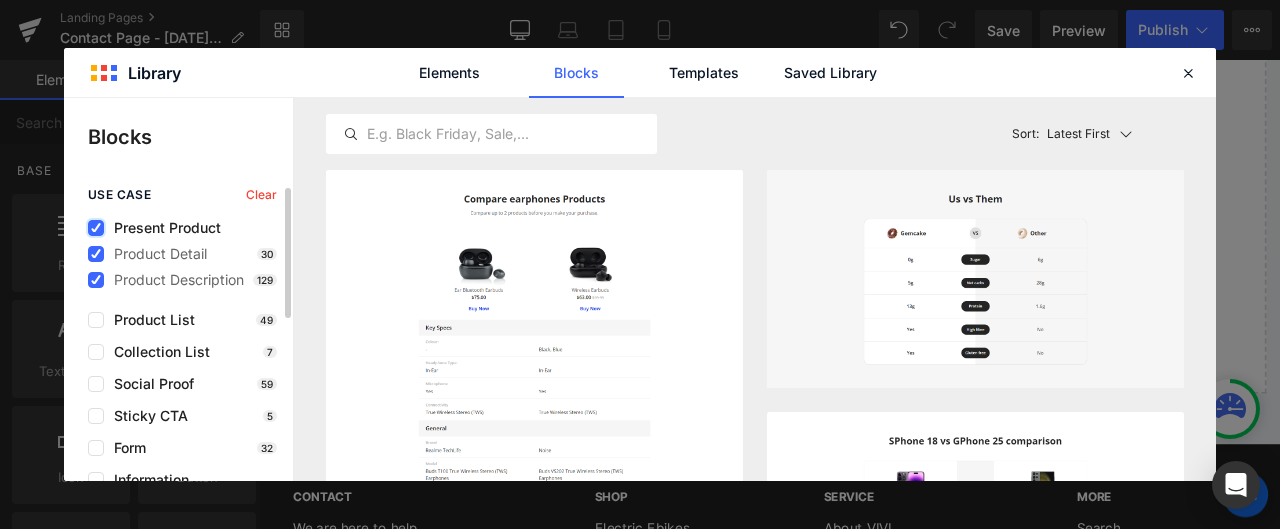 click at bounding box center [96, 228] 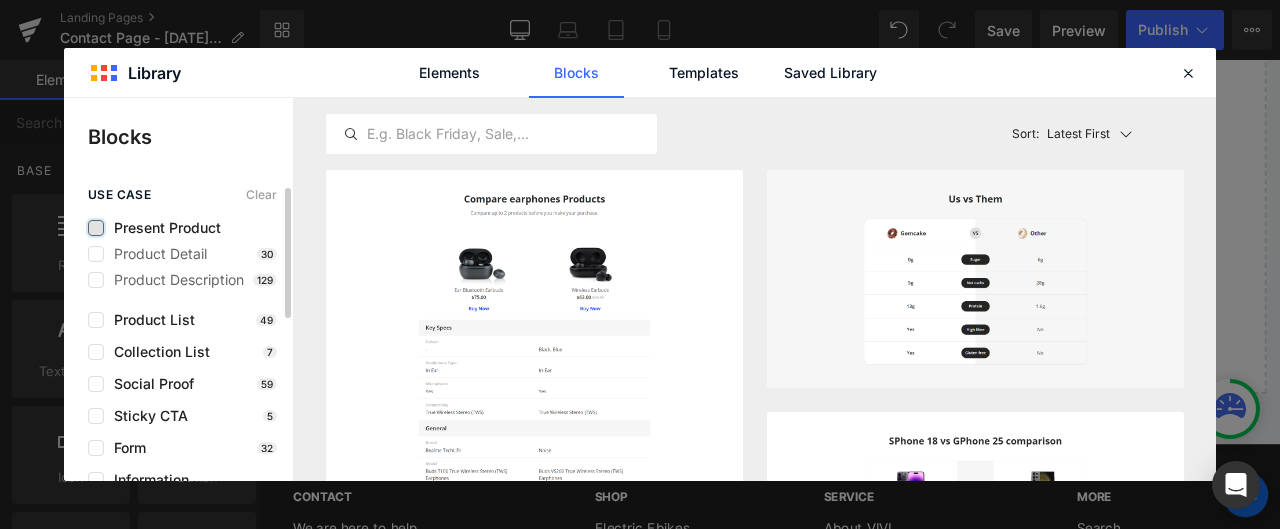 click on "Product List 49" at bounding box center (182, 320) 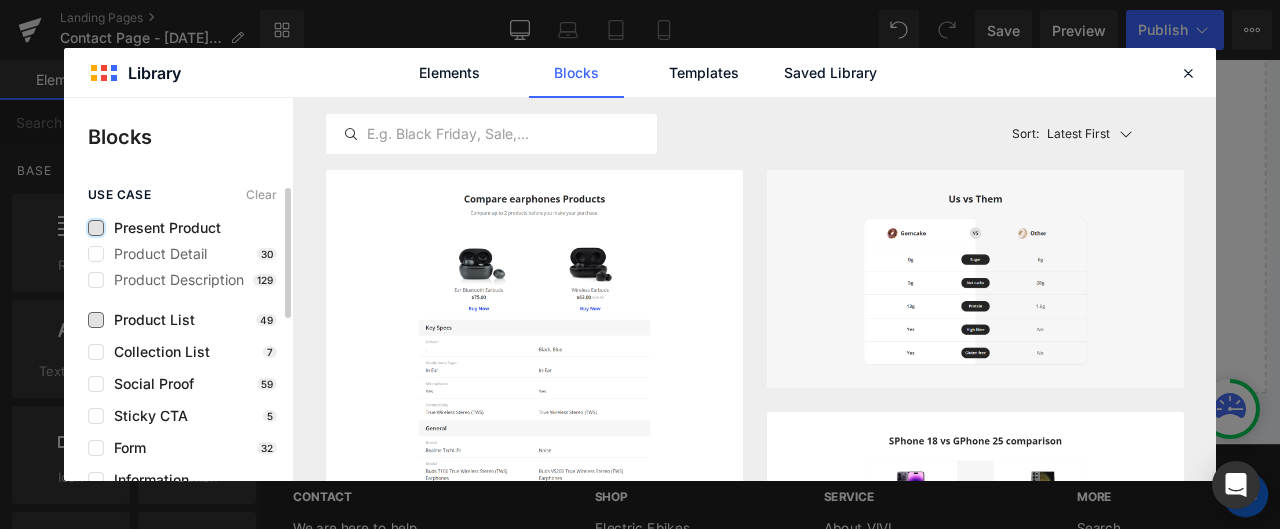 click on "Product List" at bounding box center [149, 320] 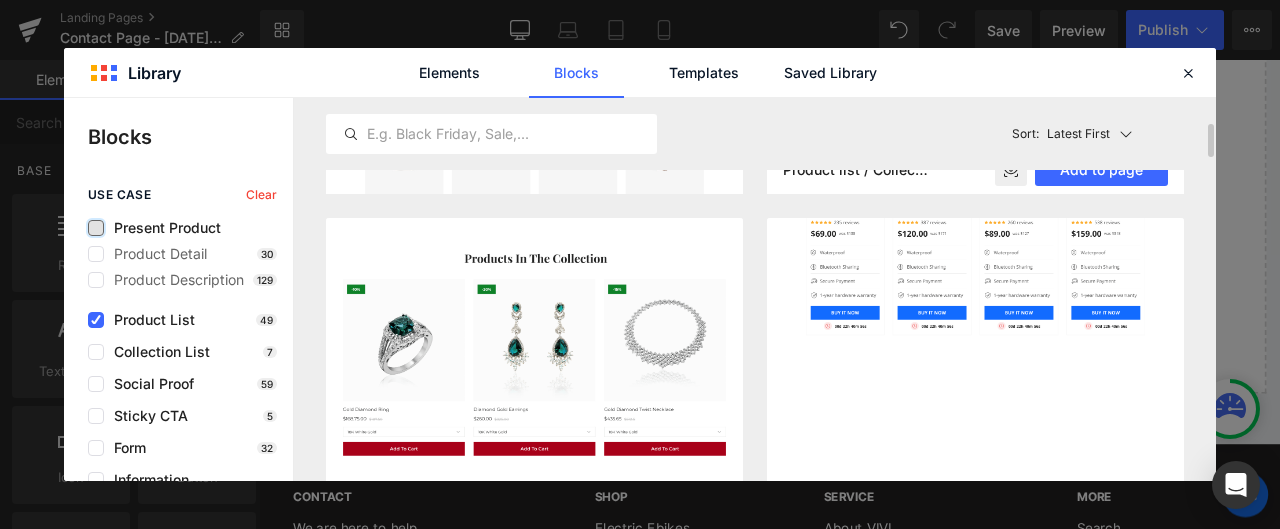scroll, scrollTop: 100, scrollLeft: 0, axis: vertical 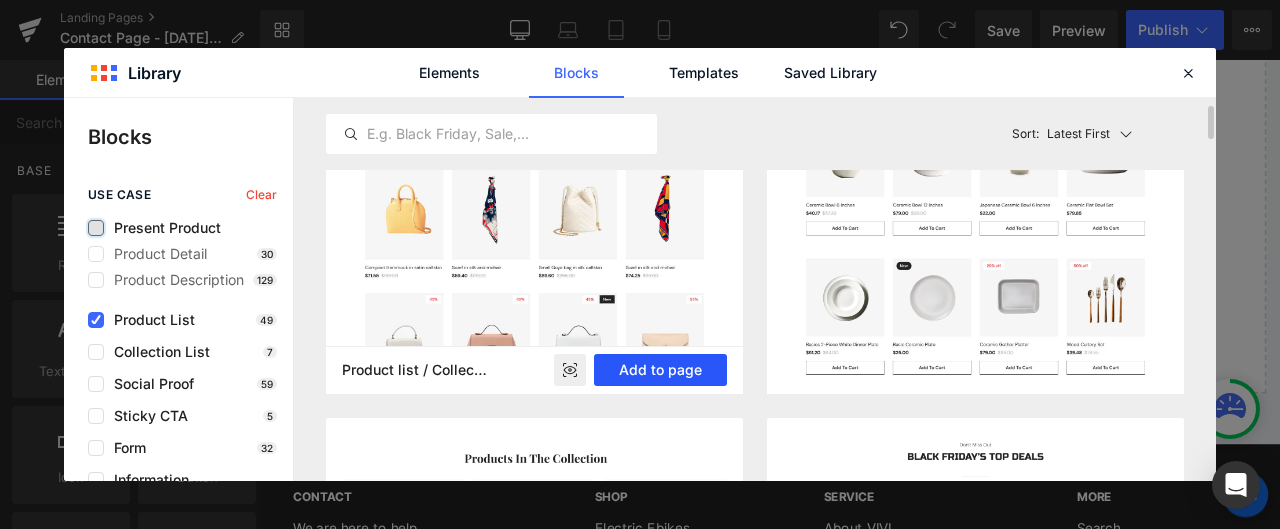 click on "Add to page" at bounding box center (660, 370) 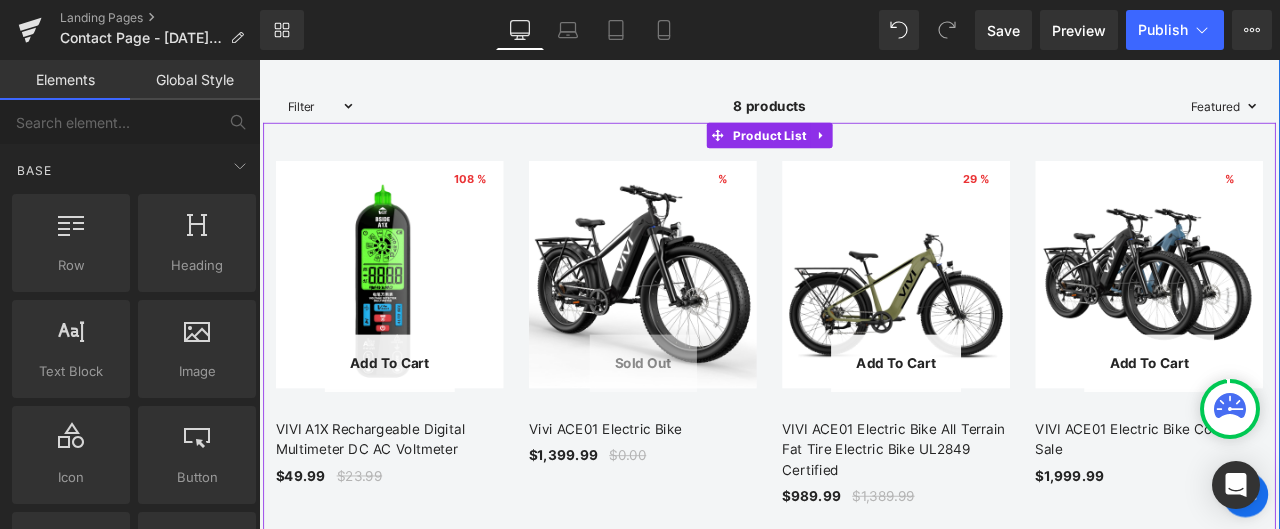 scroll, scrollTop: 814, scrollLeft: 0, axis: vertical 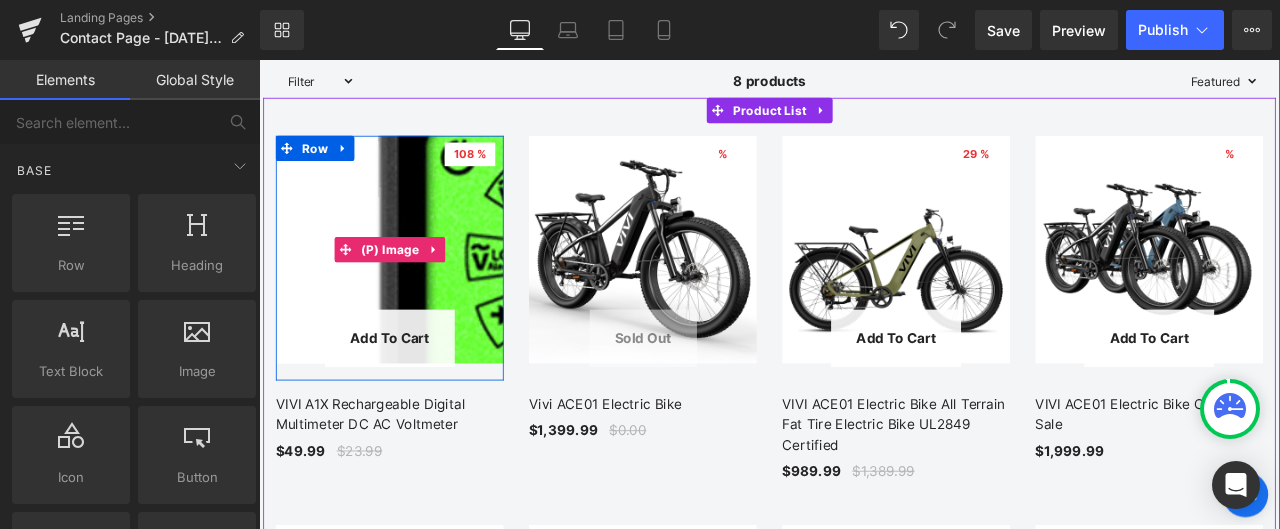 click at bounding box center (727, 571) 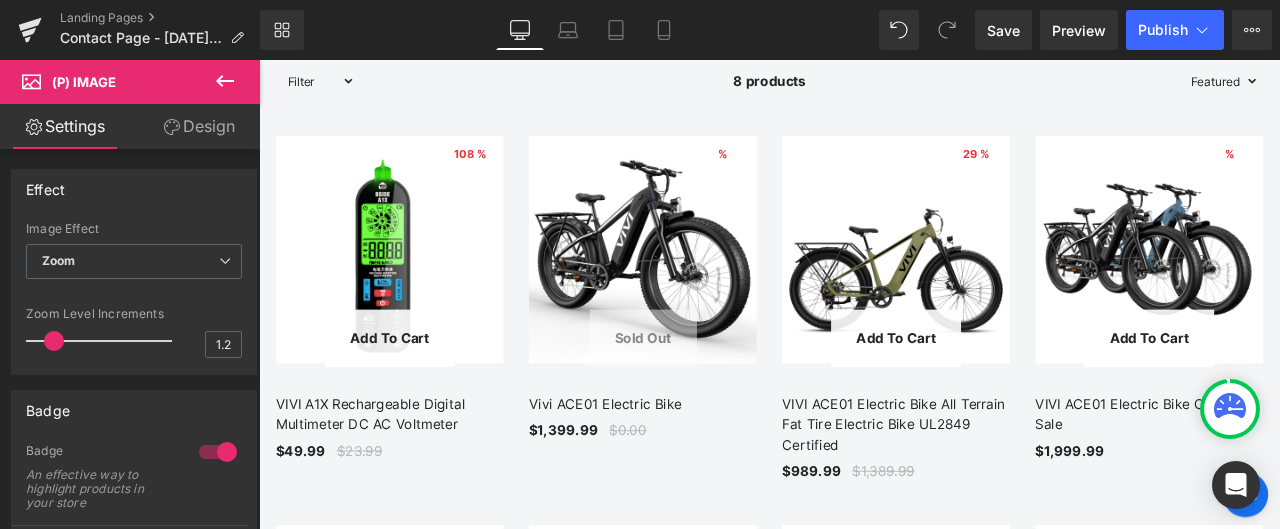 click 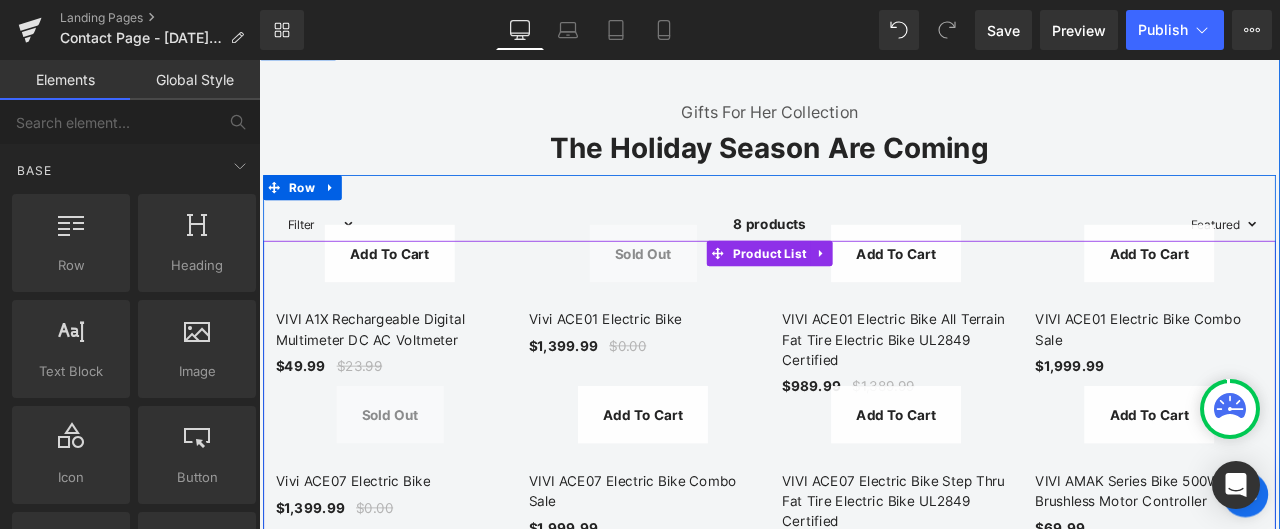 scroll, scrollTop: 614, scrollLeft: 0, axis: vertical 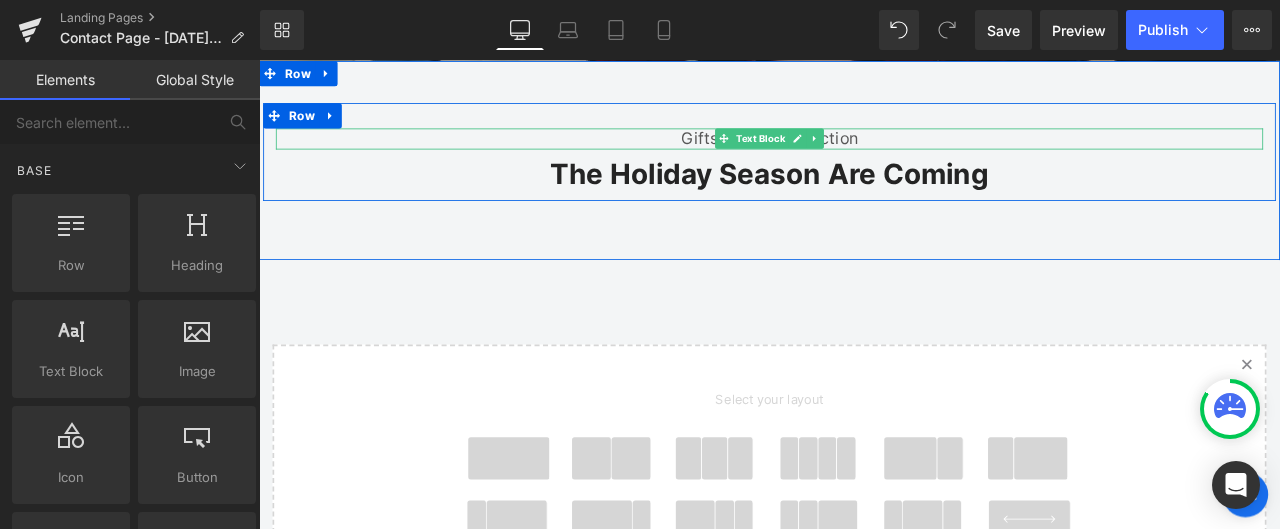click on "Gifts For Her Collection" at bounding box center (864, 153) 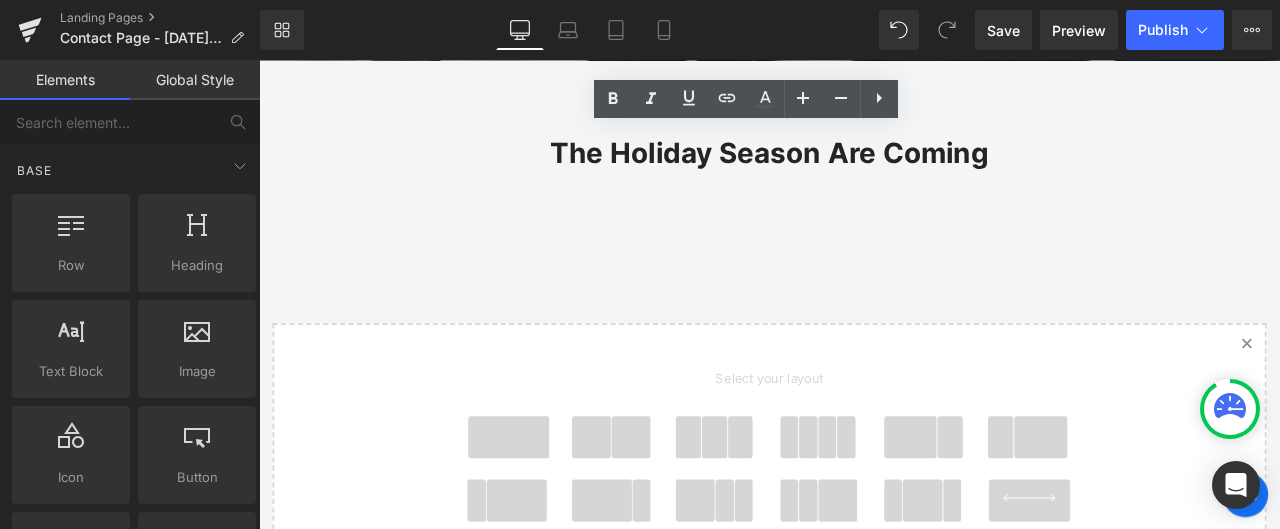scroll, scrollTop: 0, scrollLeft: 0, axis: both 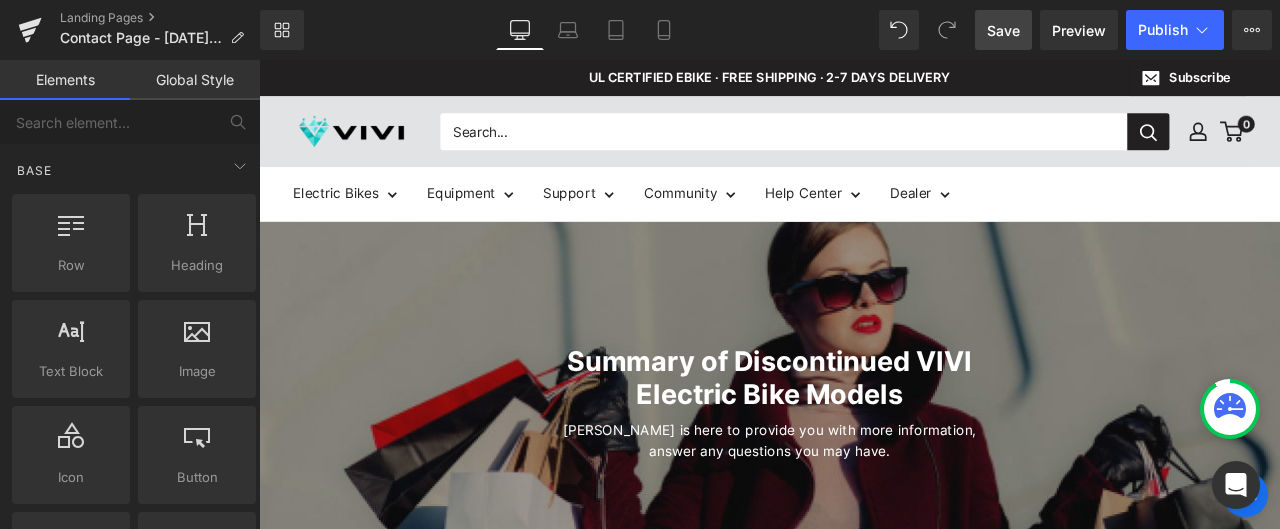 click on "Save" at bounding box center [1003, 30] 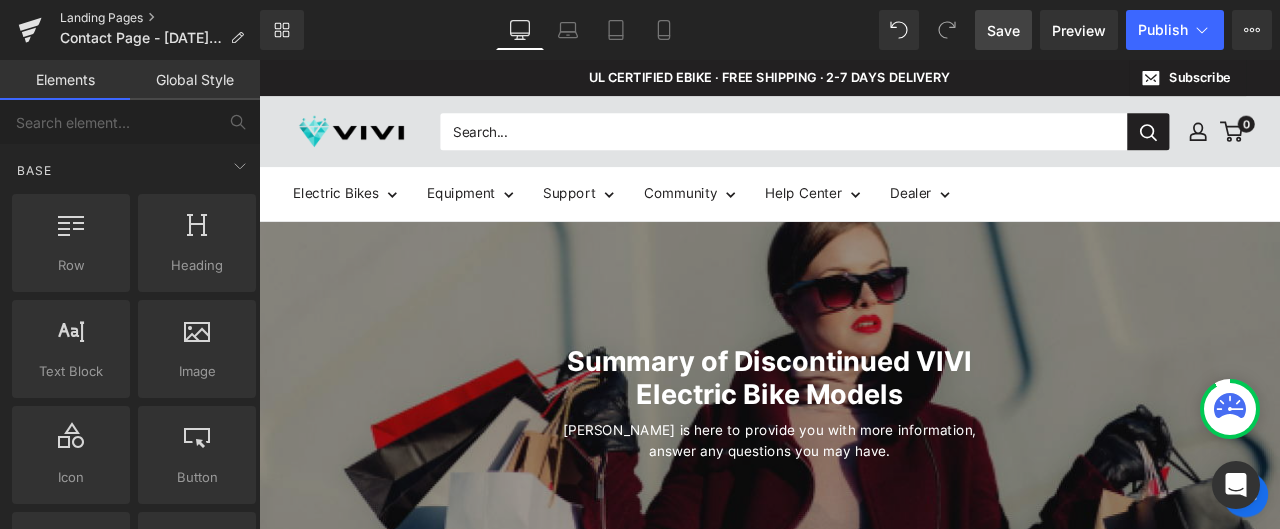 click on "Landing Pages" at bounding box center [160, 18] 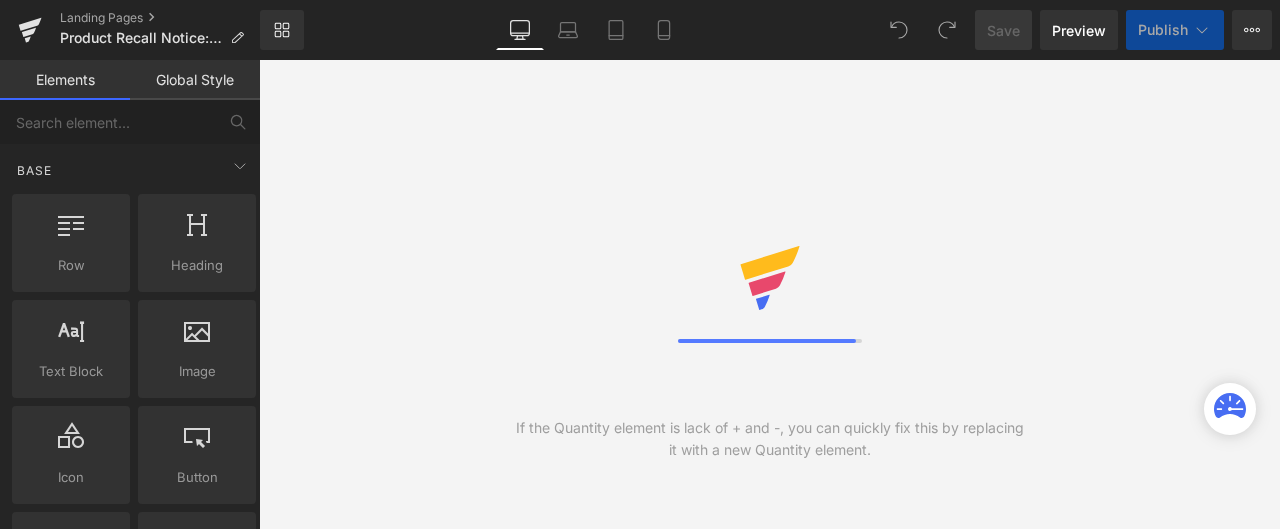 scroll, scrollTop: 0, scrollLeft: 0, axis: both 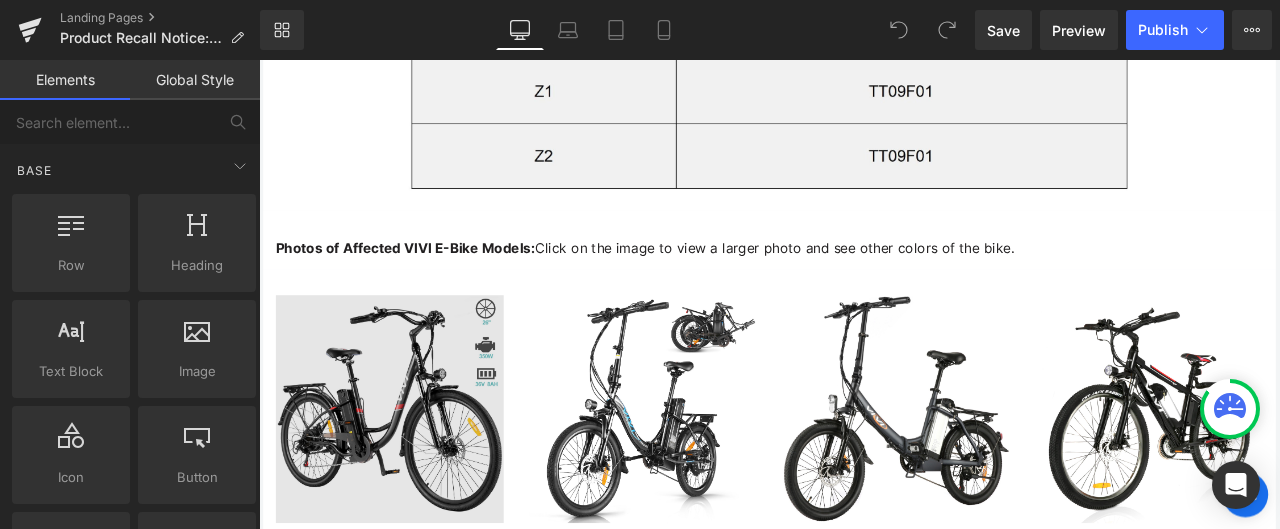 click at bounding box center [414, 474] 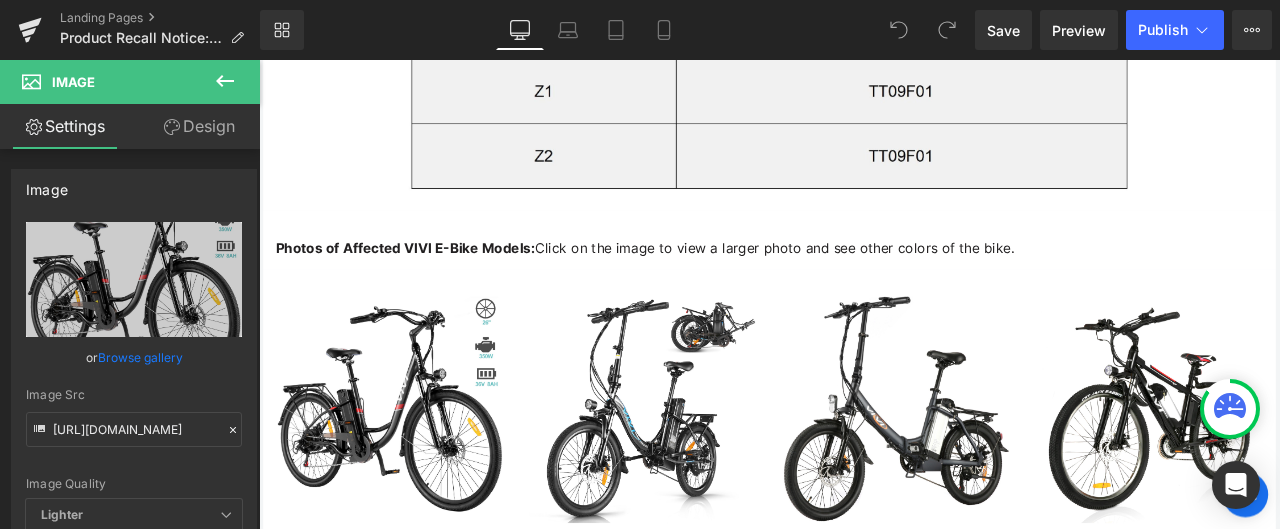 click 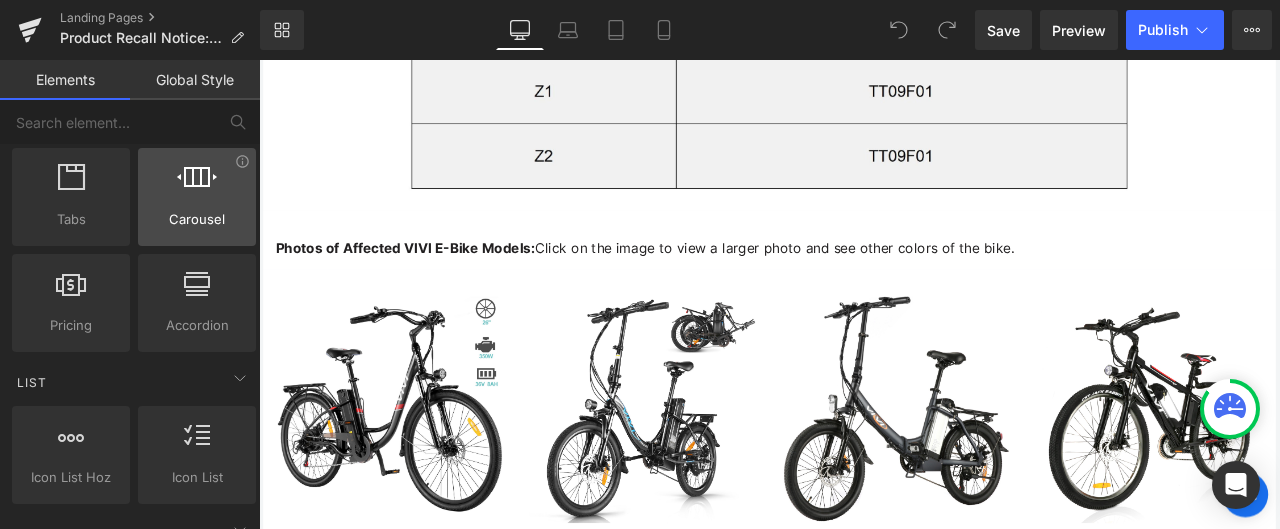 scroll, scrollTop: 700, scrollLeft: 0, axis: vertical 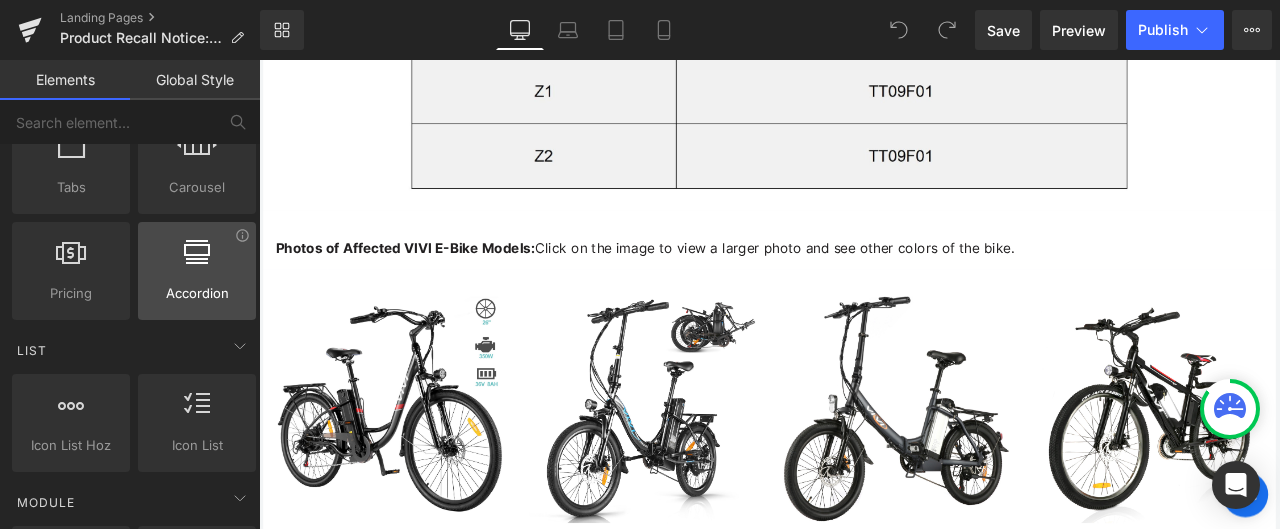 click at bounding box center (197, 260) 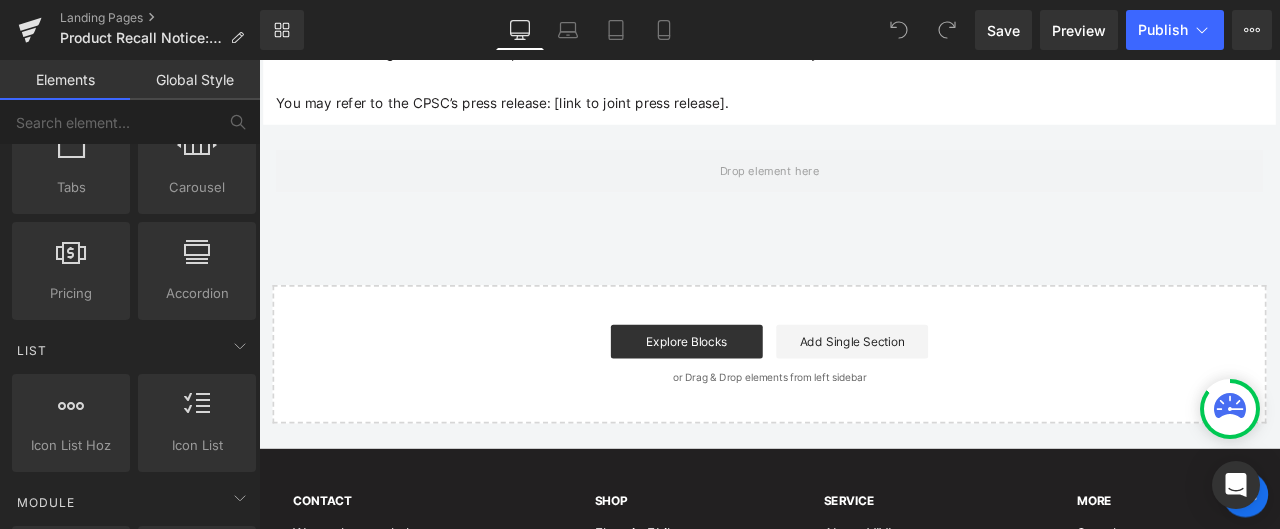 scroll, scrollTop: 5800, scrollLeft: 0, axis: vertical 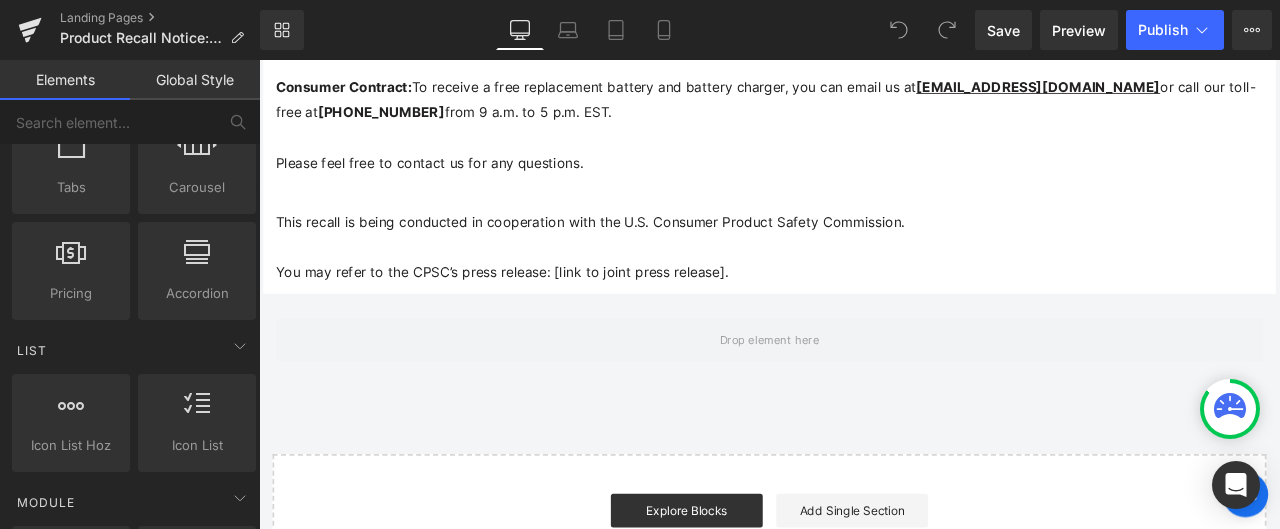 click on "Rendering Content" at bounding box center [640, 450] 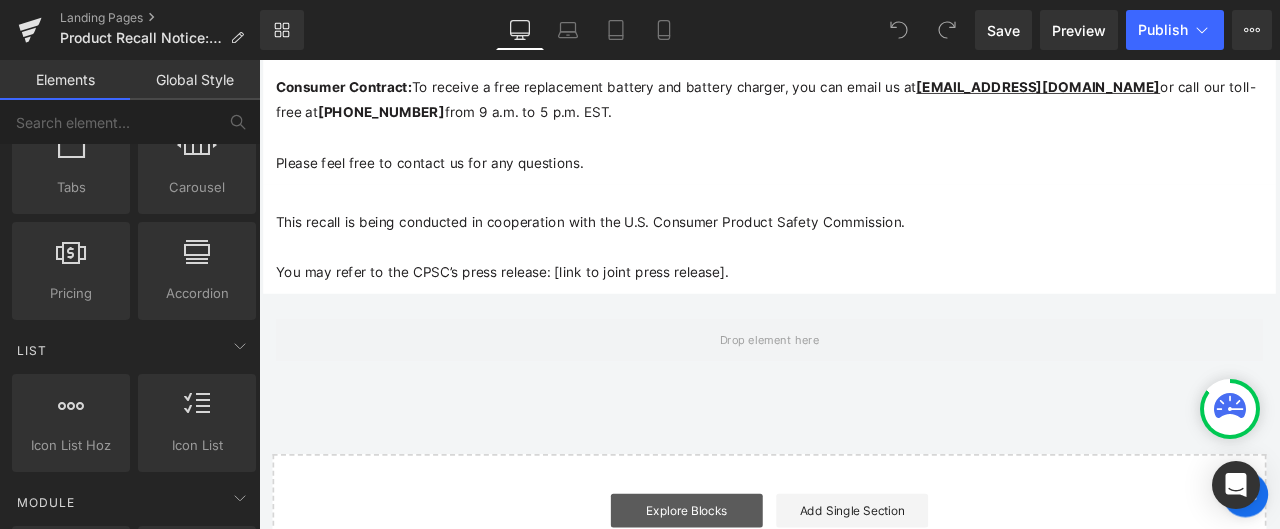 click on "Explore Blocks" at bounding box center (766, 594) 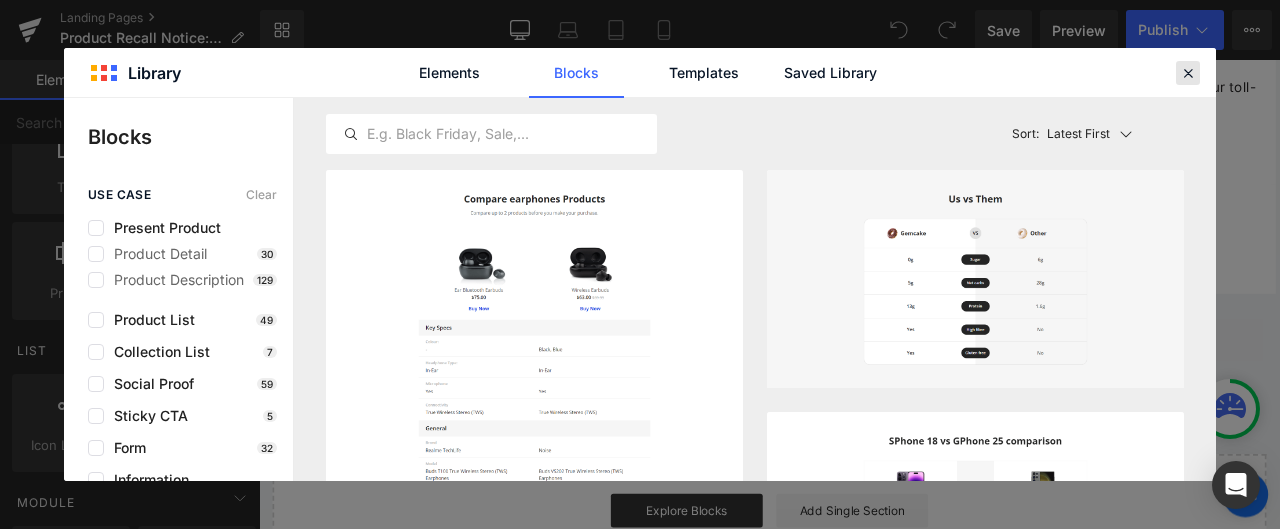 click at bounding box center [1188, 73] 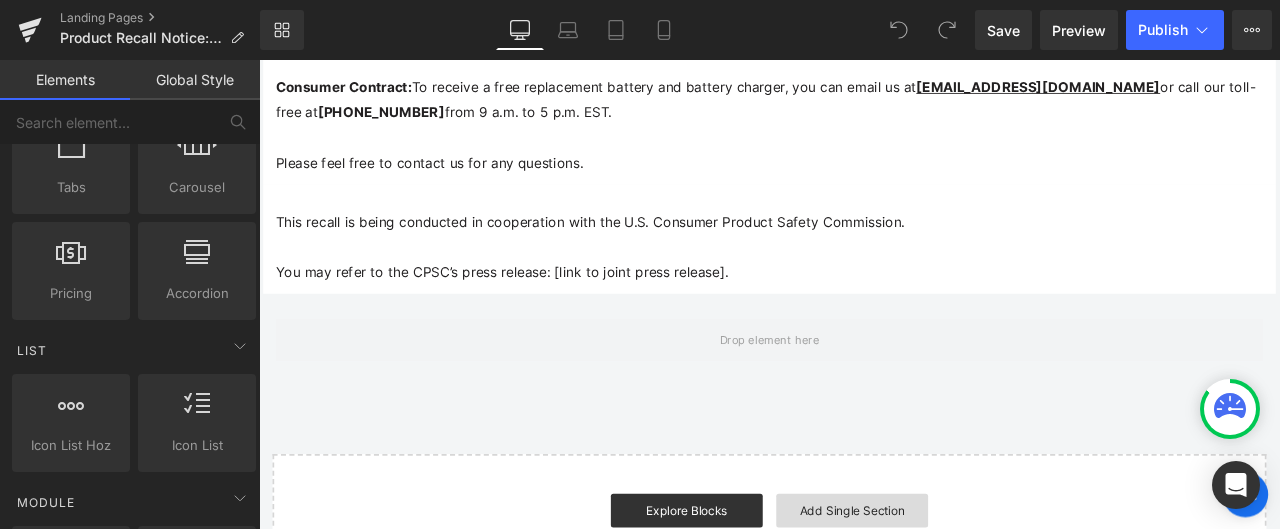 click on "Add Single Section" at bounding box center (962, 594) 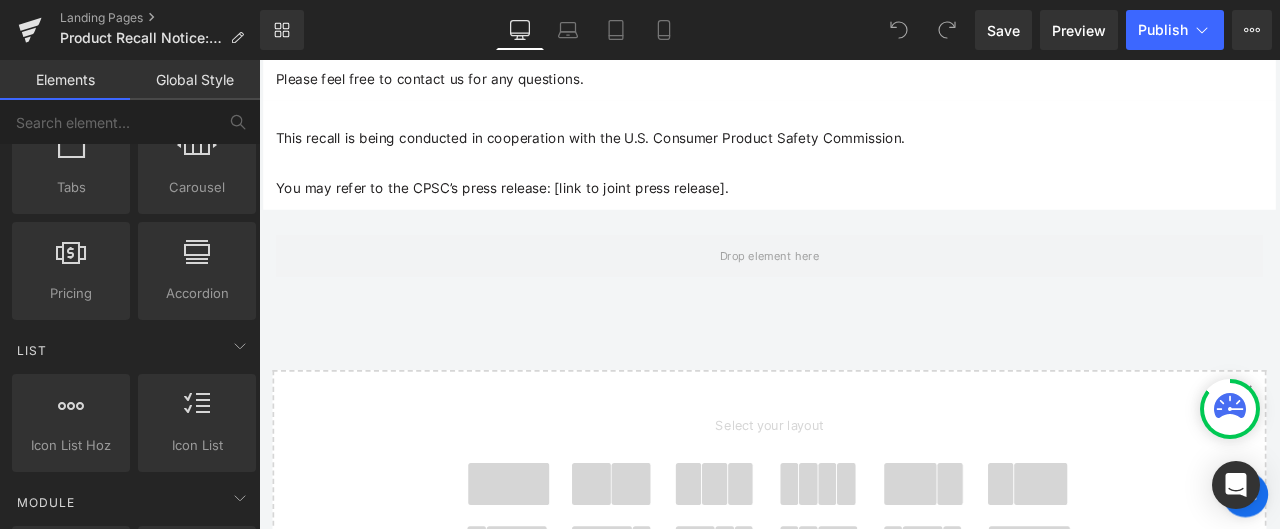 scroll, scrollTop: 6000, scrollLeft: 0, axis: vertical 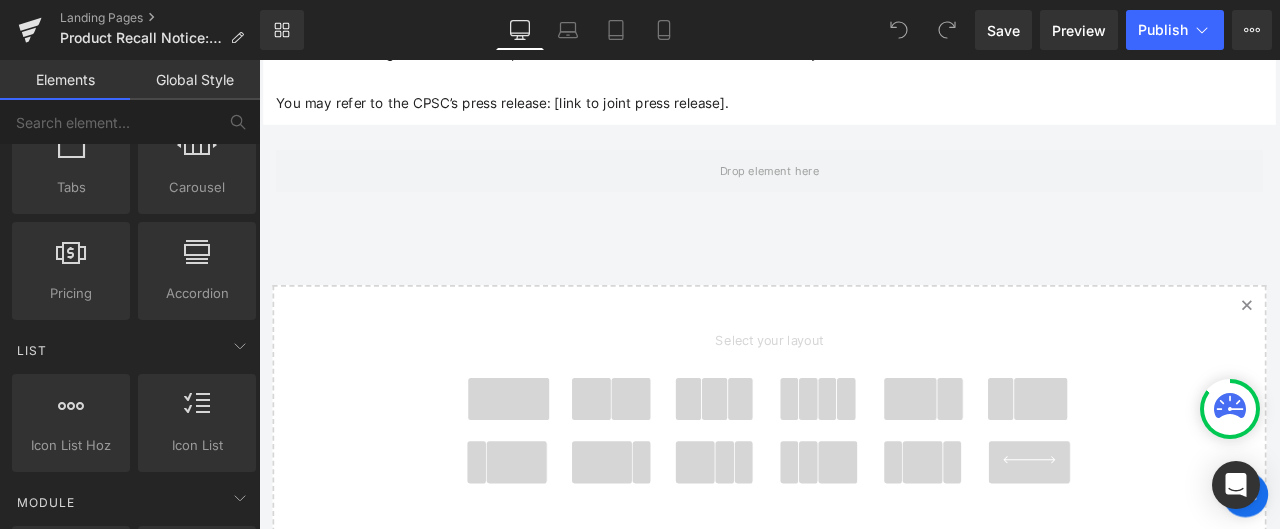 click at bounding box center (933, 462) 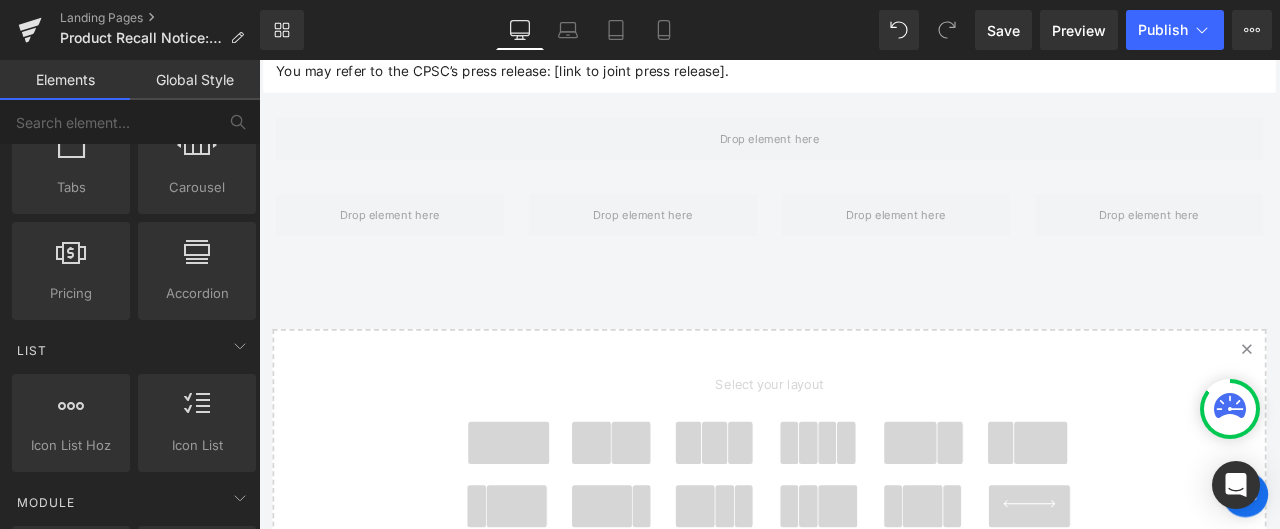 scroll, scrollTop: 5938, scrollLeft: 0, axis: vertical 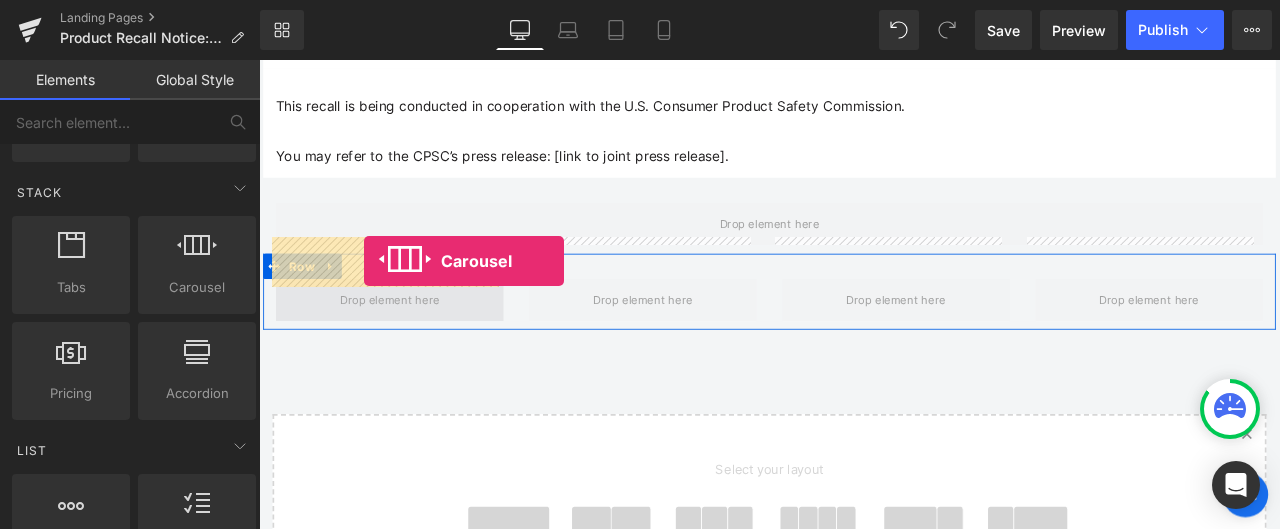 drag, startPoint x: 449, startPoint y: 321, endPoint x: 383, endPoint y: 298, distance: 69.89278 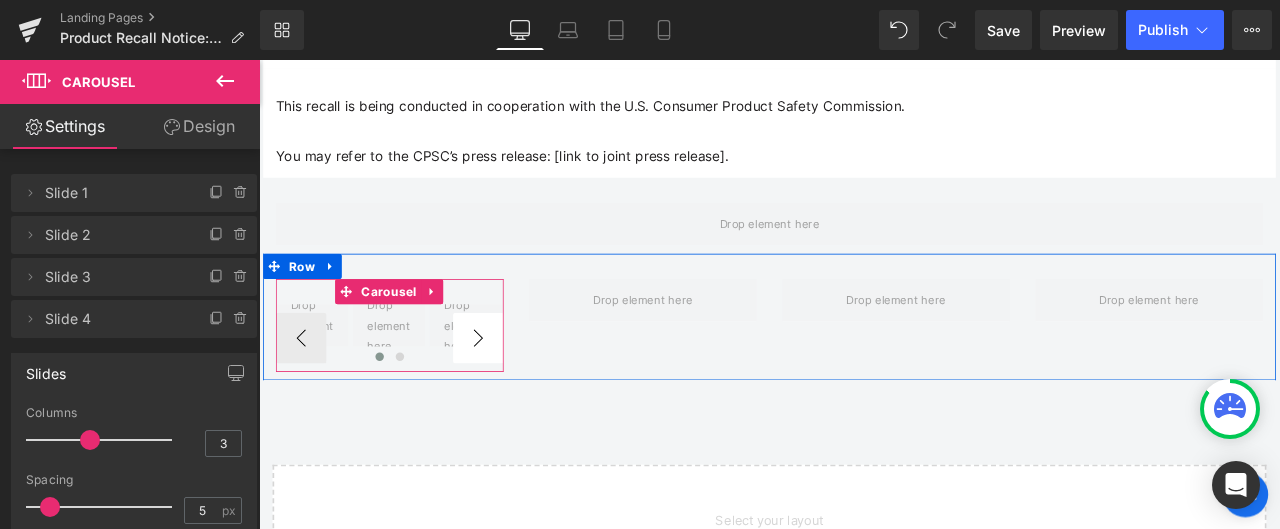 click on "›" at bounding box center (519, 389) 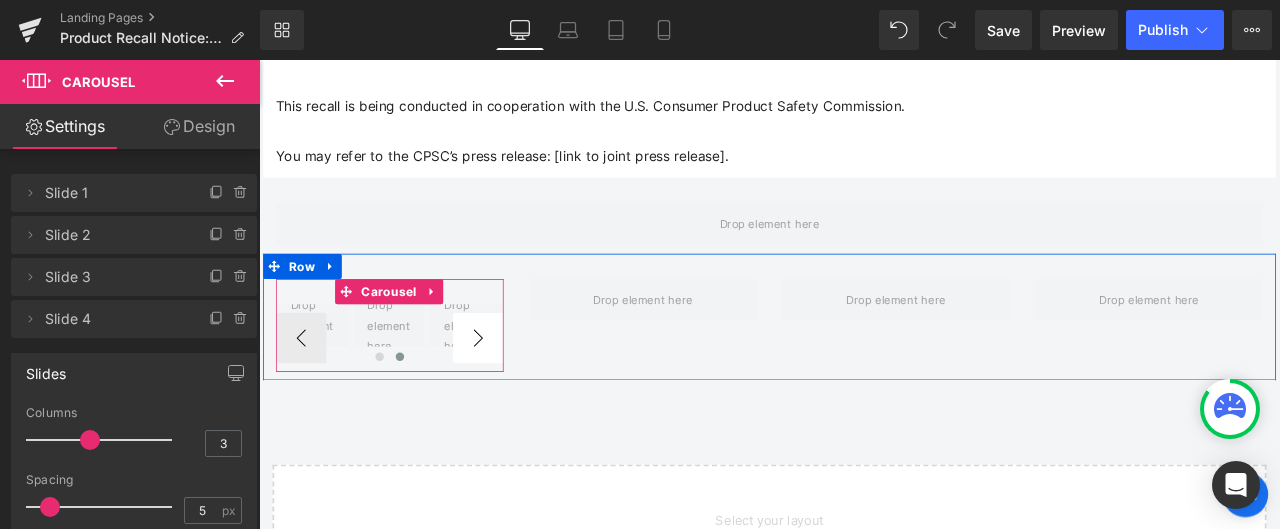 click on "›" at bounding box center (519, 389) 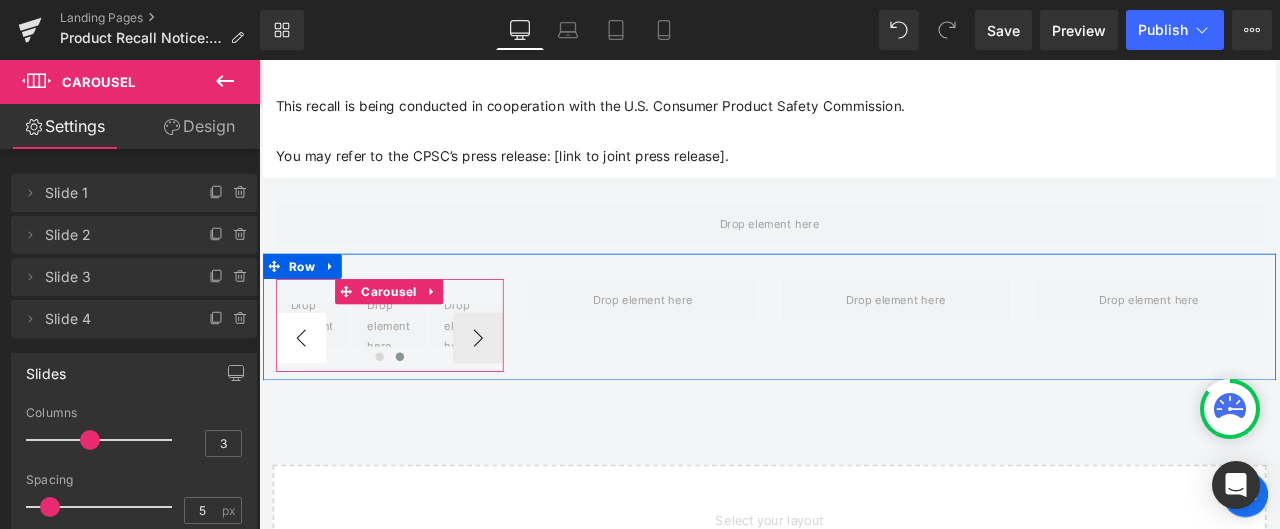 click on "‹" at bounding box center (309, 389) 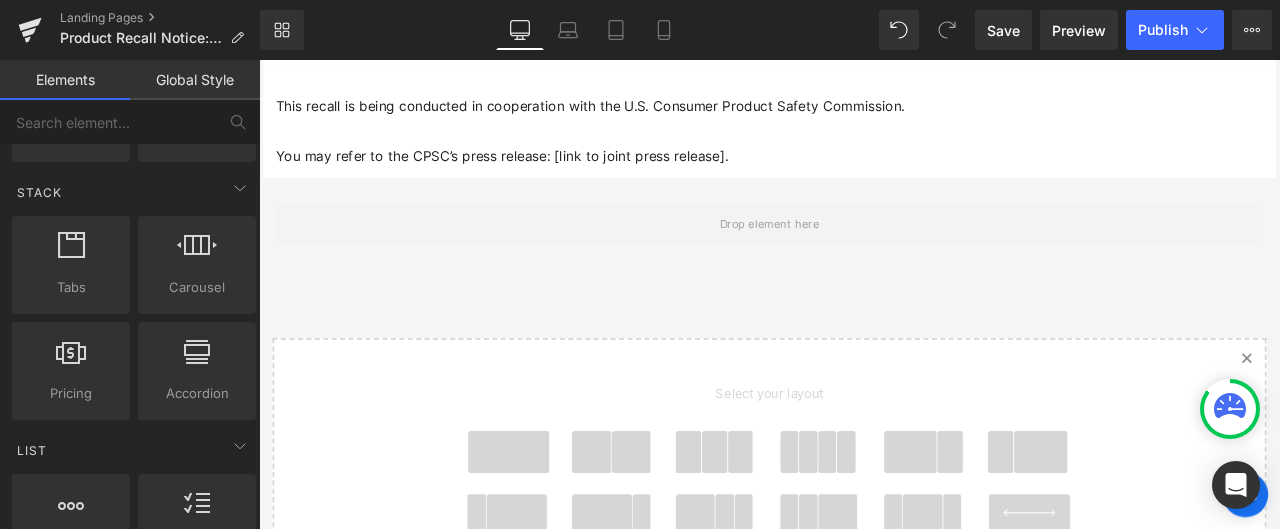 click at bounding box center (910, 524) 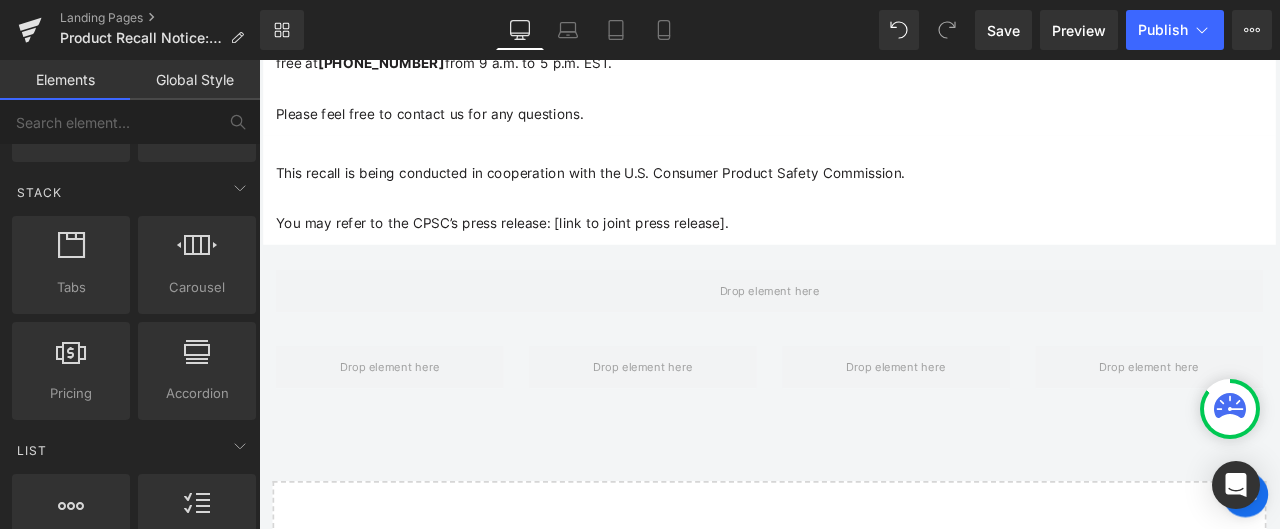 scroll, scrollTop: 5838, scrollLeft: 0, axis: vertical 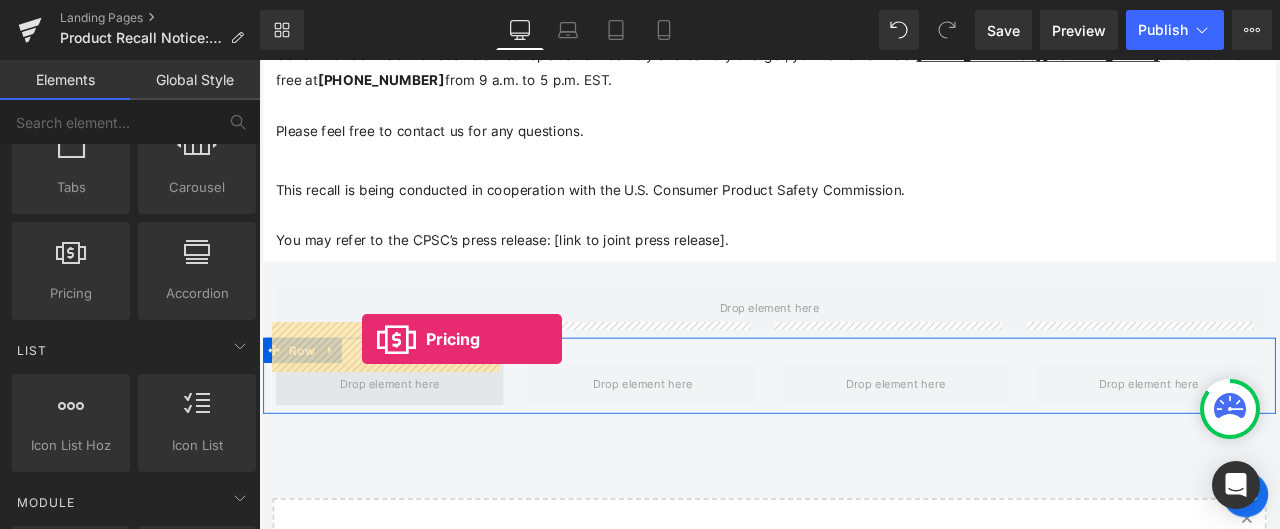 drag, startPoint x: 343, startPoint y: 320, endPoint x: 381, endPoint y: 391, distance: 80.529495 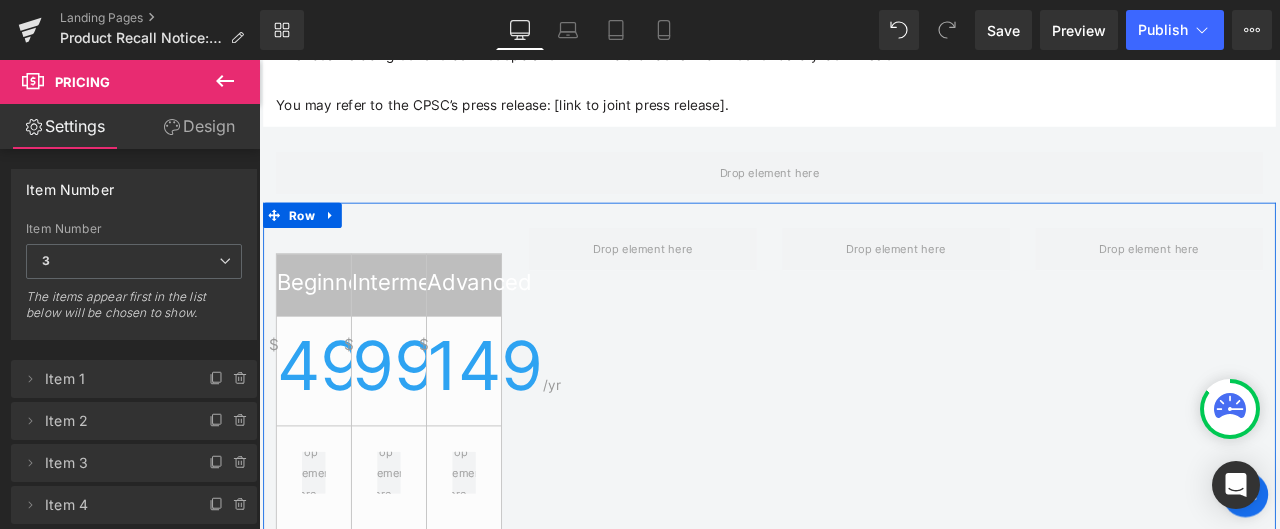 scroll, scrollTop: 5938, scrollLeft: 0, axis: vertical 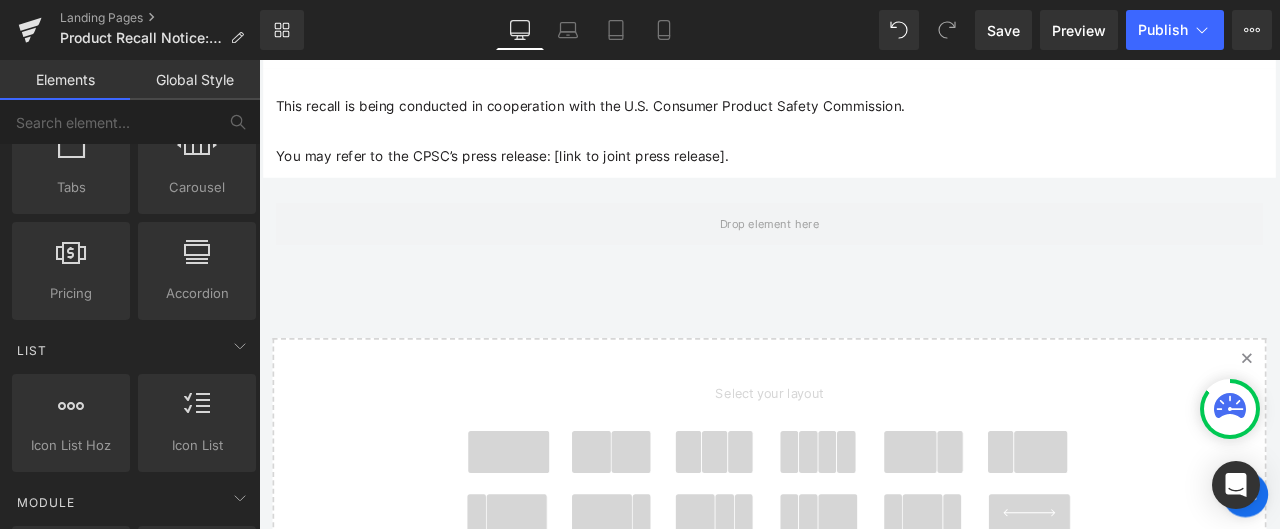 click at bounding box center (933, 524) 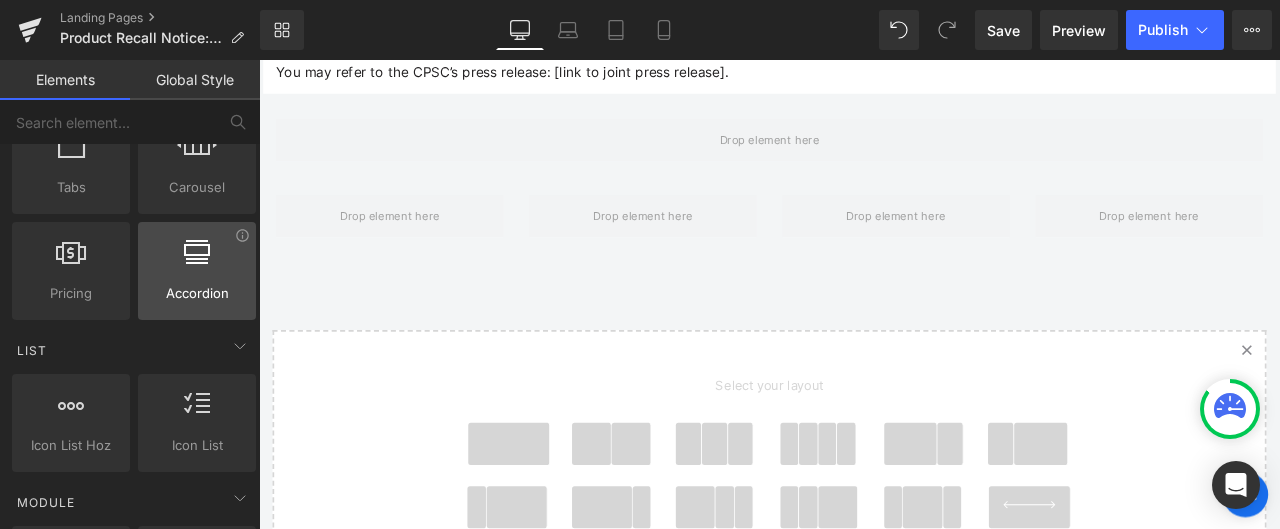 scroll, scrollTop: 6038, scrollLeft: 0, axis: vertical 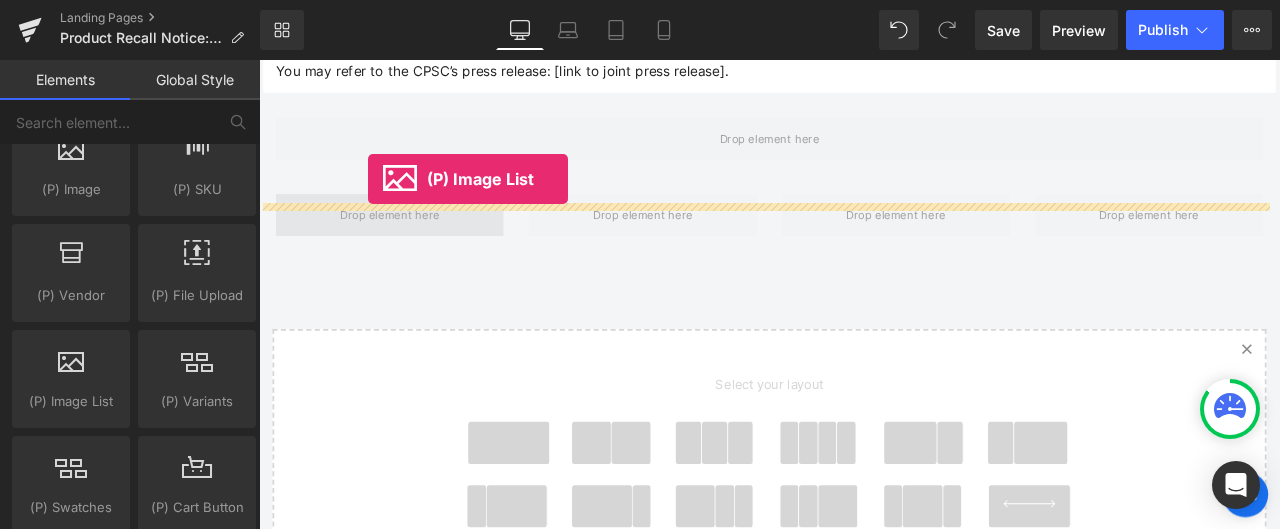 drag, startPoint x: 345, startPoint y: 433, endPoint x: 388, endPoint y: 201, distance: 235.95126 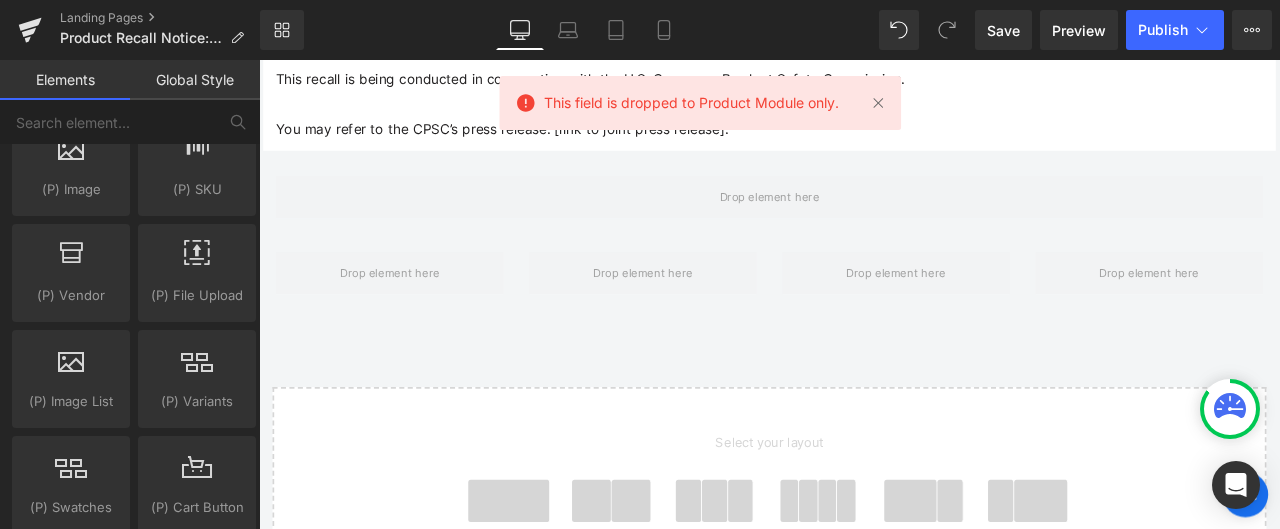scroll, scrollTop: 5938, scrollLeft: 0, axis: vertical 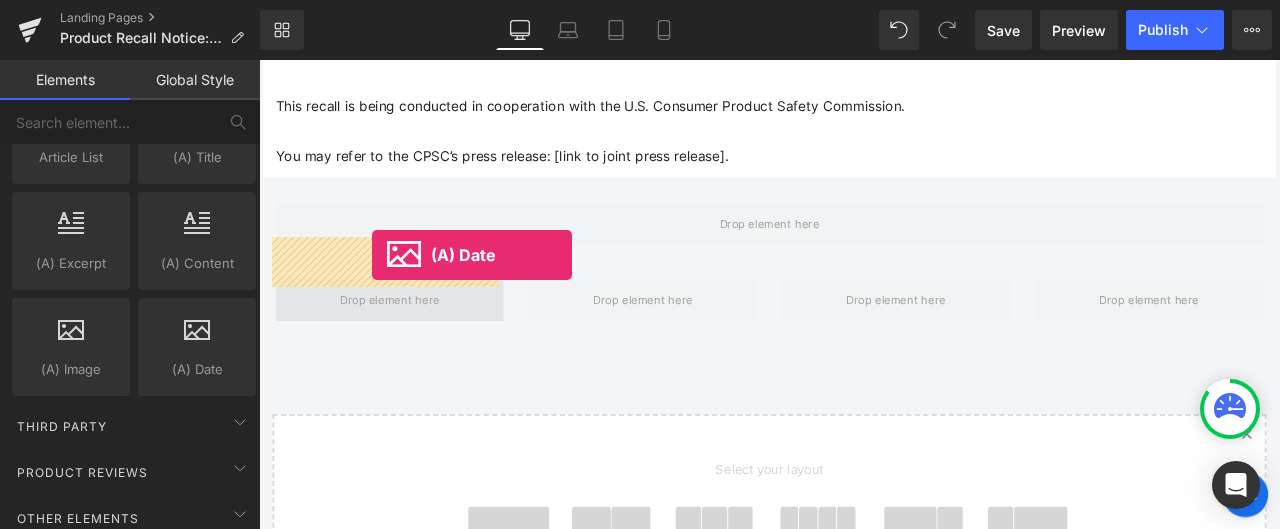 drag, startPoint x: 452, startPoint y: 371, endPoint x: 393, endPoint y: 291, distance: 99.40322 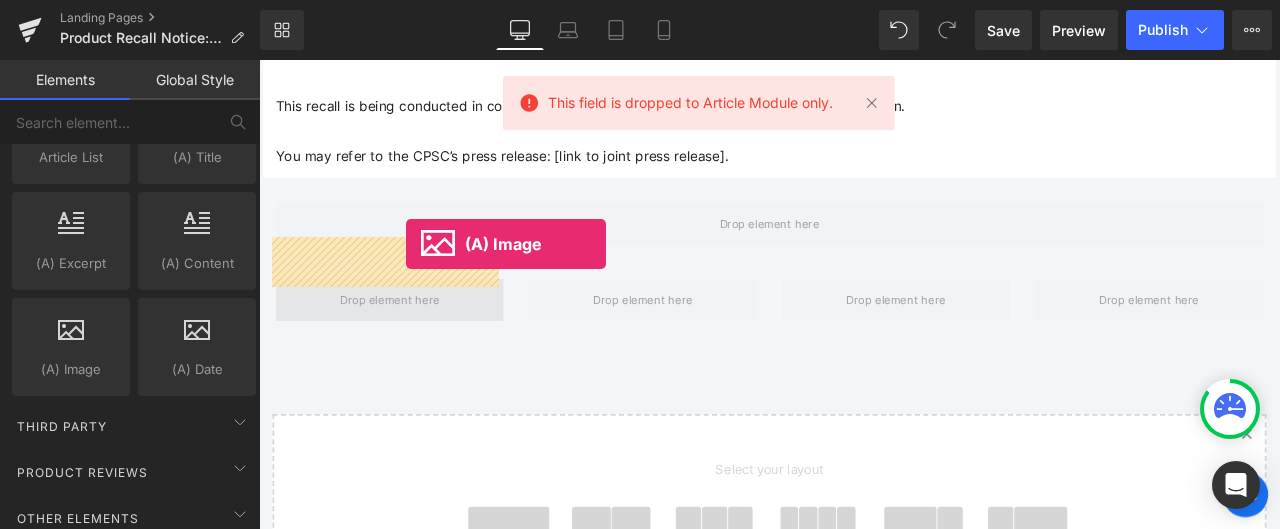 drag, startPoint x: 335, startPoint y: 388, endPoint x: 434, endPoint y: 278, distance: 147.98987 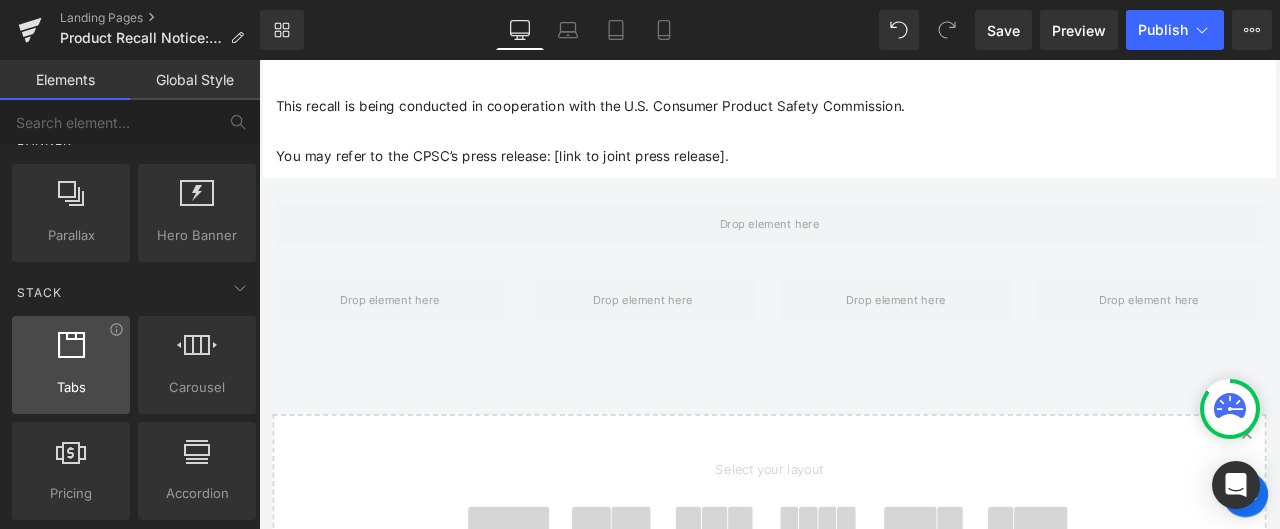 scroll, scrollTop: 600, scrollLeft: 0, axis: vertical 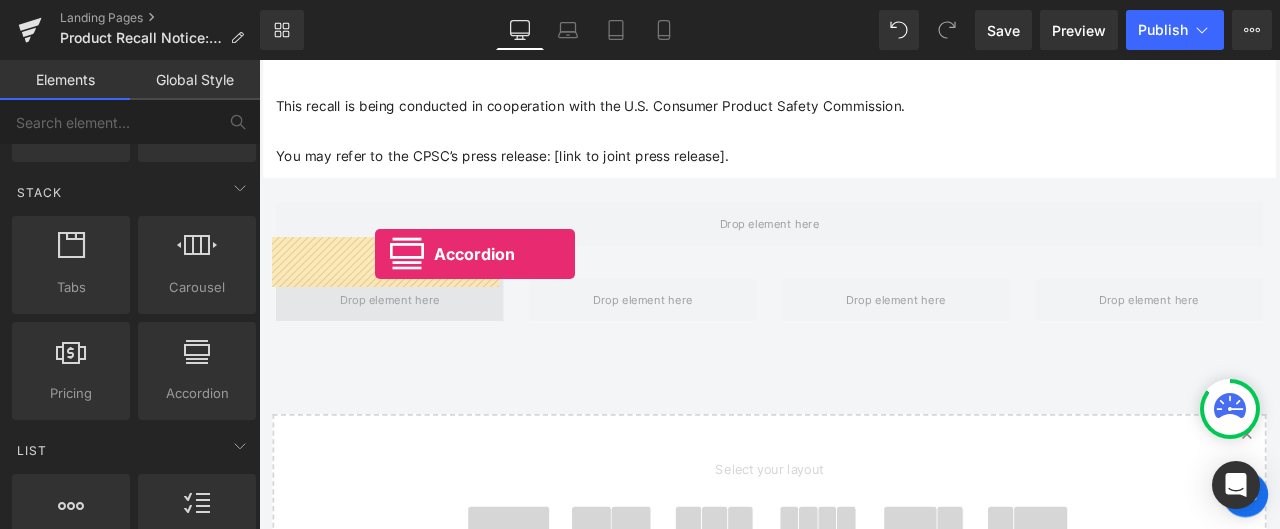 drag, startPoint x: 450, startPoint y: 408, endPoint x: 396, endPoint y: 290, distance: 129.76903 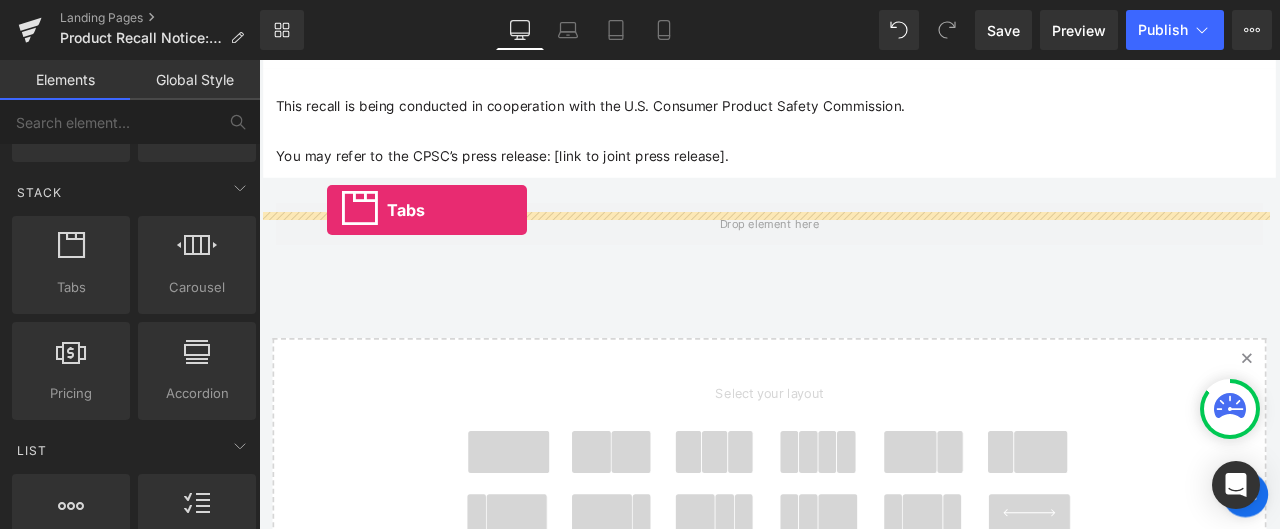 drag, startPoint x: 323, startPoint y: 317, endPoint x: 340, endPoint y: 238, distance: 80.80842 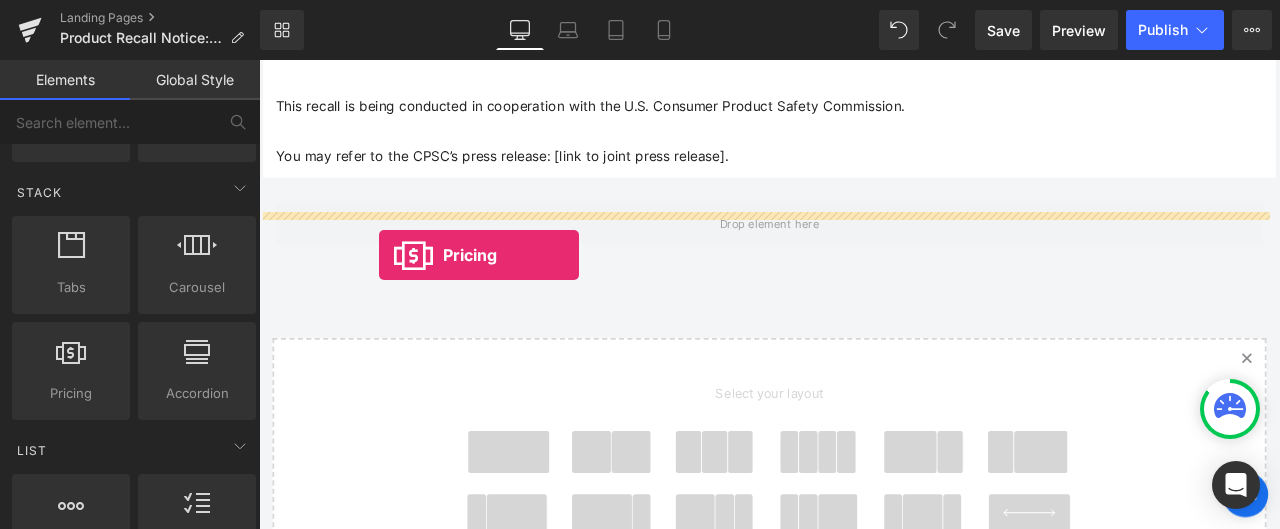 drag, startPoint x: 329, startPoint y: 427, endPoint x: 401, endPoint y: 291, distance: 153.88307 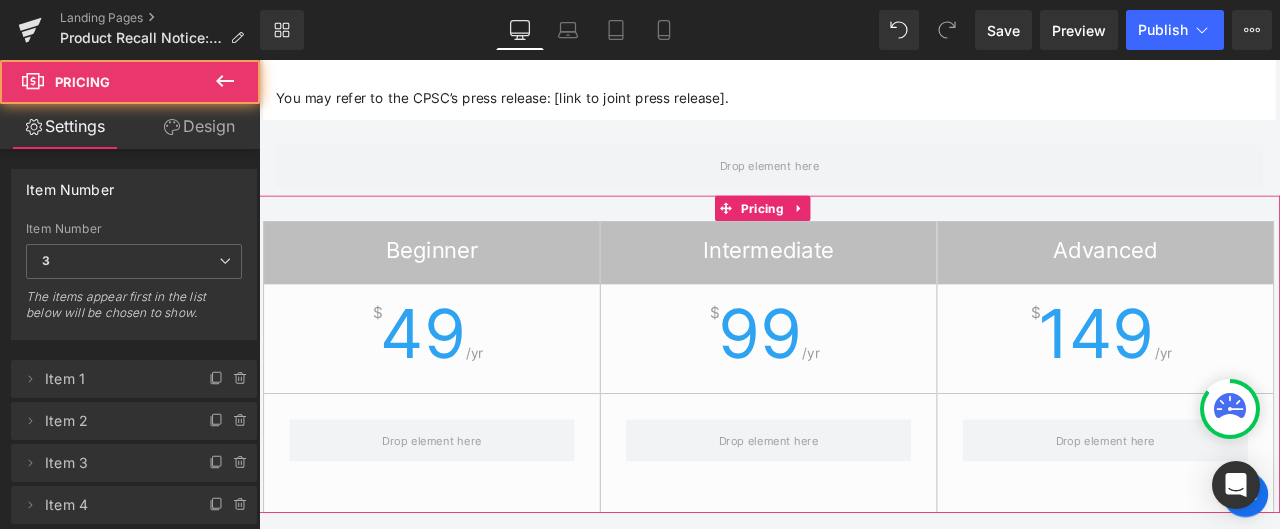 scroll, scrollTop: 6038, scrollLeft: 0, axis: vertical 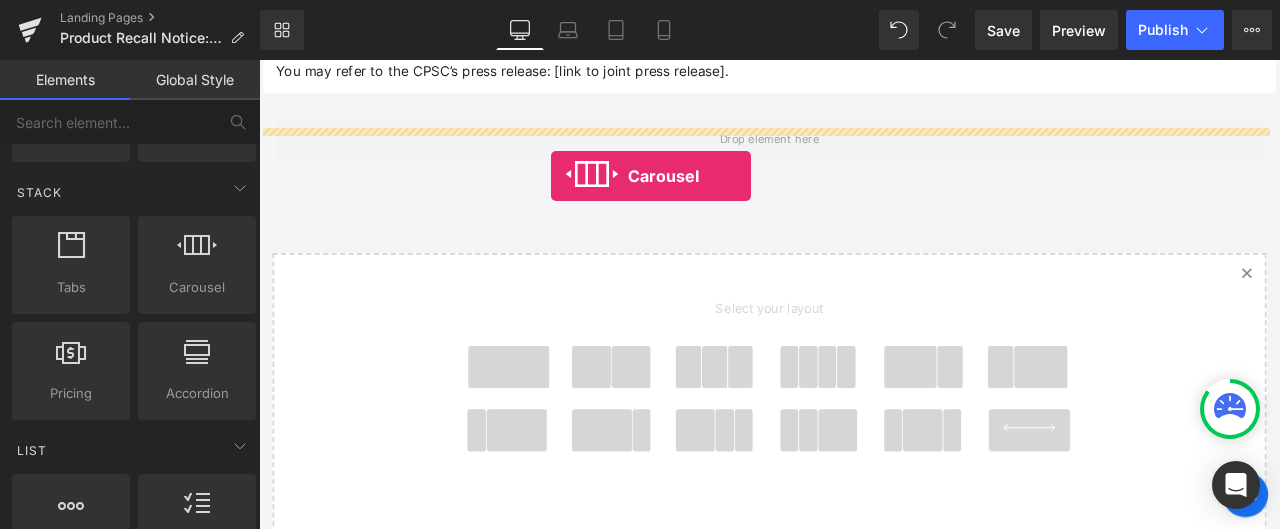 drag, startPoint x: 446, startPoint y: 317, endPoint x: 611, endPoint y: 188, distance: 209.44212 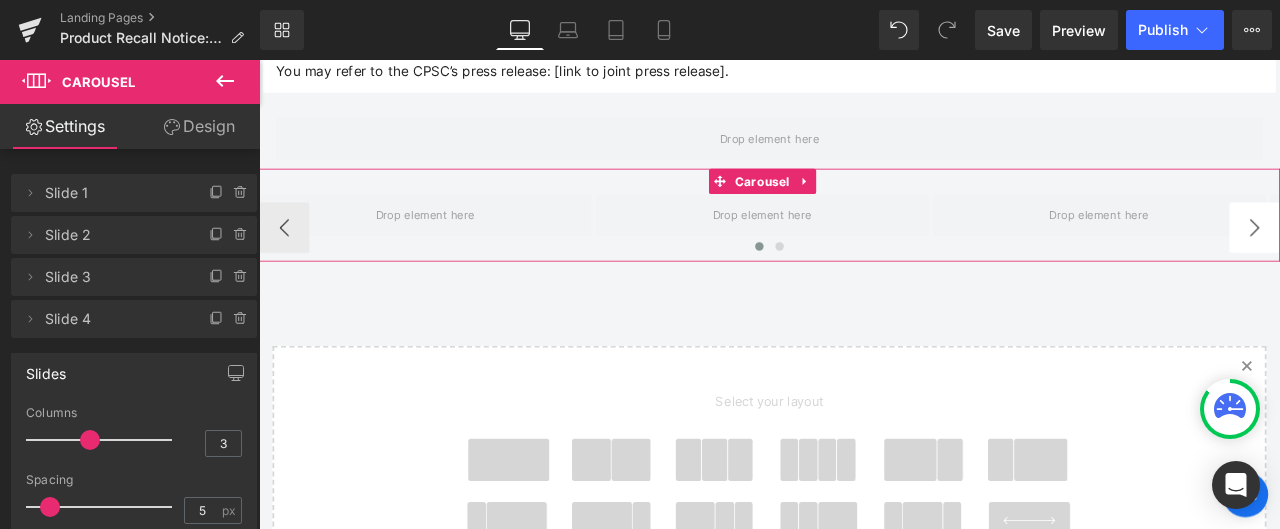 click on "›" at bounding box center (1439, 259) 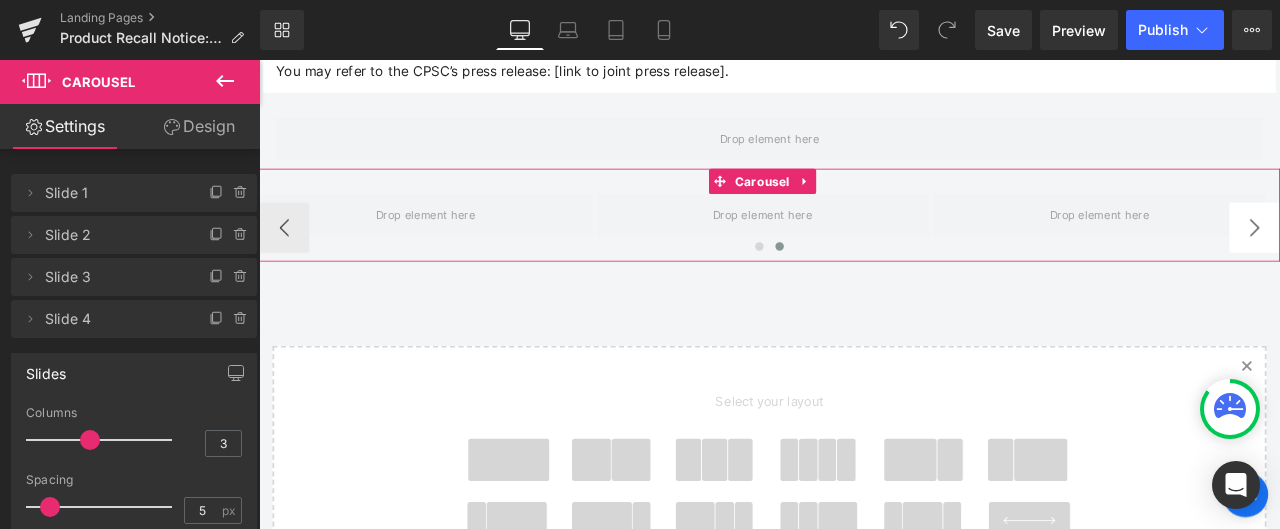 click on "›" at bounding box center (1439, 259) 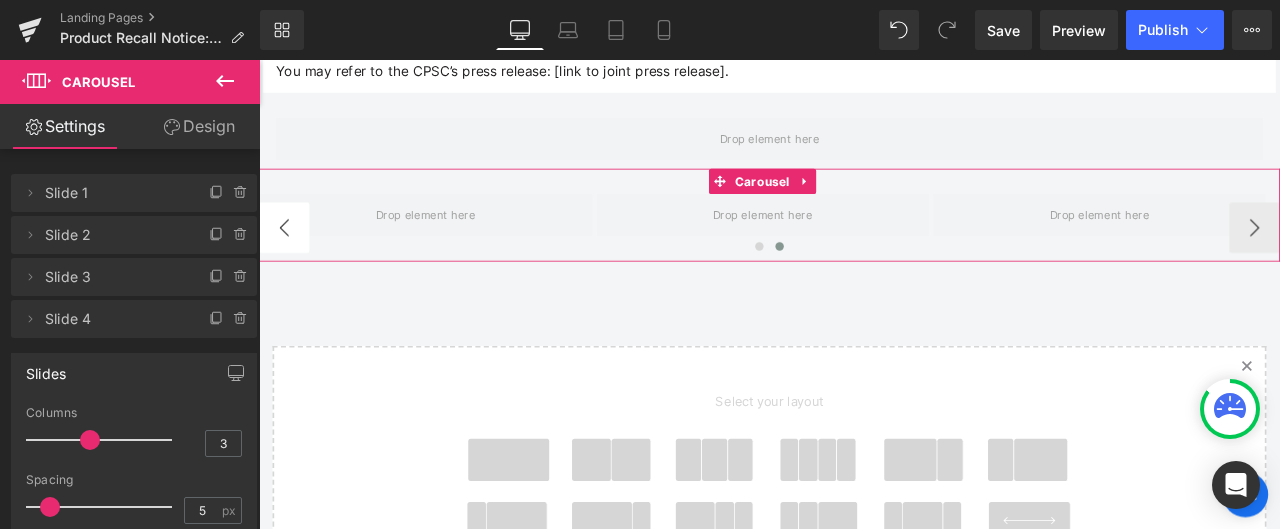 click on "‹" at bounding box center [289, 259] 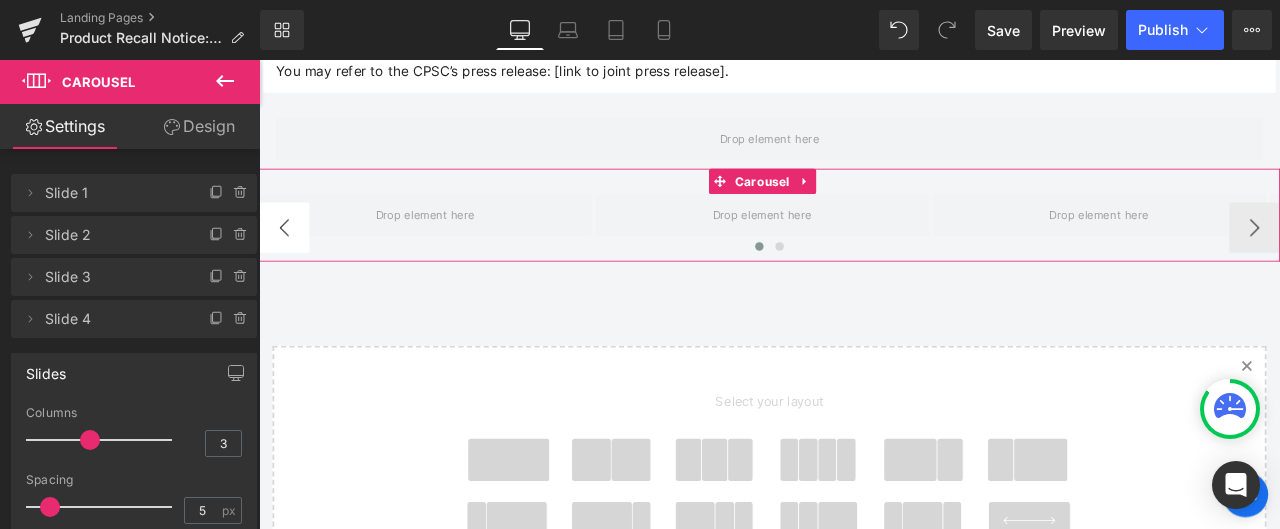 click on "‹" at bounding box center (289, 259) 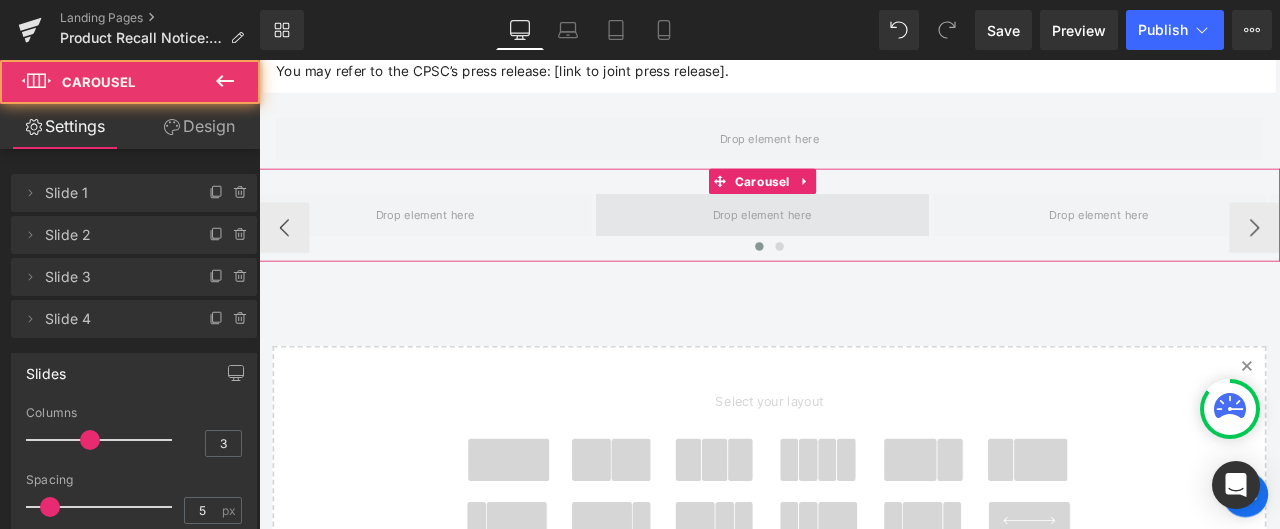 click at bounding box center (855, 244) 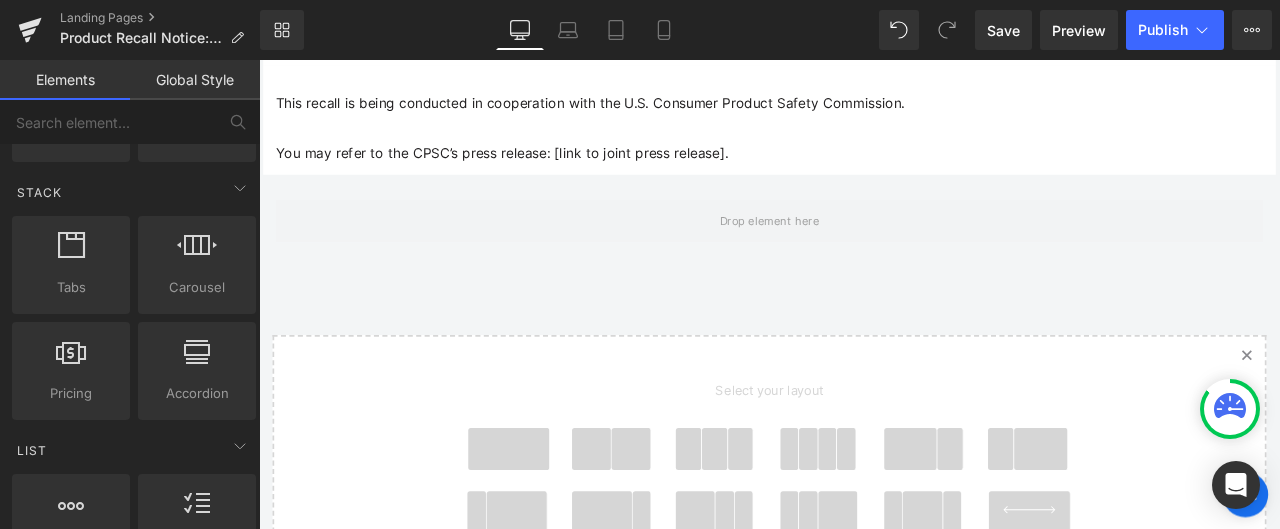 scroll, scrollTop: 5938, scrollLeft: 0, axis: vertical 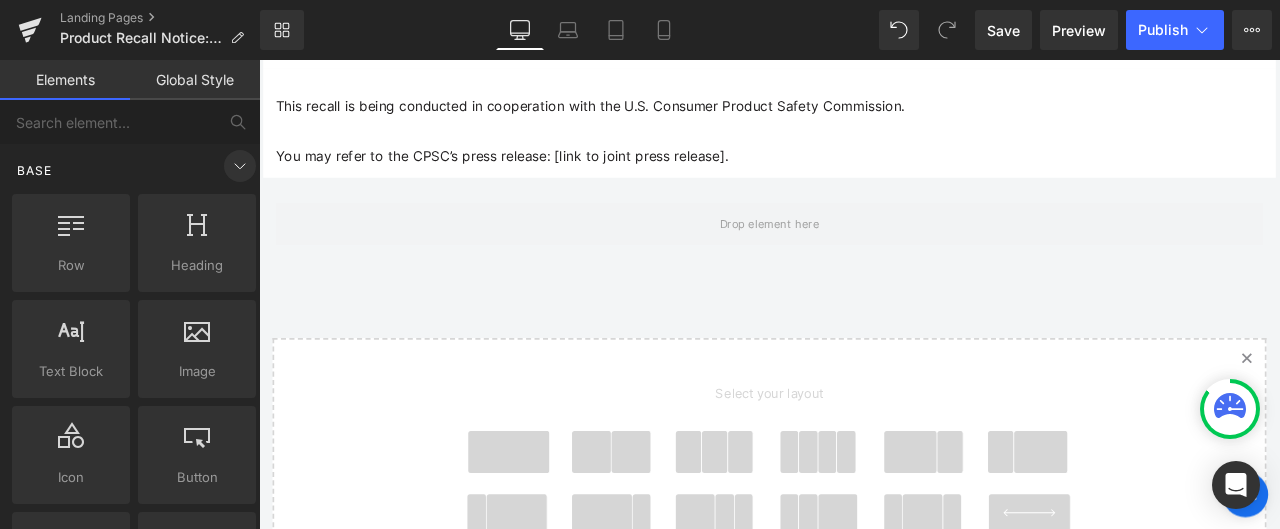 click 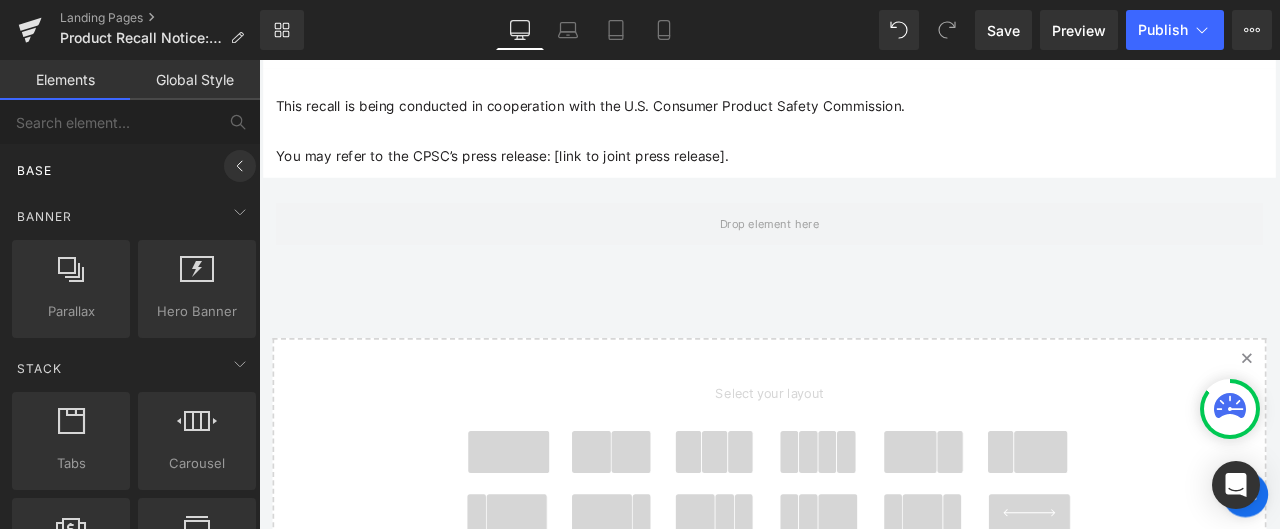 click 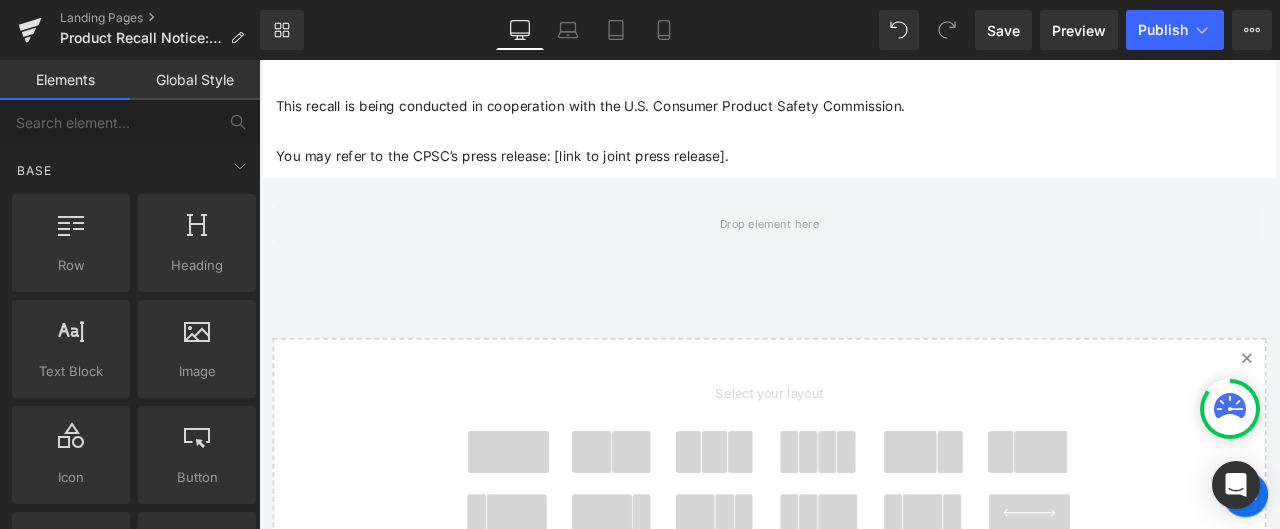 click on "Global Style" at bounding box center (195, 80) 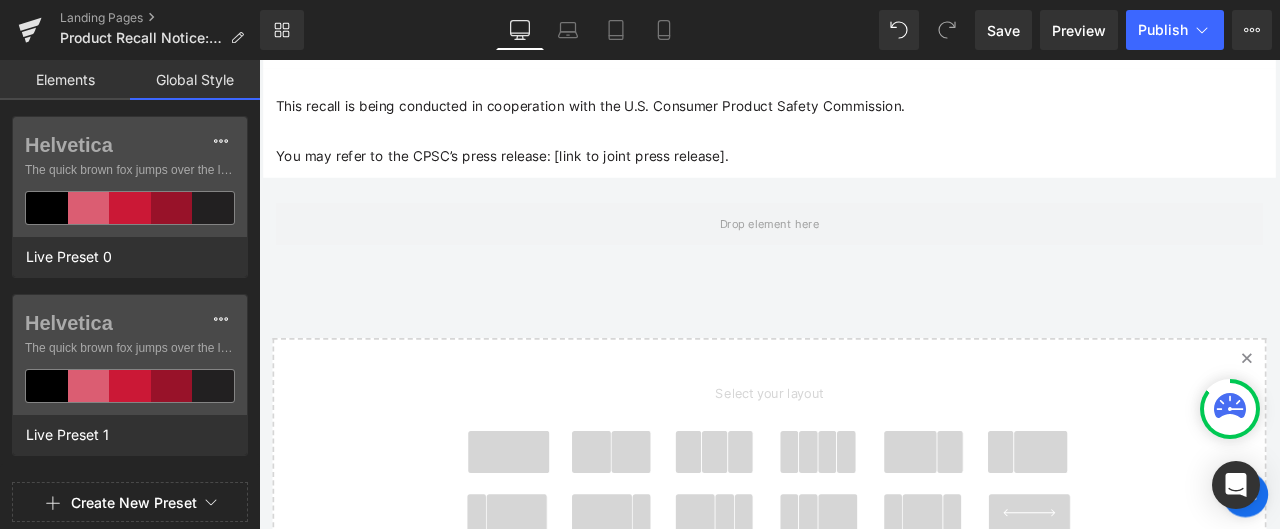 click on "Elements" at bounding box center [65, 80] 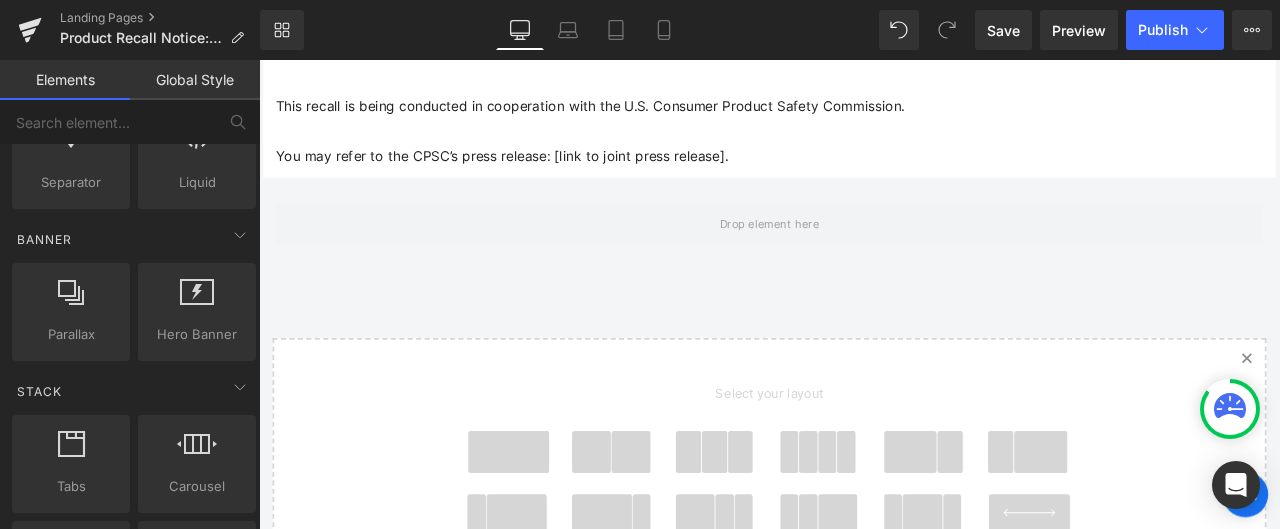 scroll, scrollTop: 400, scrollLeft: 0, axis: vertical 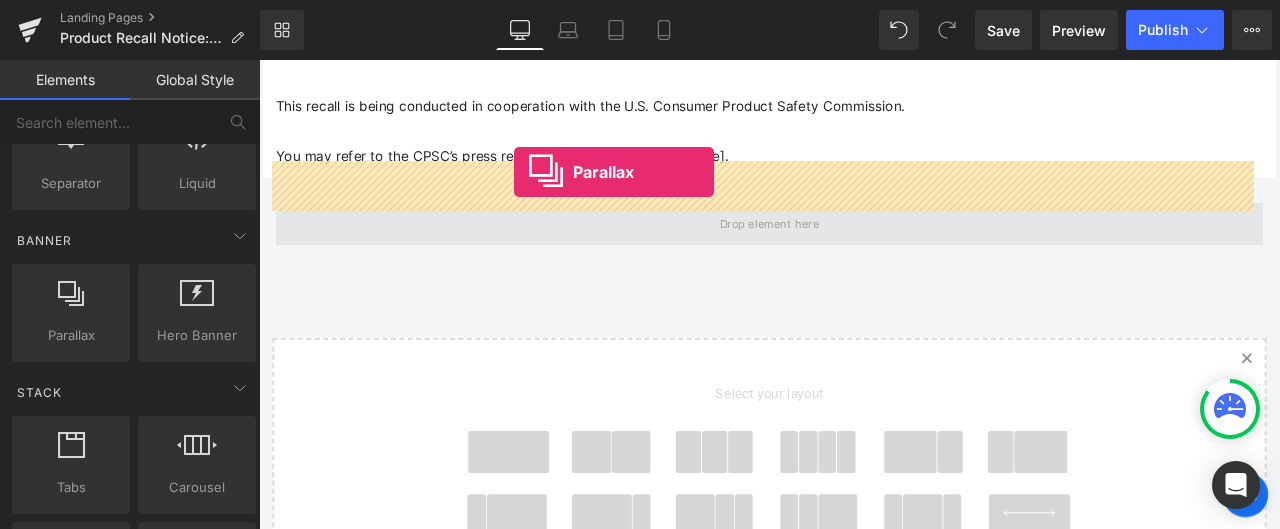 drag, startPoint x: 339, startPoint y: 355, endPoint x: 561, endPoint y: 193, distance: 274.82358 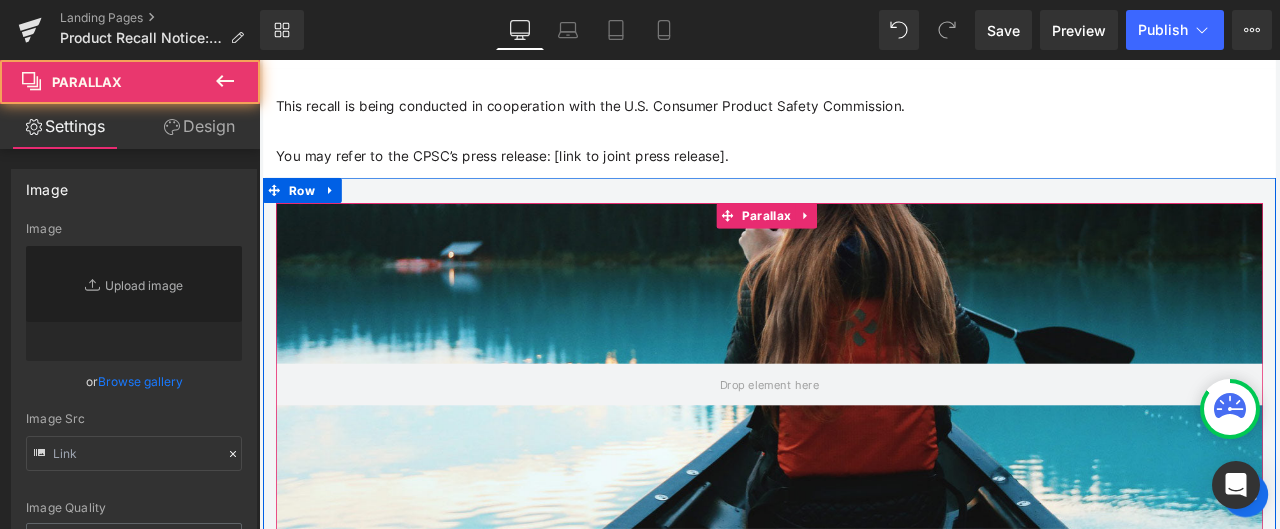 scroll, scrollTop: 10, scrollLeft: 10, axis: both 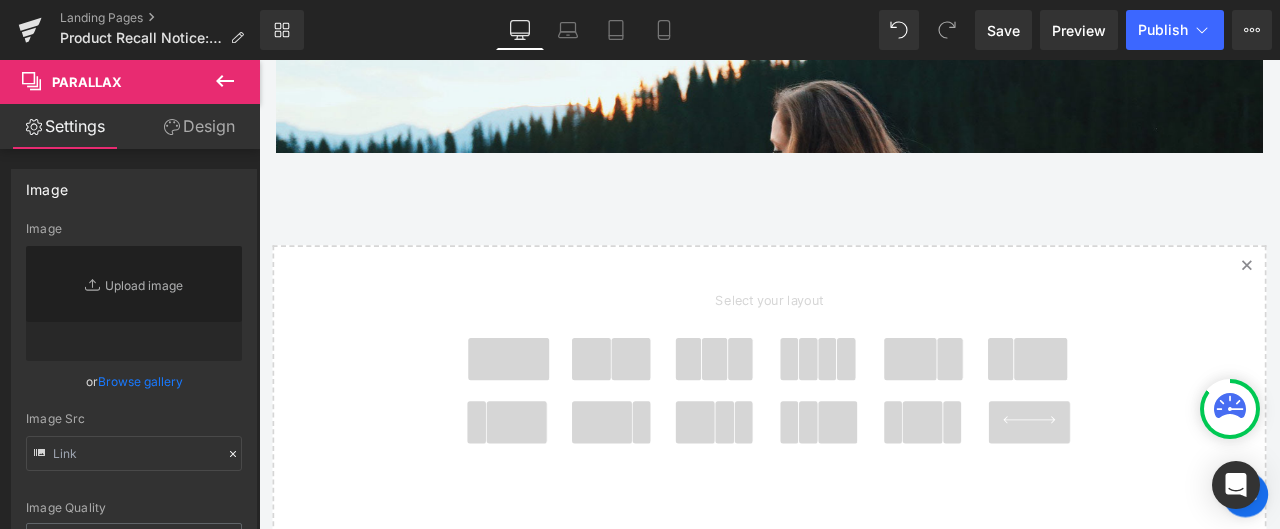 type on "https://cdn.shopify.com/s/files/1/0657/0813/files/slide-girl_2048x.jpg" 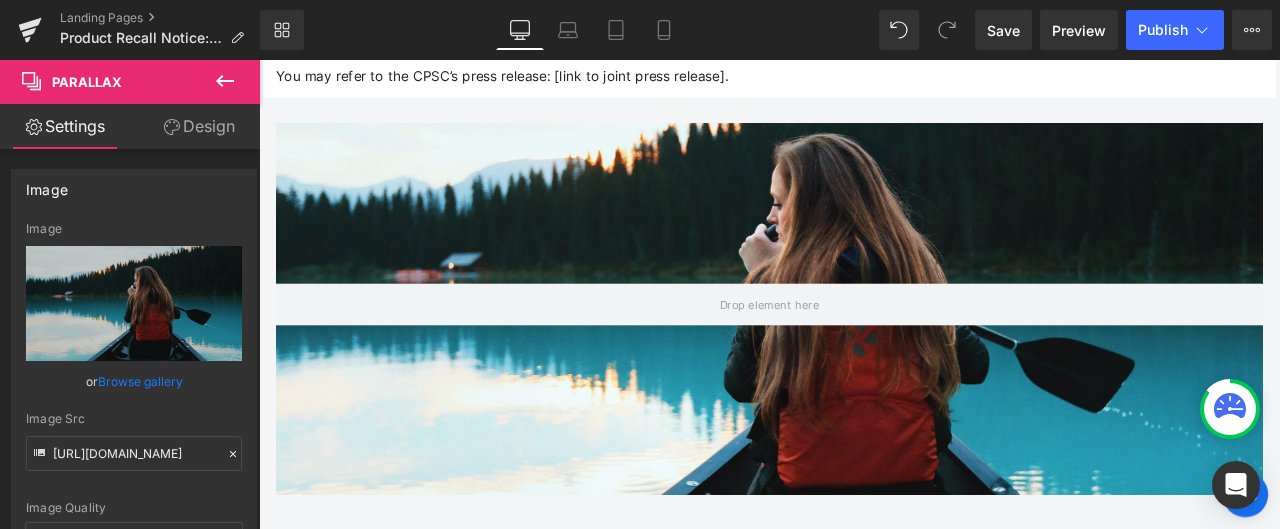 scroll, scrollTop: 5738, scrollLeft: 0, axis: vertical 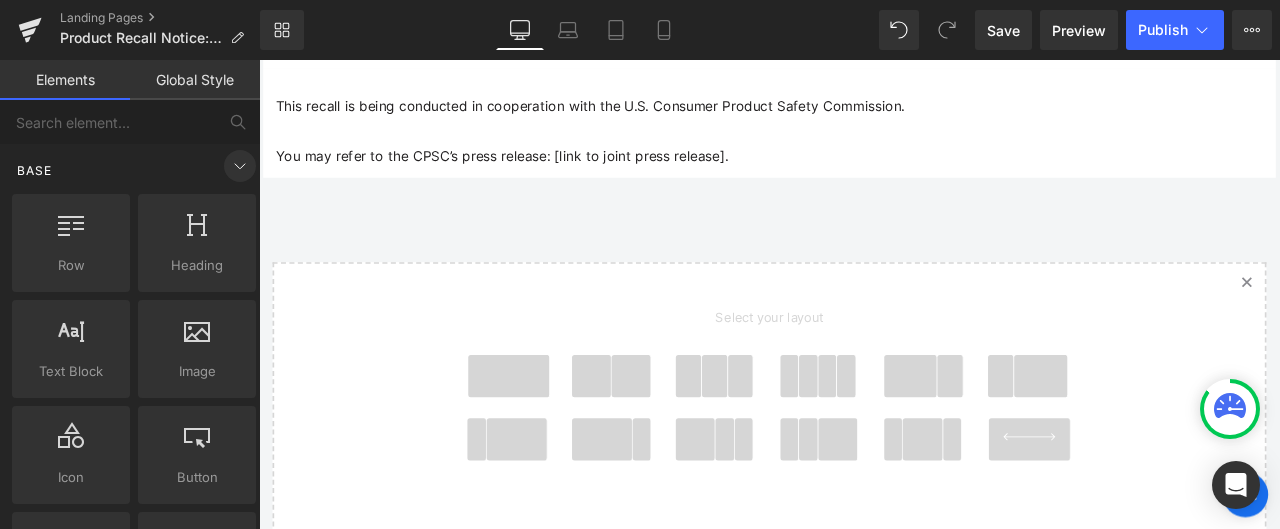 click 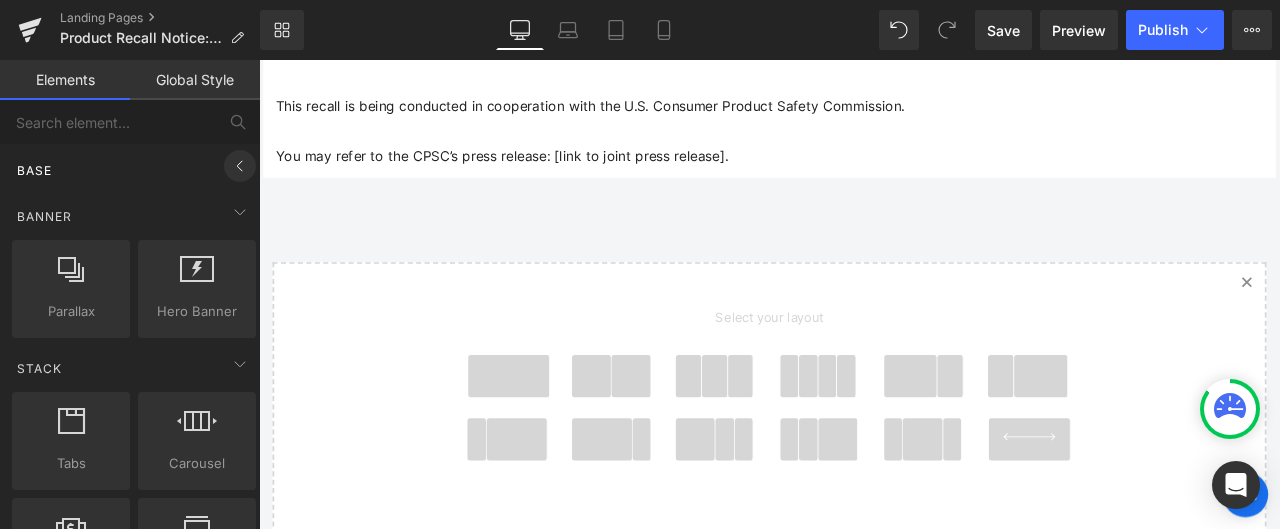 click 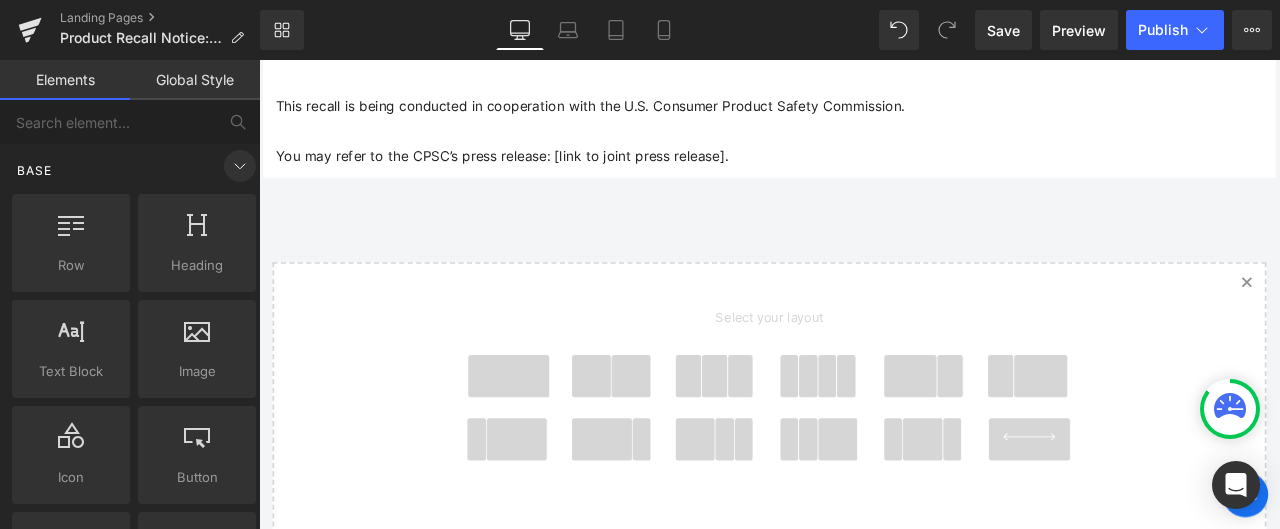 click 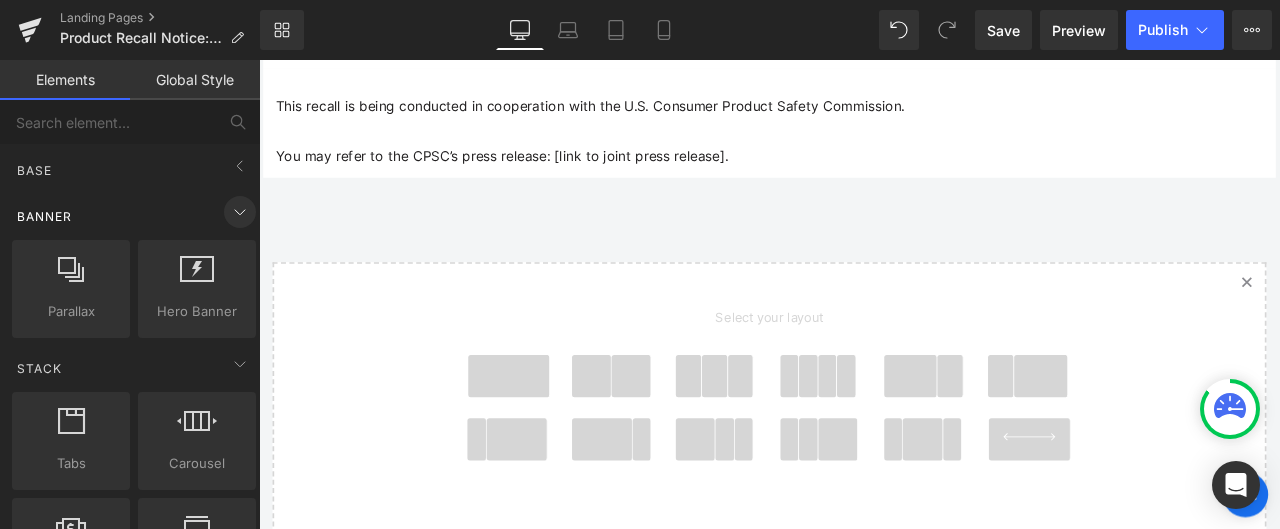 click 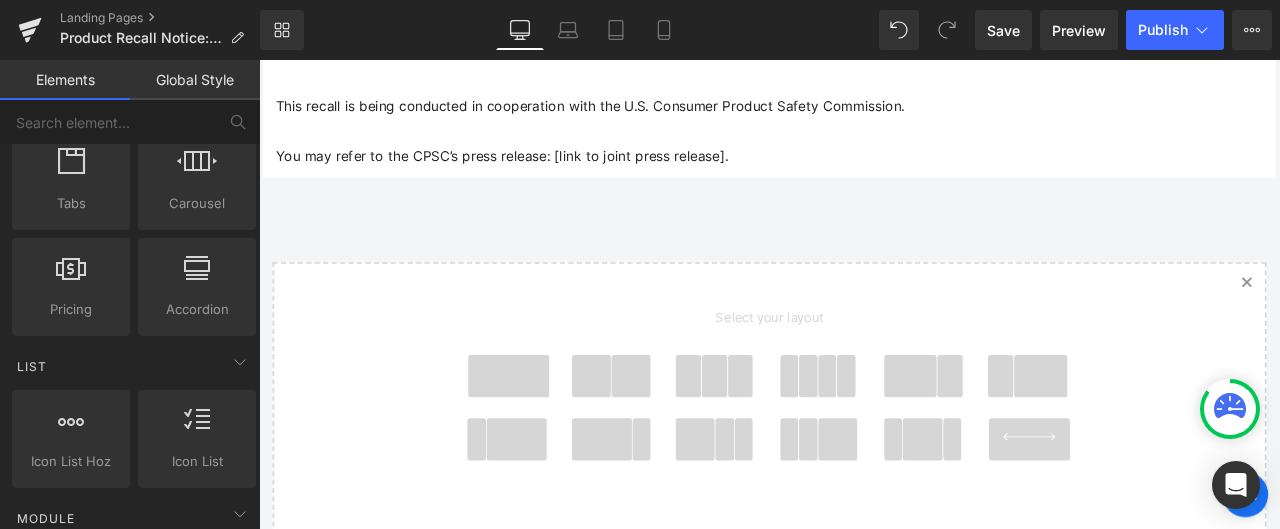 scroll, scrollTop: 100, scrollLeft: 0, axis: vertical 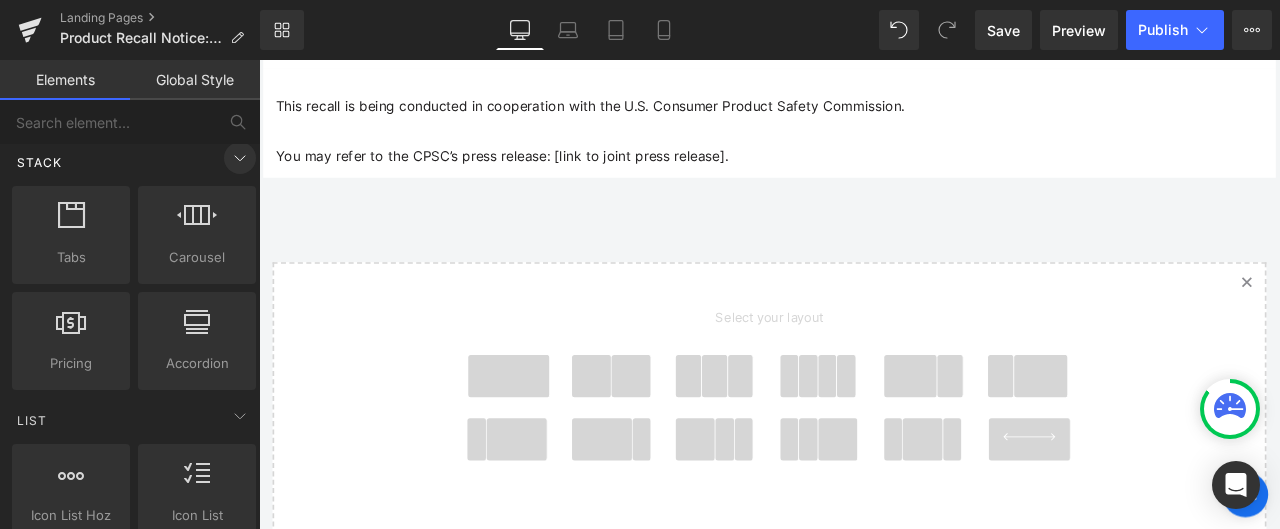 click 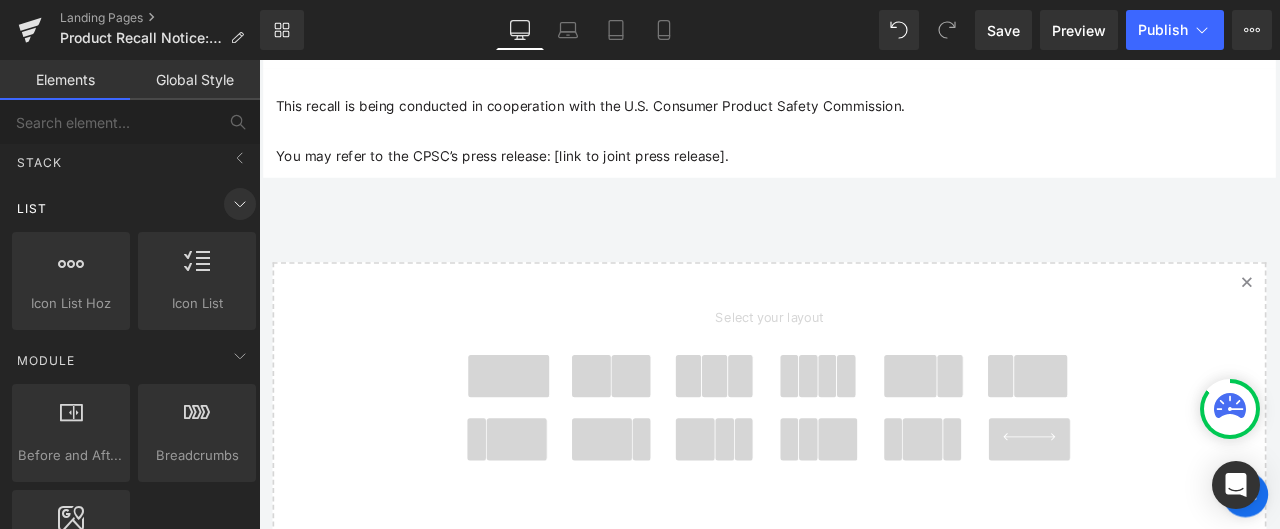 click 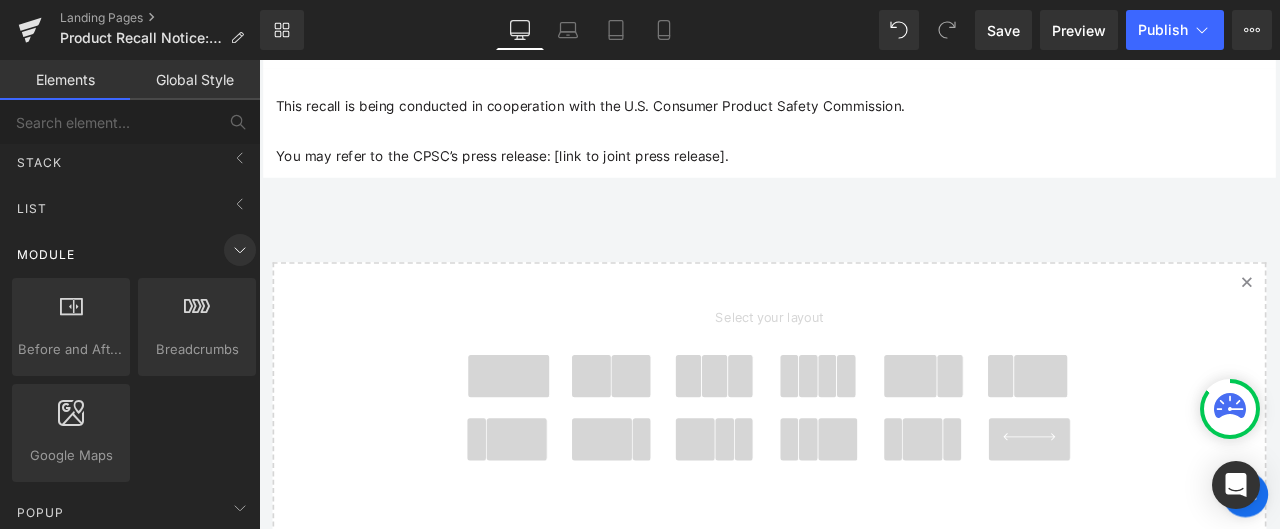 click 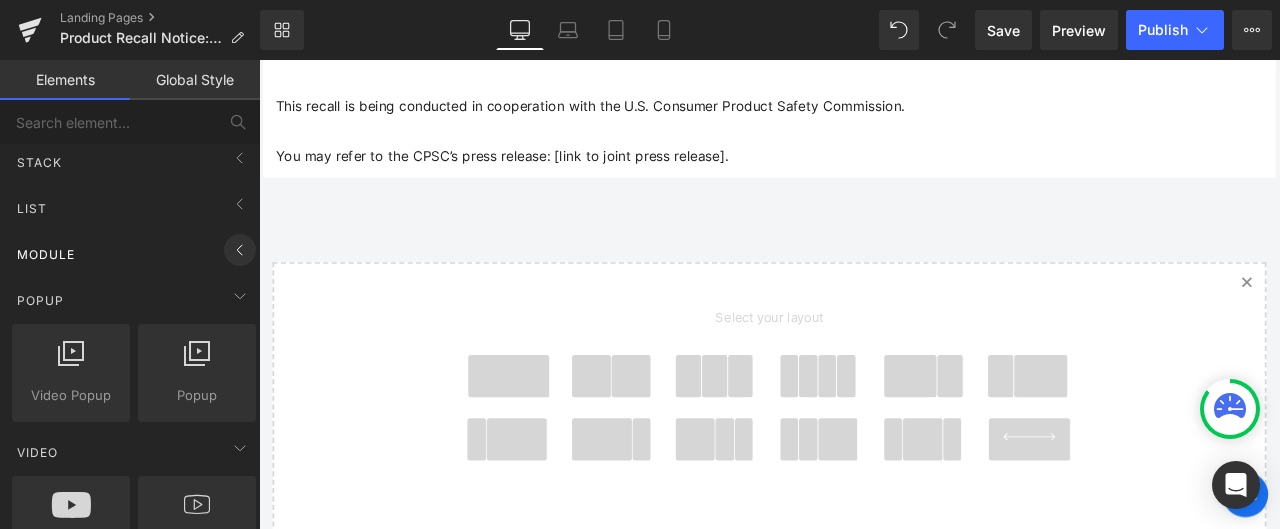 click 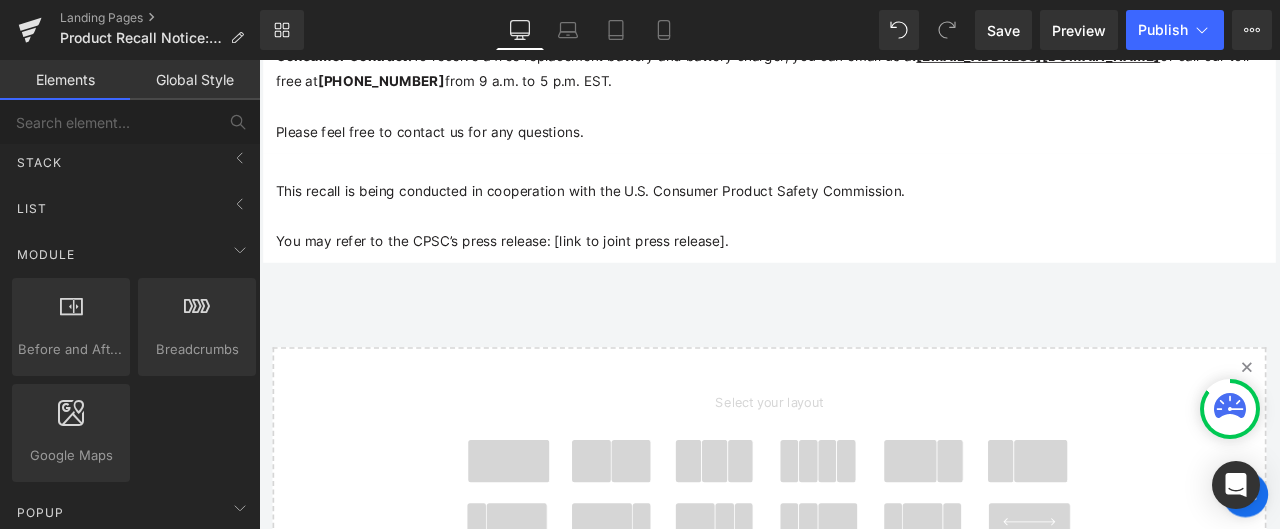 scroll, scrollTop: 5838, scrollLeft: 0, axis: vertical 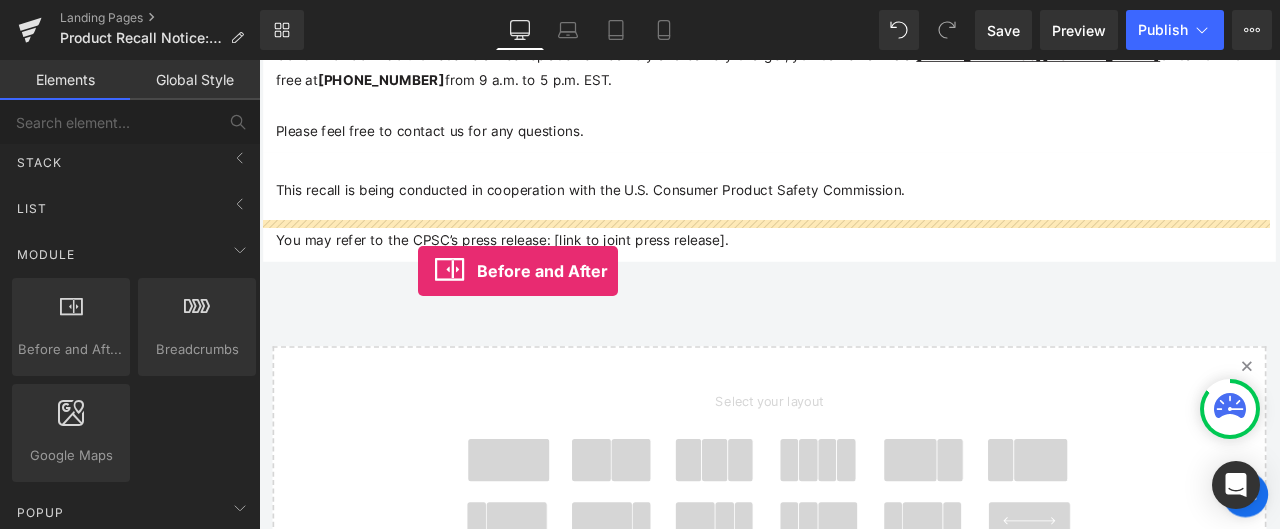 drag, startPoint x: 363, startPoint y: 382, endPoint x: 448, endPoint y: 310, distance: 111.39569 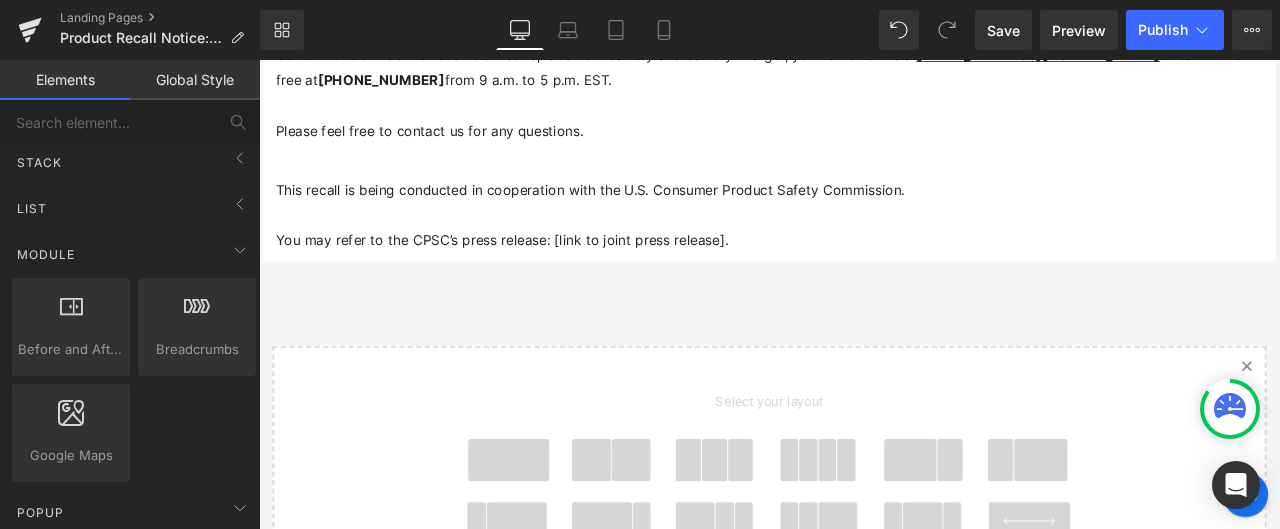 scroll, scrollTop: 10, scrollLeft: 10, axis: both 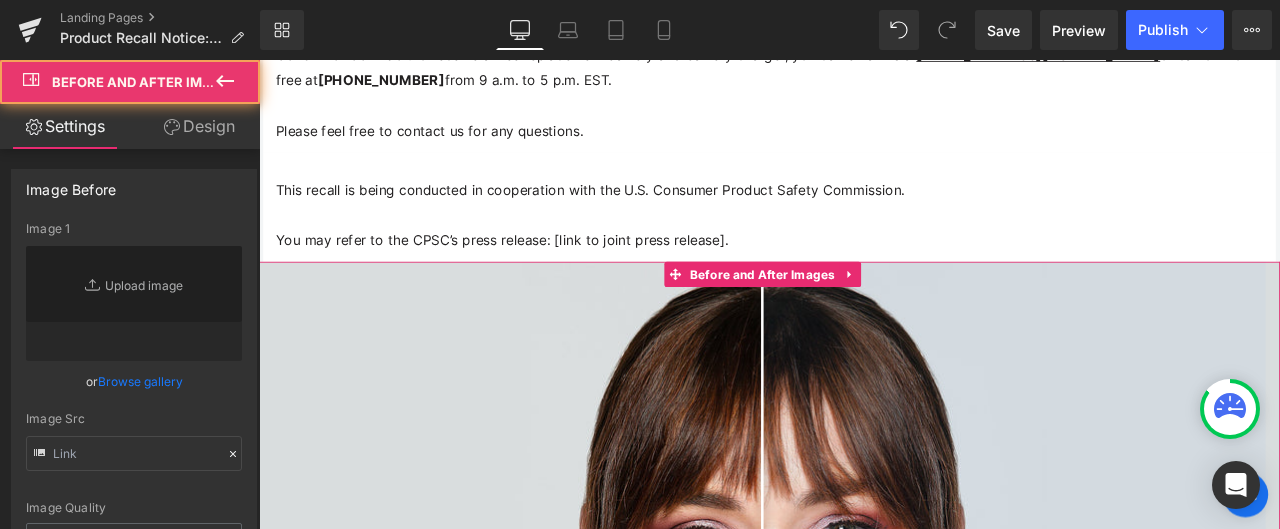 type on "https://cdn.shopify.com/s/files/1/2005/9307/files/Before-2_1024x1024.jpg" 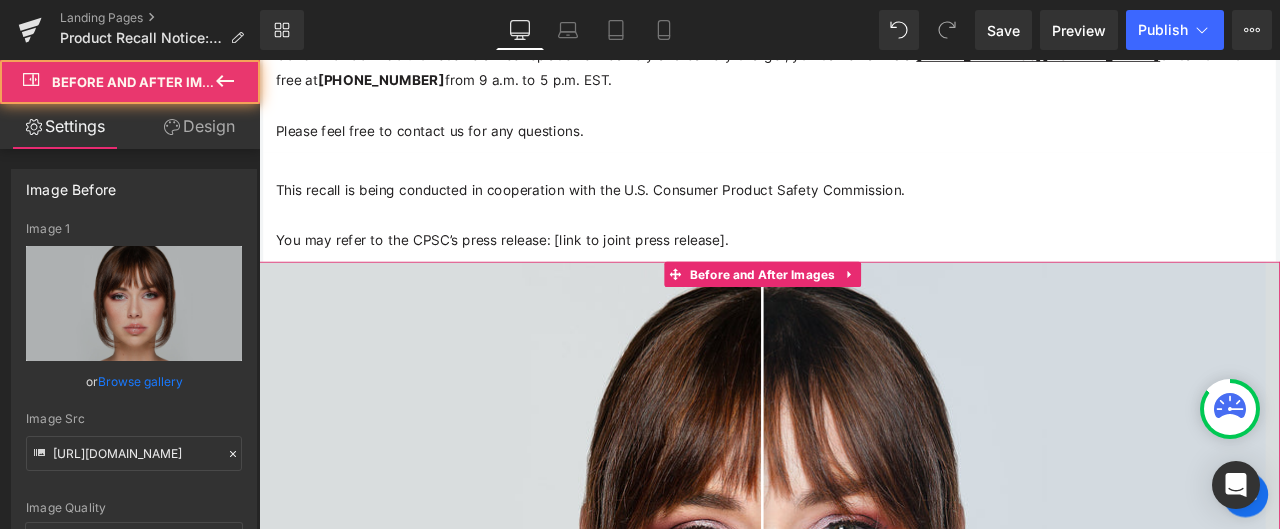 type on "https://cdn.shopify.com/s/files/1/2005/9307/files/After-2_1024x1024.jpg" 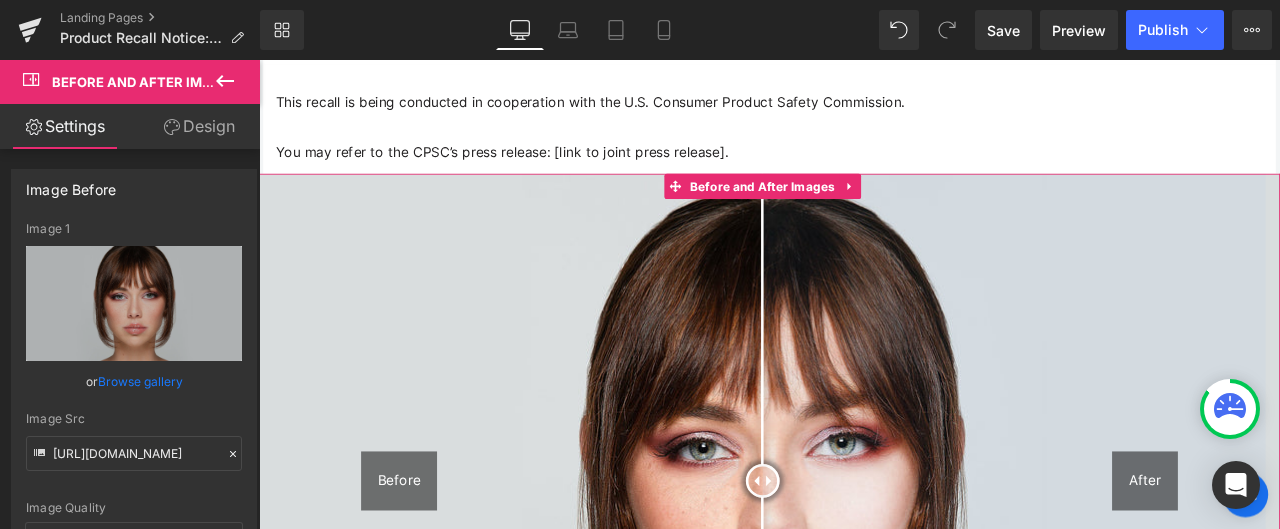 scroll, scrollTop: 6138, scrollLeft: 0, axis: vertical 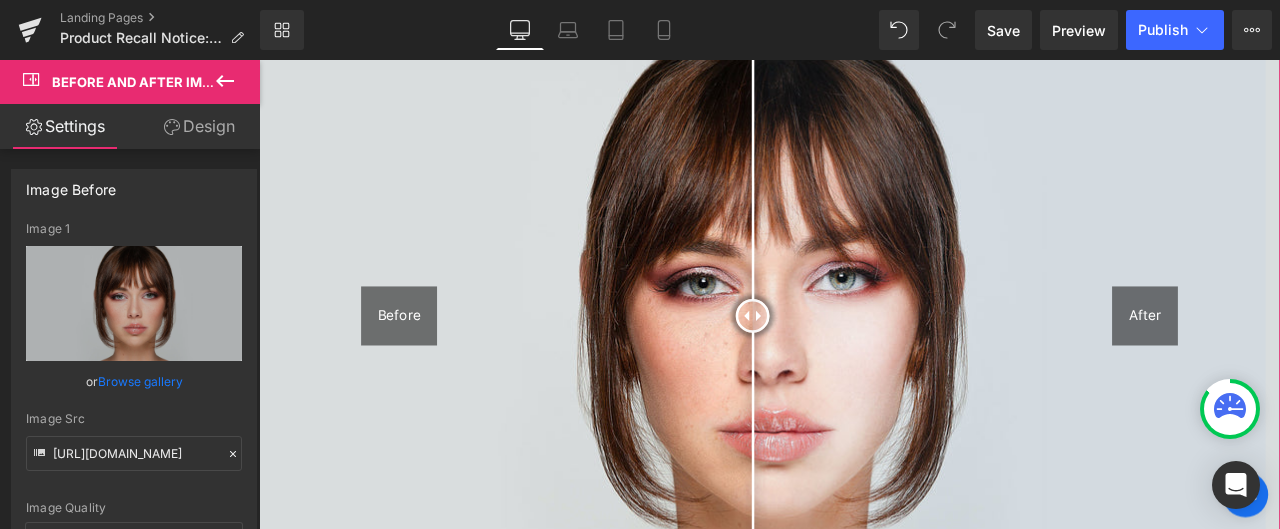 drag, startPoint x: 855, startPoint y: 318, endPoint x: 844, endPoint y: 386, distance: 68.88396 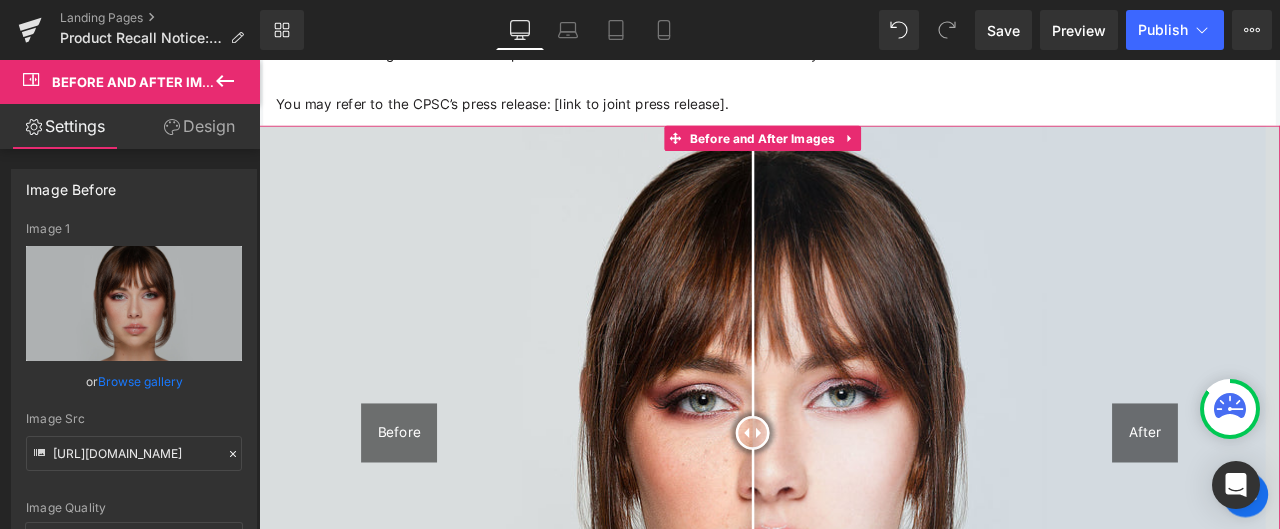 scroll, scrollTop: 5838, scrollLeft: 0, axis: vertical 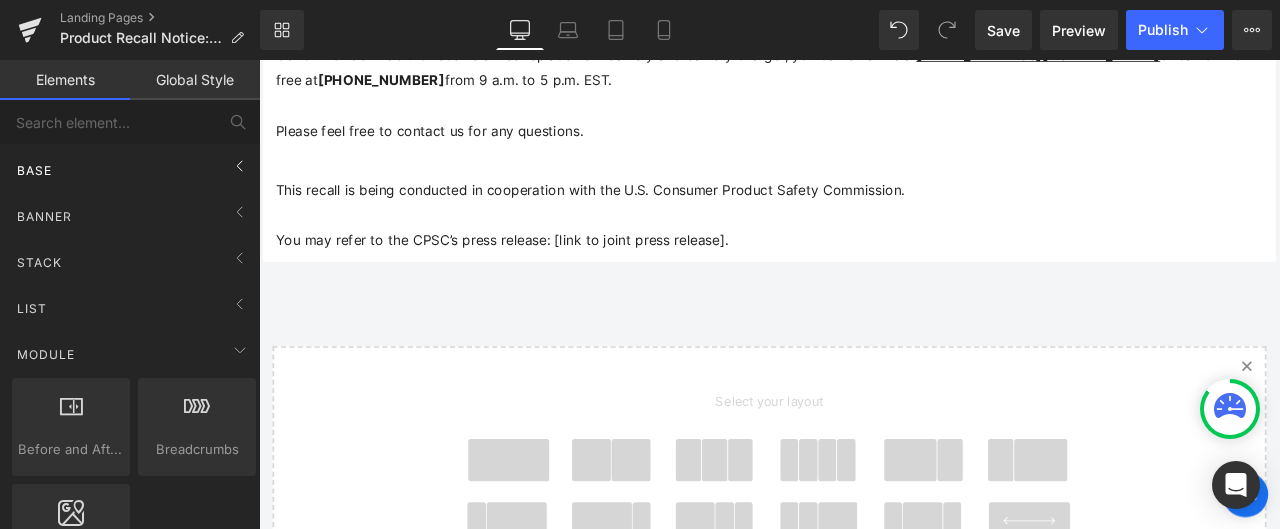 click on "Base" at bounding box center [134, 170] 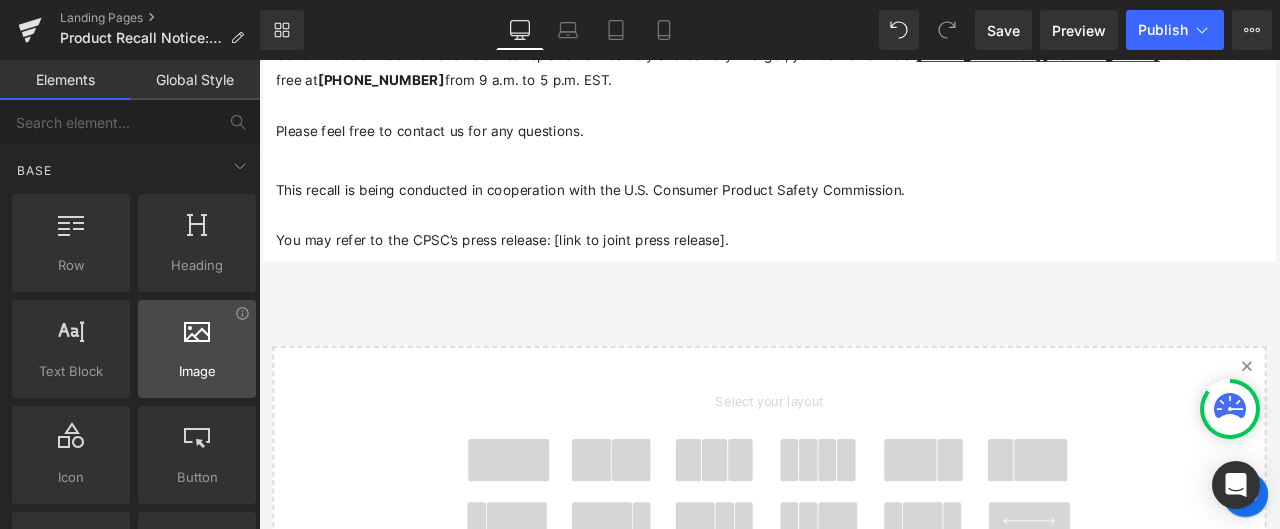 scroll, scrollTop: 100, scrollLeft: 0, axis: vertical 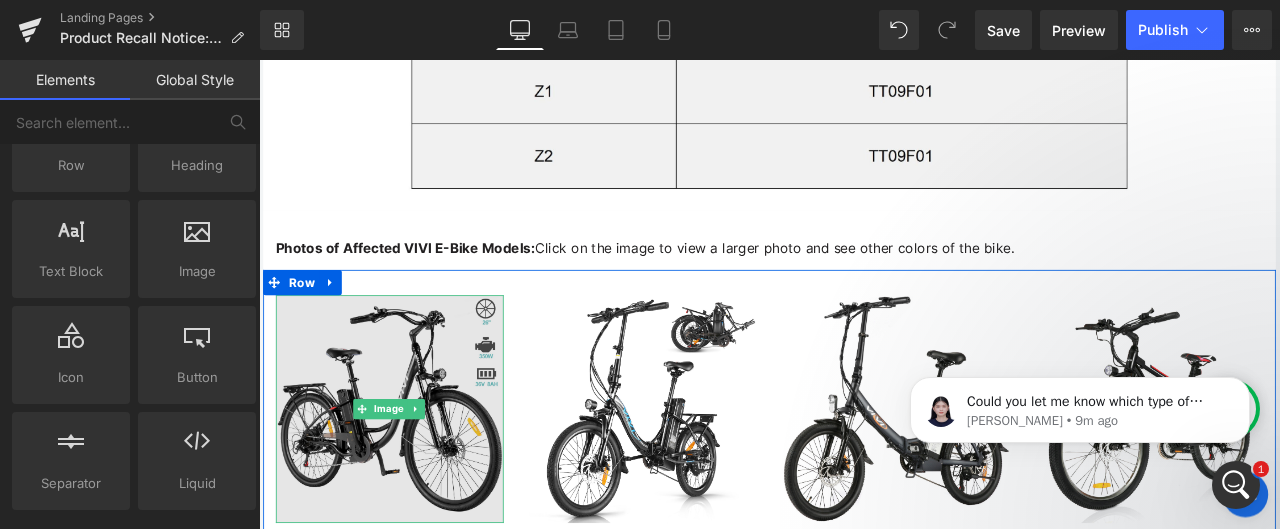click at bounding box center [414, 474] 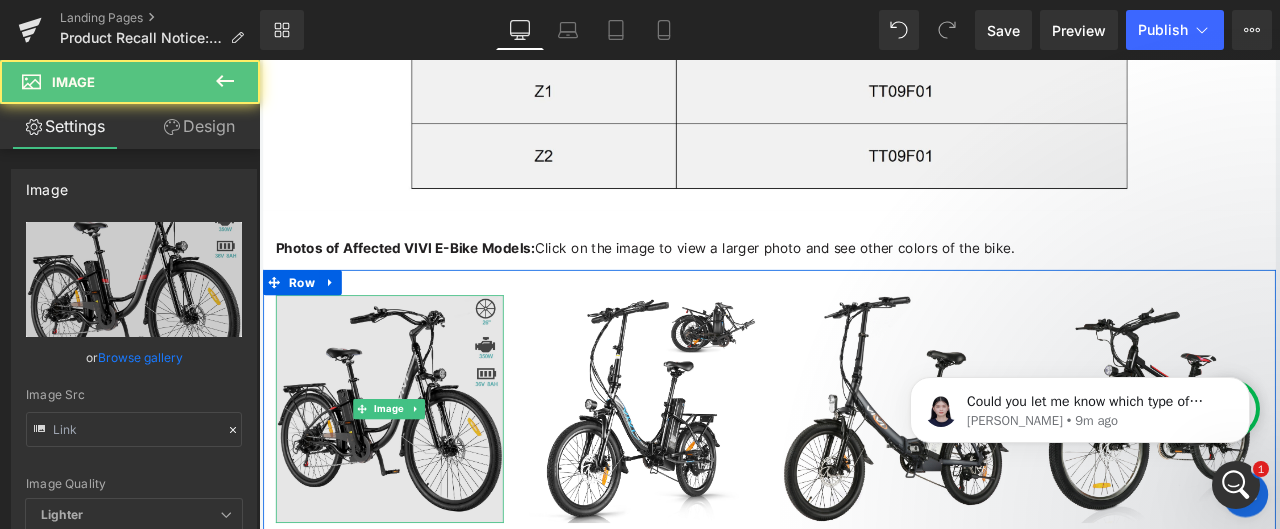 type on "https://cdn.shopify.com/s/files/1/0565/5026/0888/files/SPA000016_B_US-C26_3000x3000.jpg?v=1752568888" 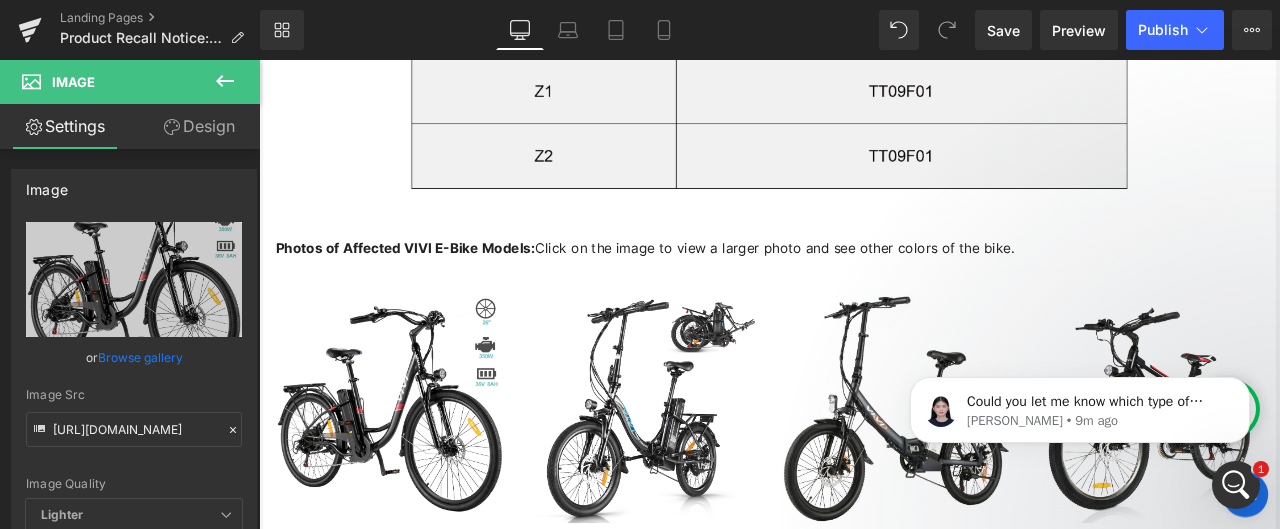 click 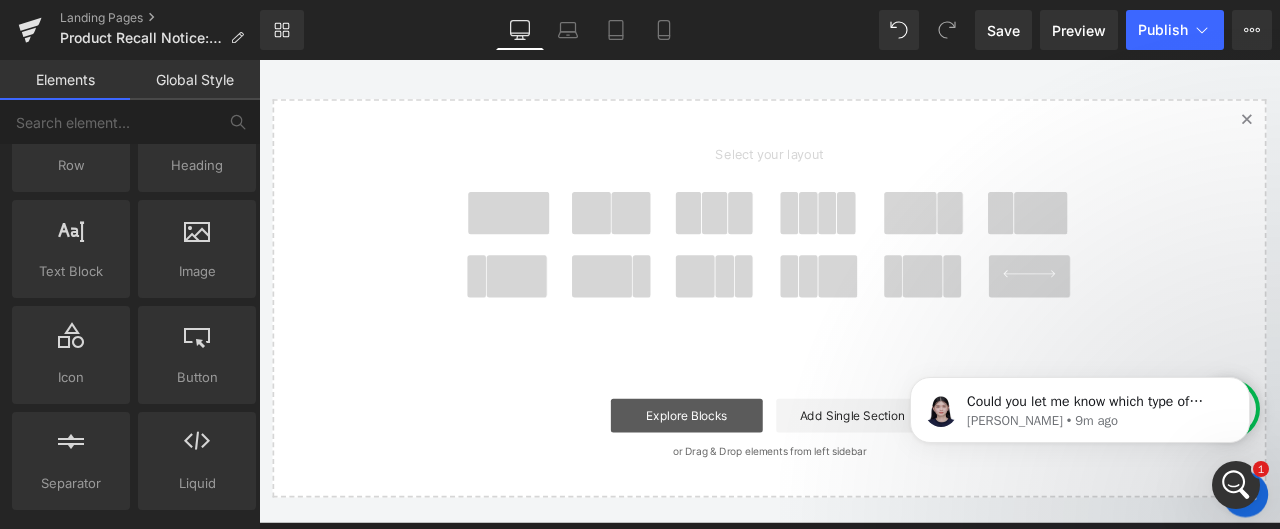 scroll, scrollTop: 6100, scrollLeft: 0, axis: vertical 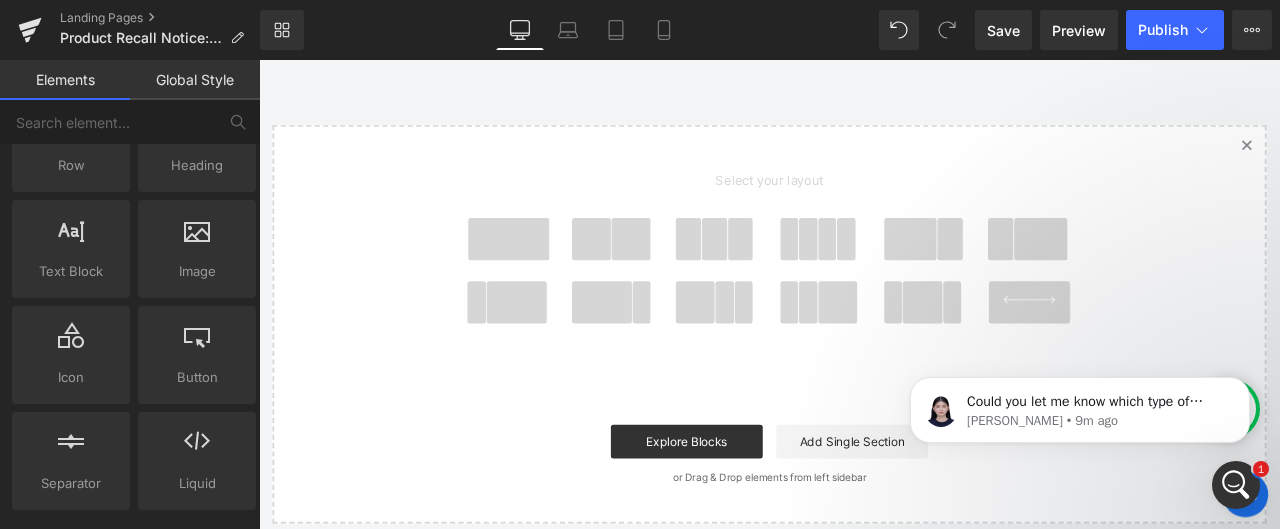 click at bounding box center (933, 272) 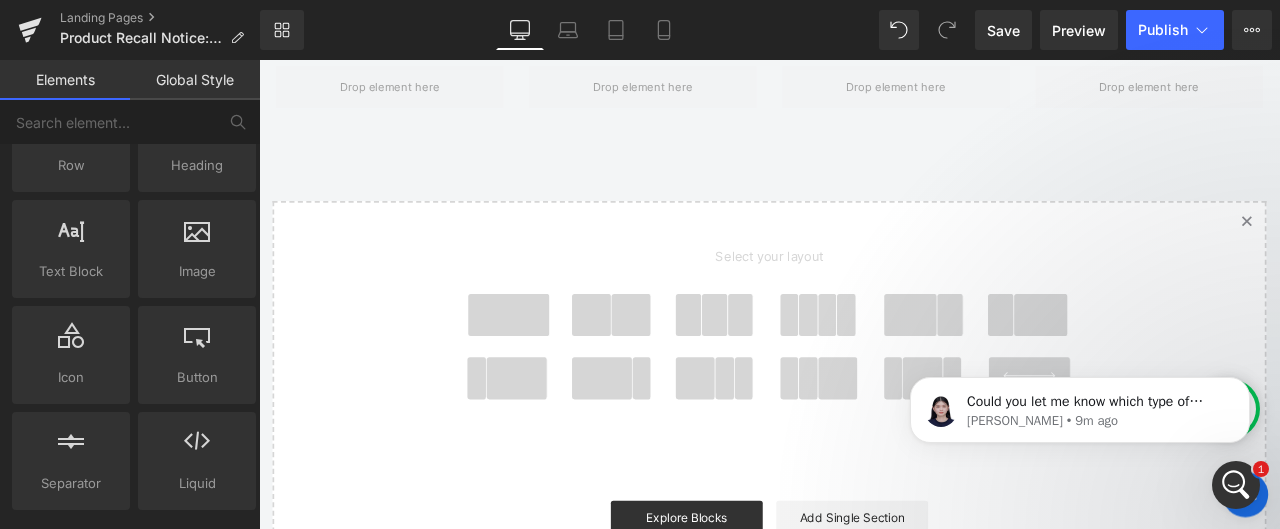 scroll, scrollTop: 6156, scrollLeft: 0, axis: vertical 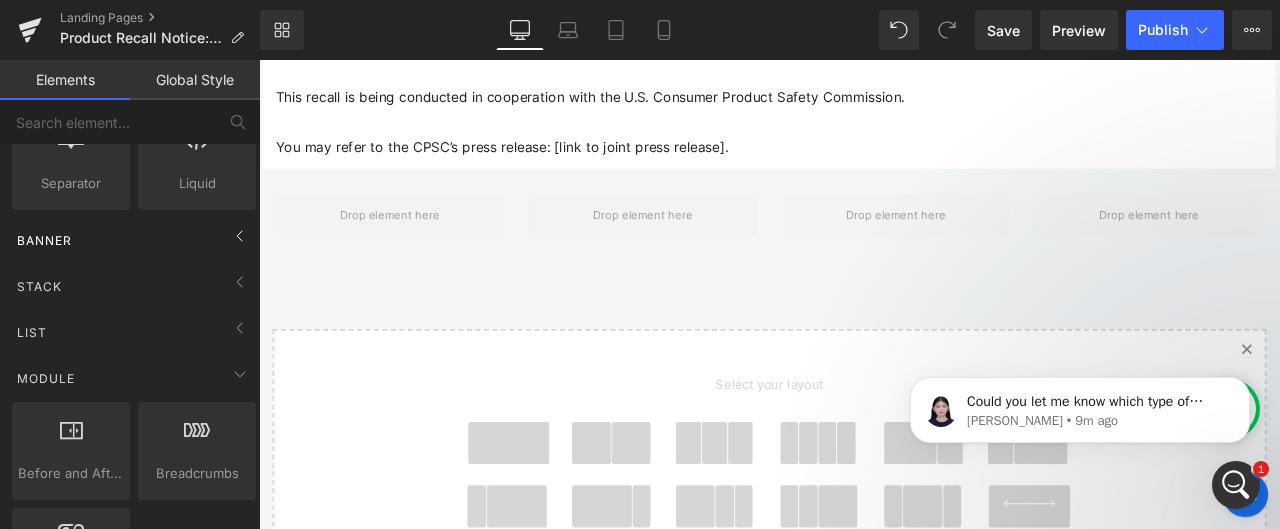 click on "Banner" at bounding box center (134, 240) 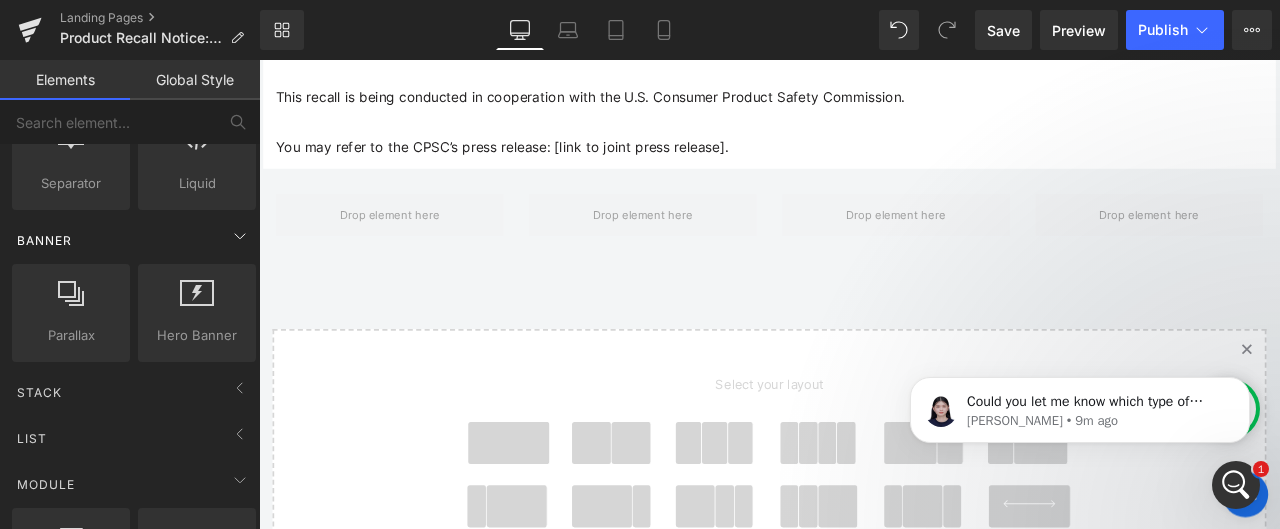 scroll, scrollTop: 500, scrollLeft: 0, axis: vertical 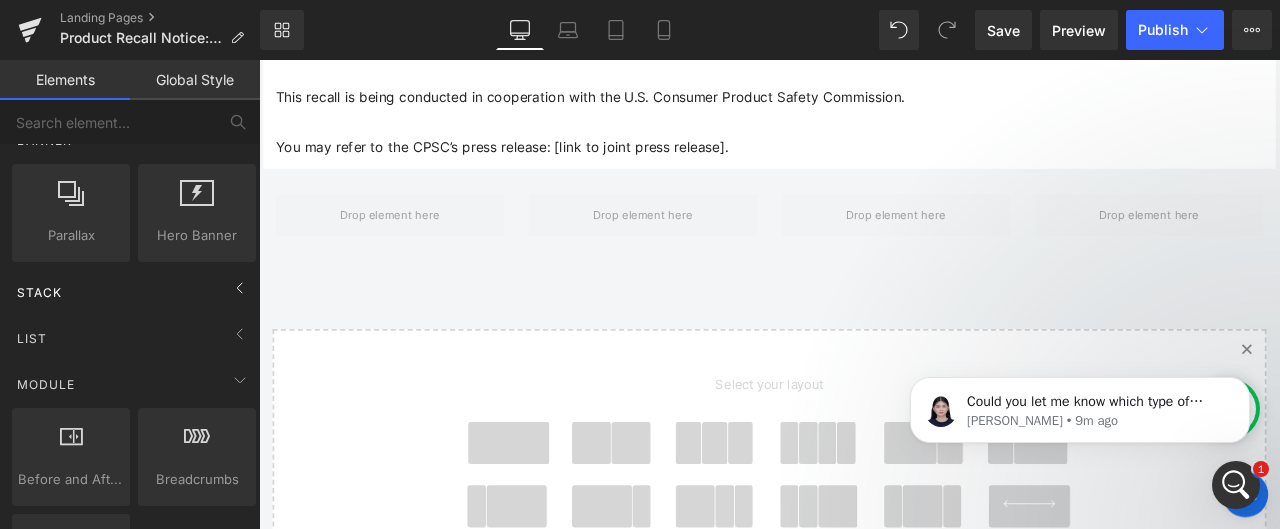 click on "Stack" at bounding box center (134, 292) 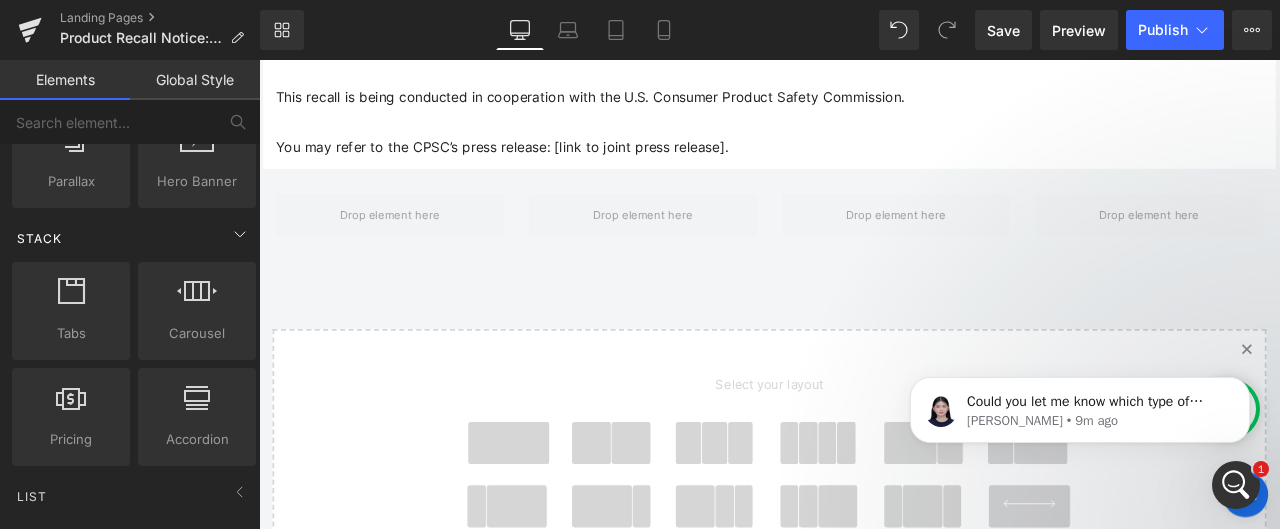 scroll, scrollTop: 600, scrollLeft: 0, axis: vertical 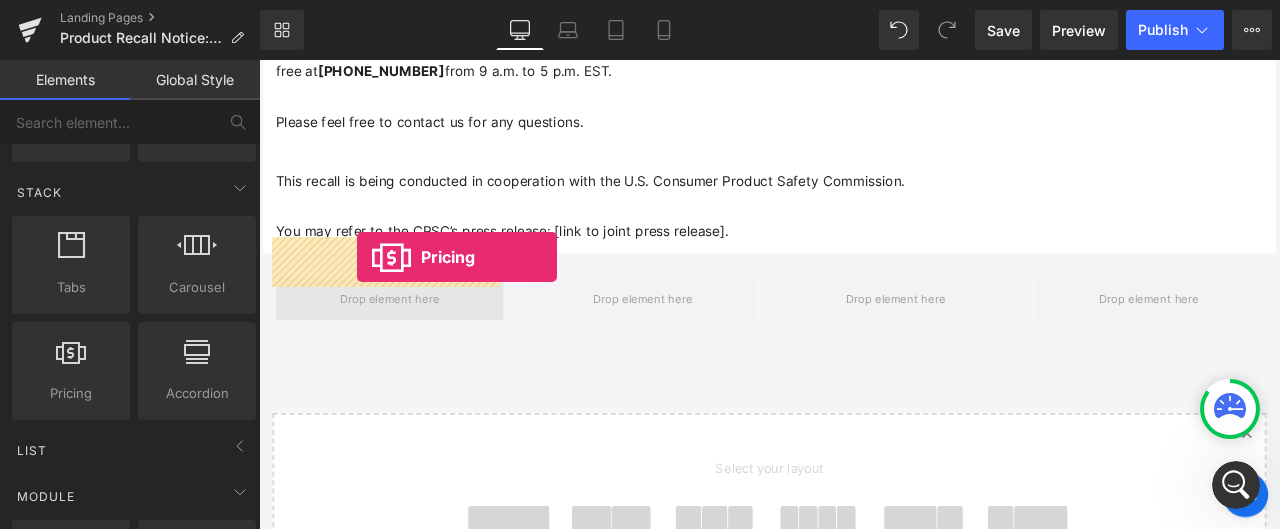 drag, startPoint x: 333, startPoint y: 427, endPoint x: 375, endPoint y: 293, distance: 140.42792 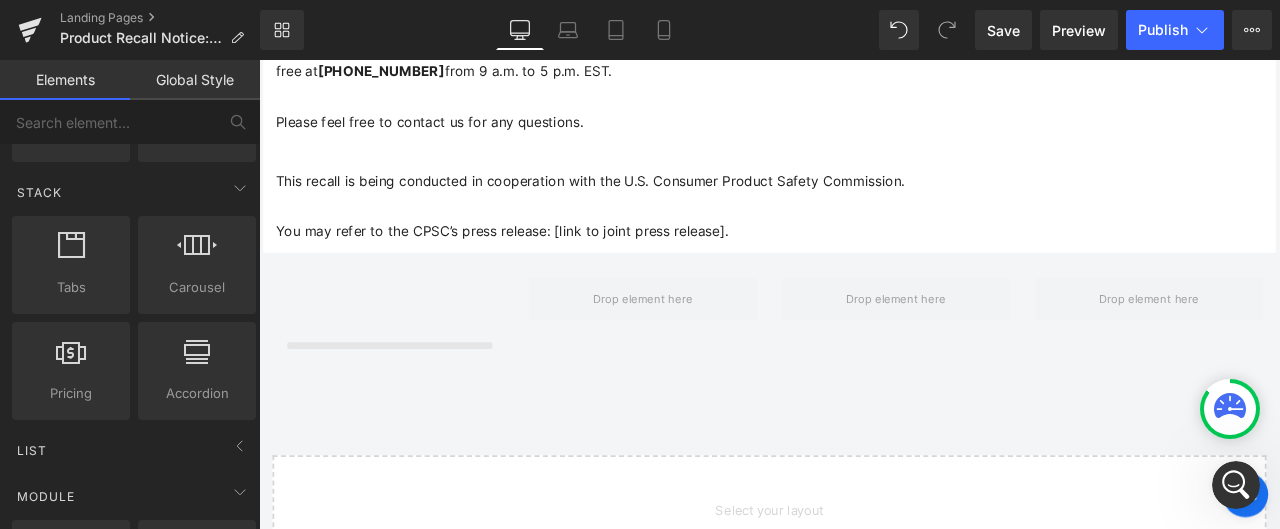 scroll, scrollTop: 10, scrollLeft: 10, axis: both 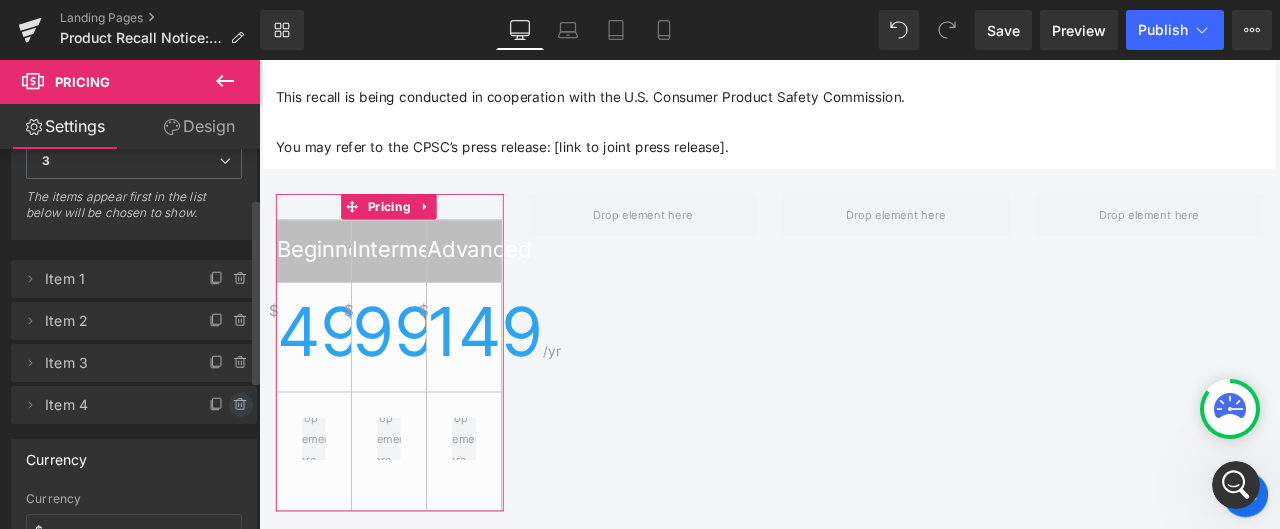 click 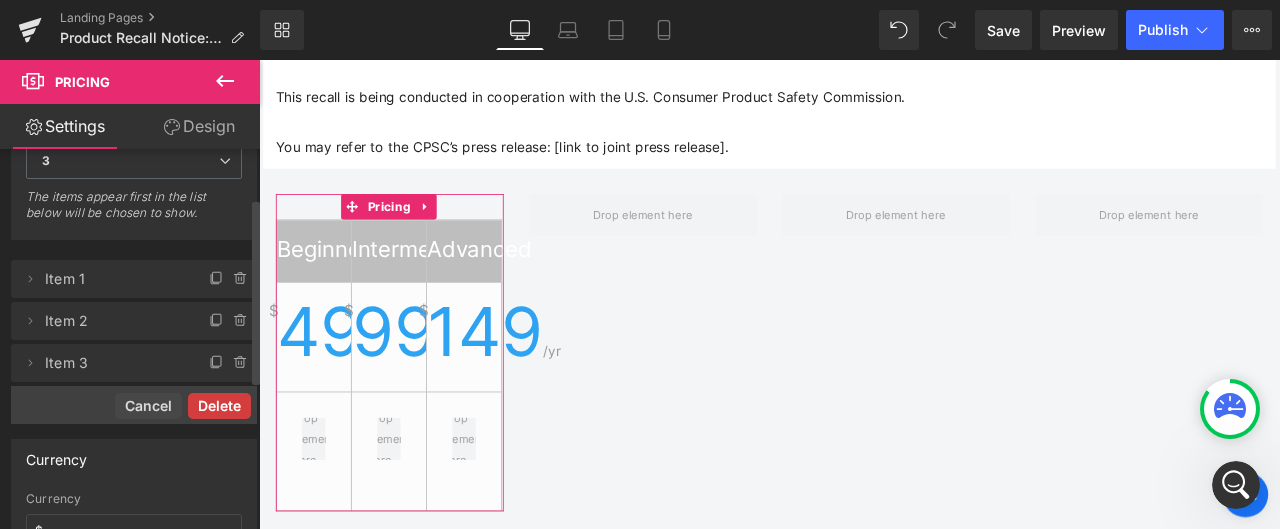 click on "Delete" at bounding box center [219, 406] 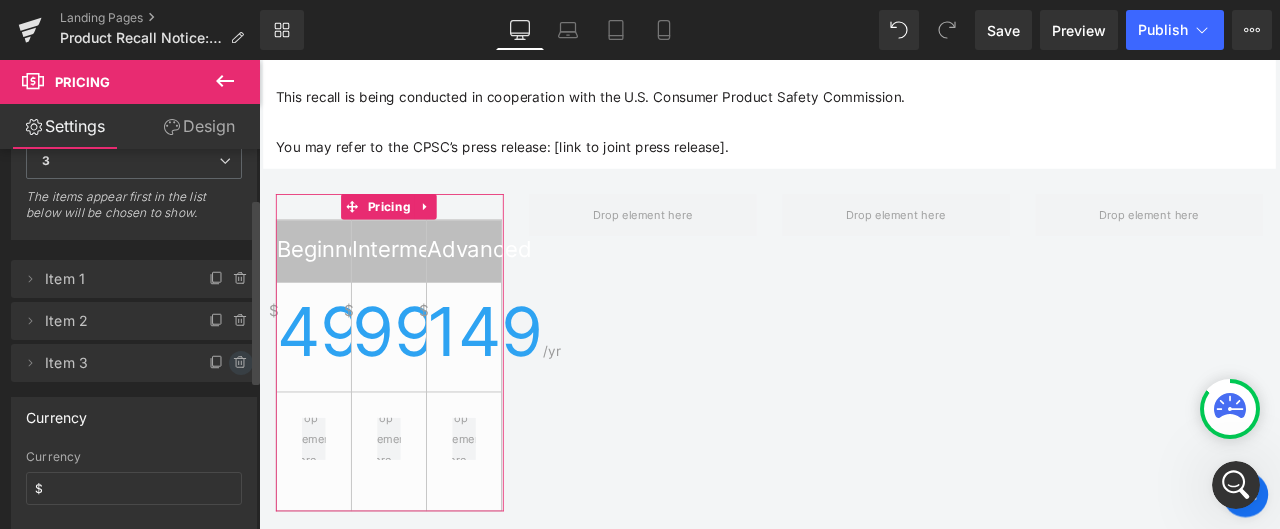 click 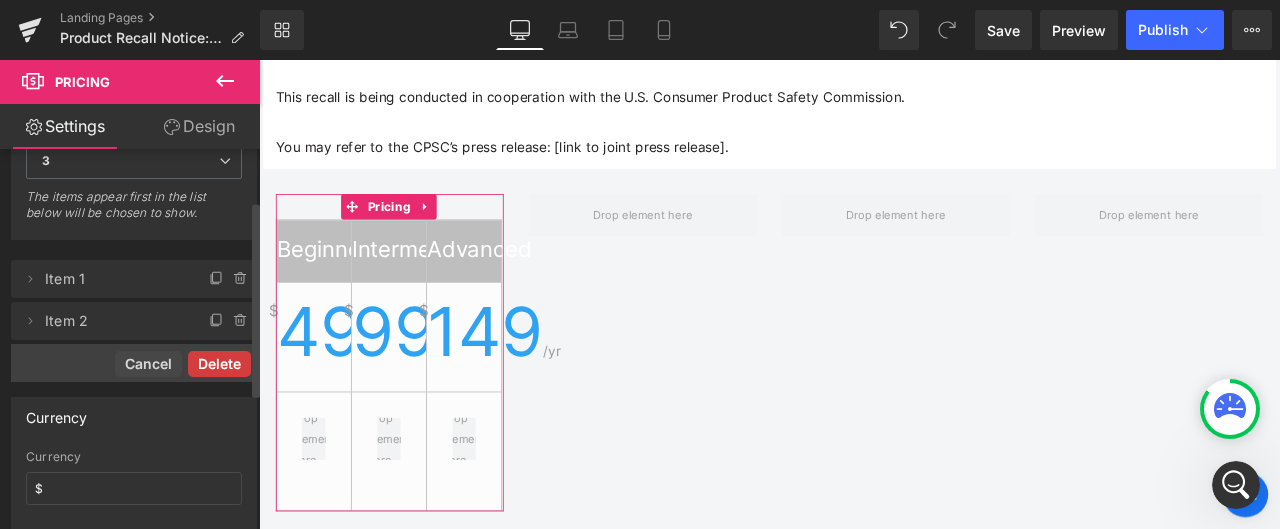 click on "Delete" at bounding box center (219, 364) 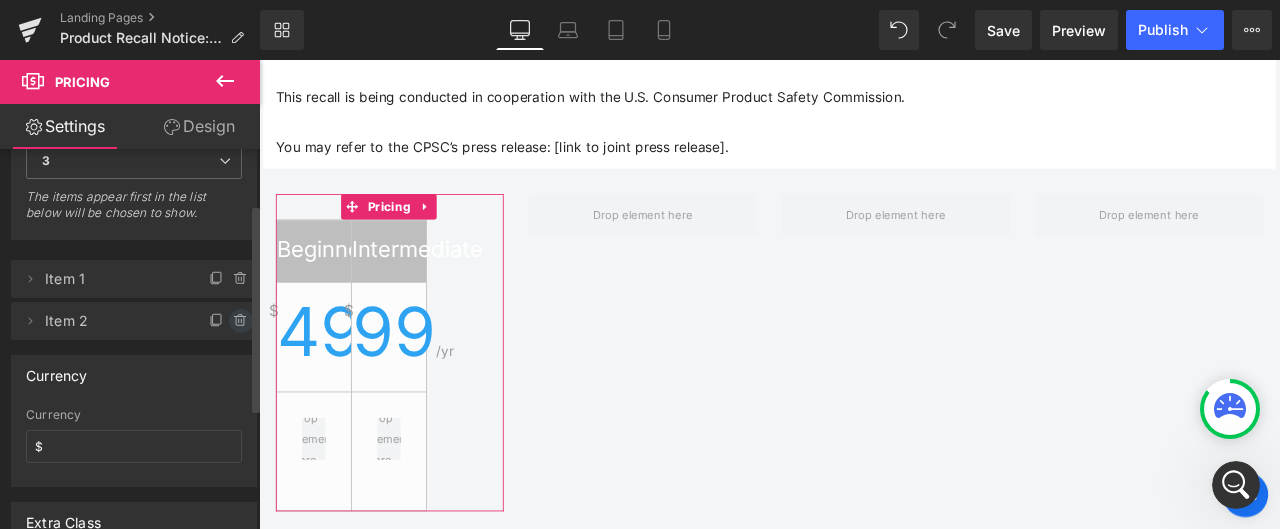 click 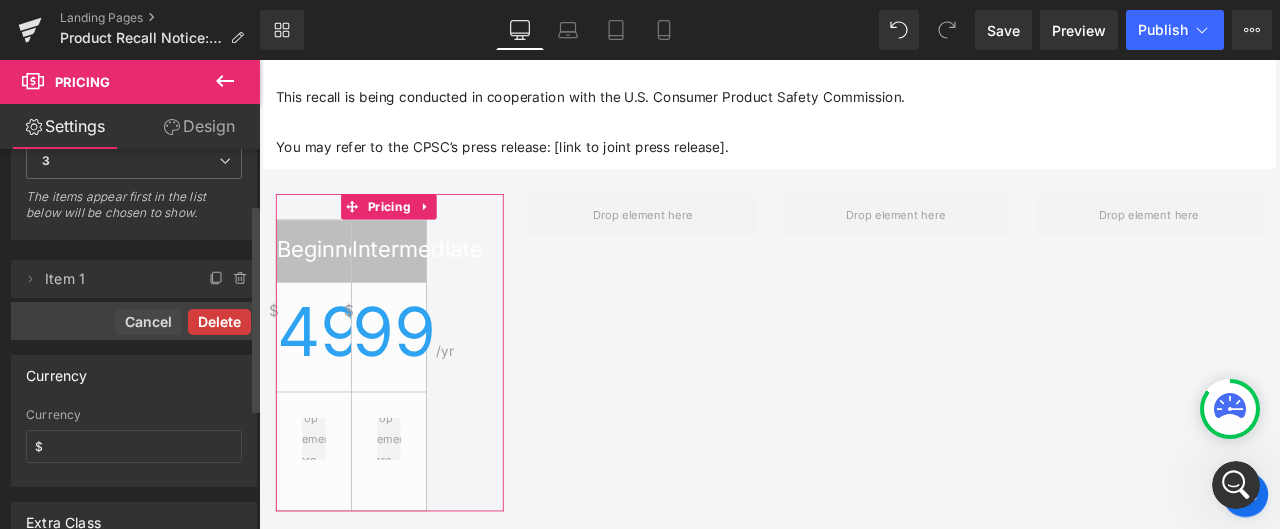 click on "Delete" at bounding box center [219, 322] 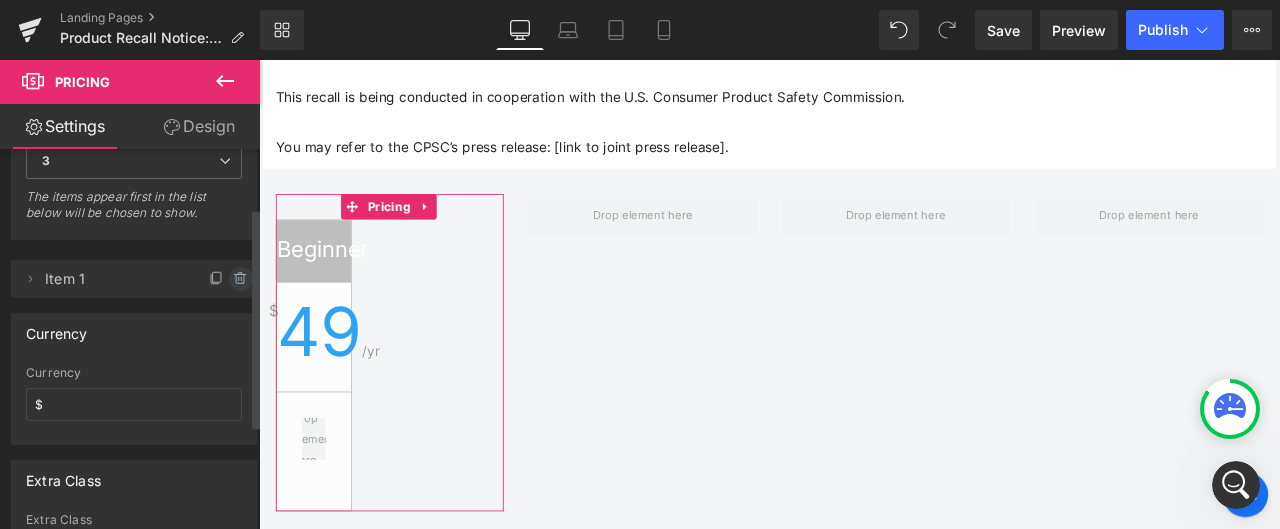 click 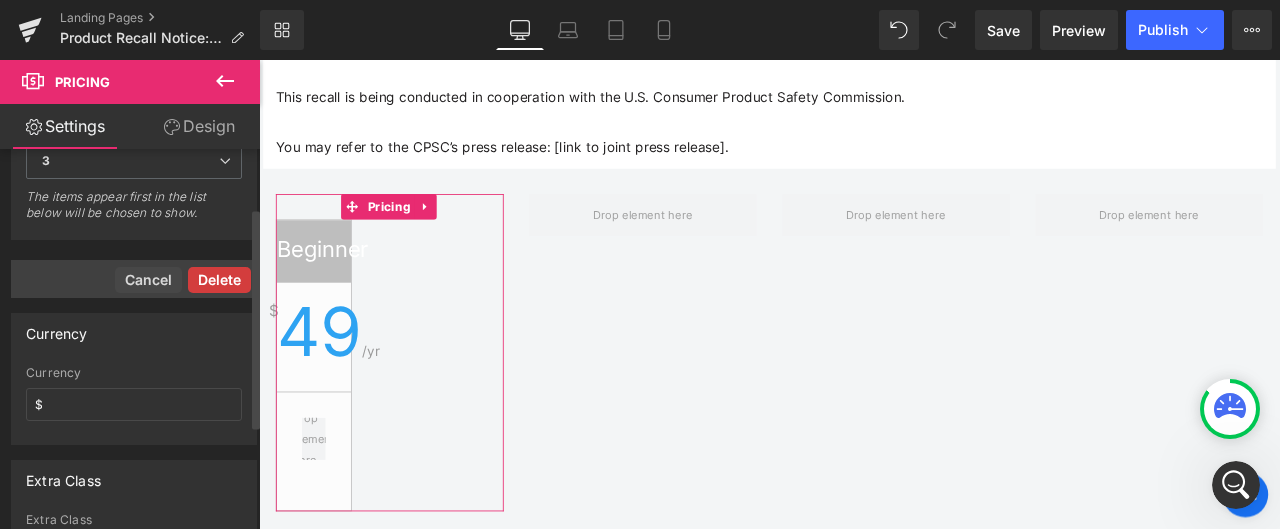 click on "Delete" at bounding box center [219, 280] 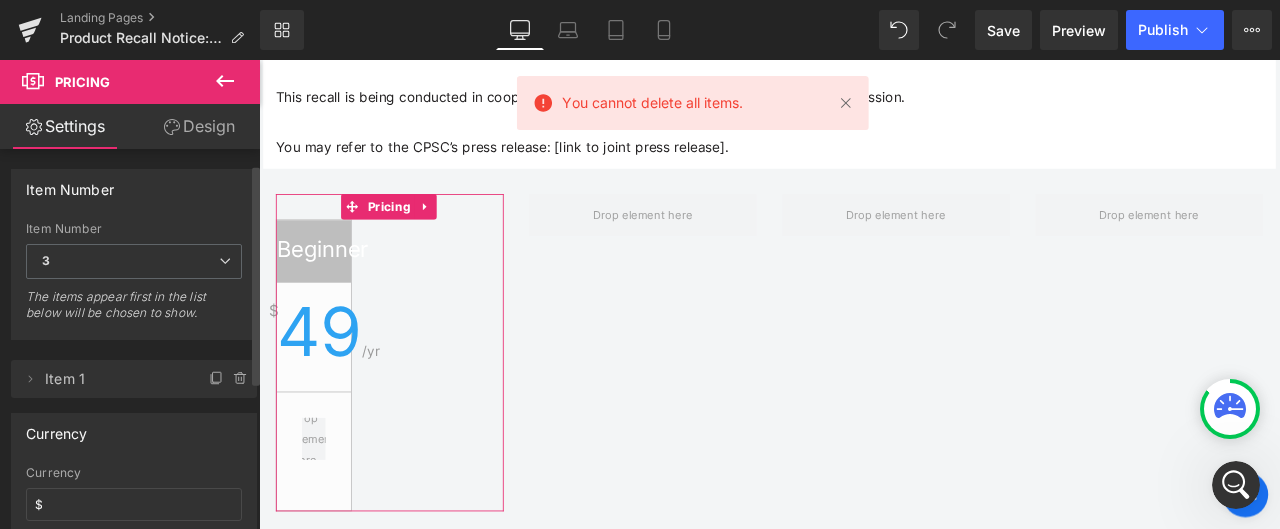 scroll, scrollTop: 100, scrollLeft: 0, axis: vertical 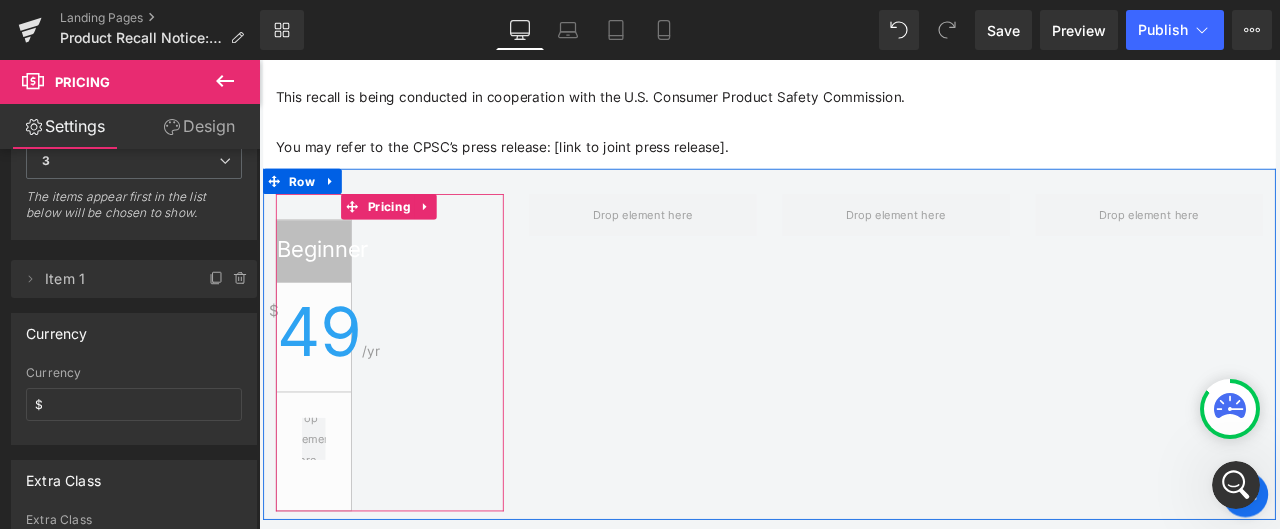 click on "Beginner
$ 49 /yr" at bounding box center [414, 422] 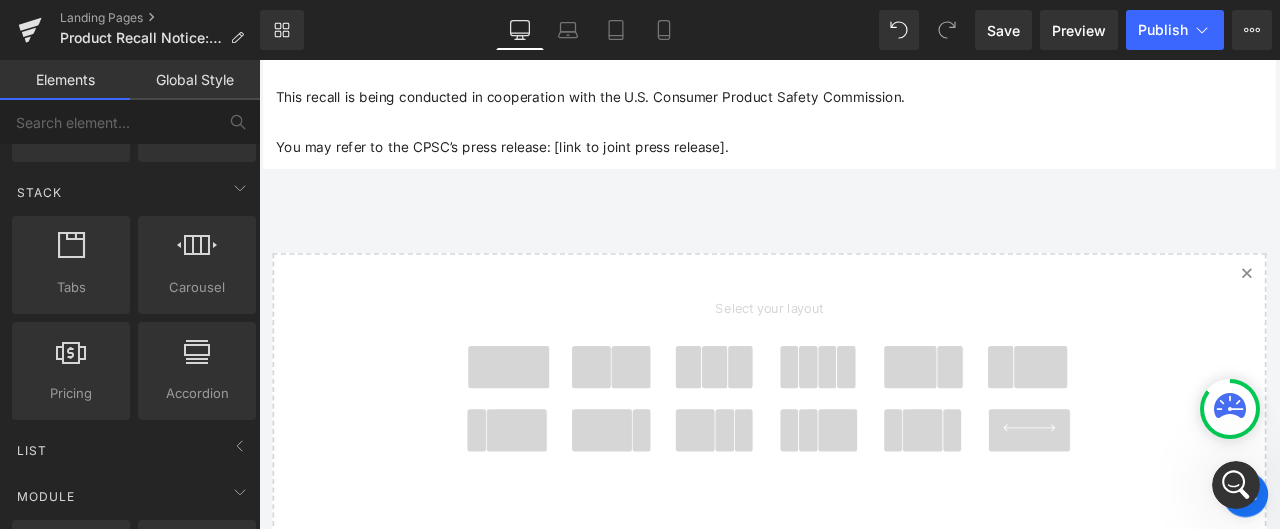 scroll, scrollTop: 7580, scrollLeft: 1193, axis: both 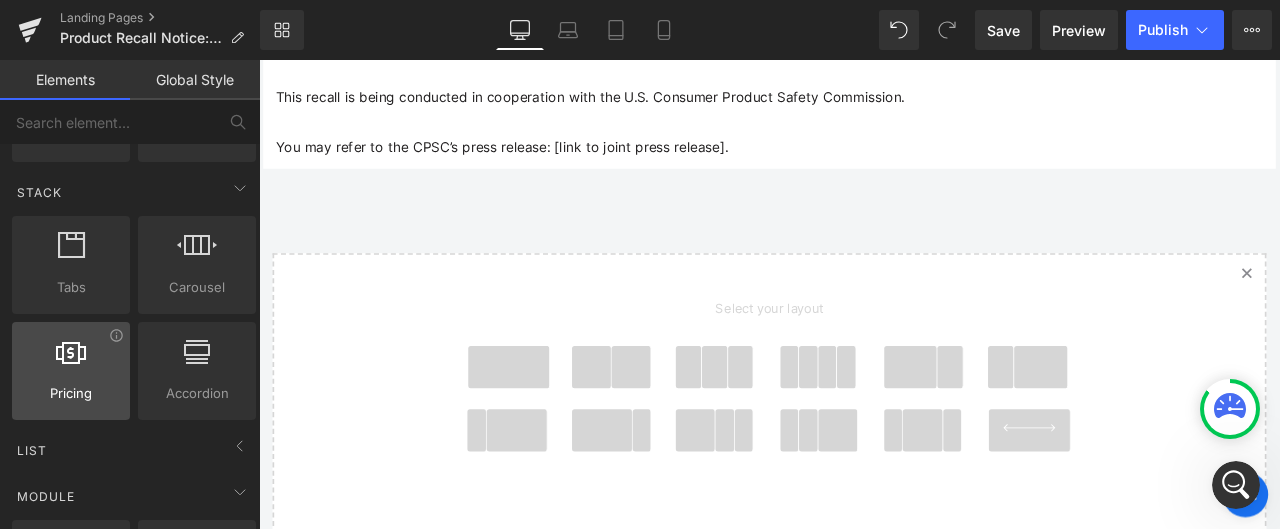 click at bounding box center [71, 360] 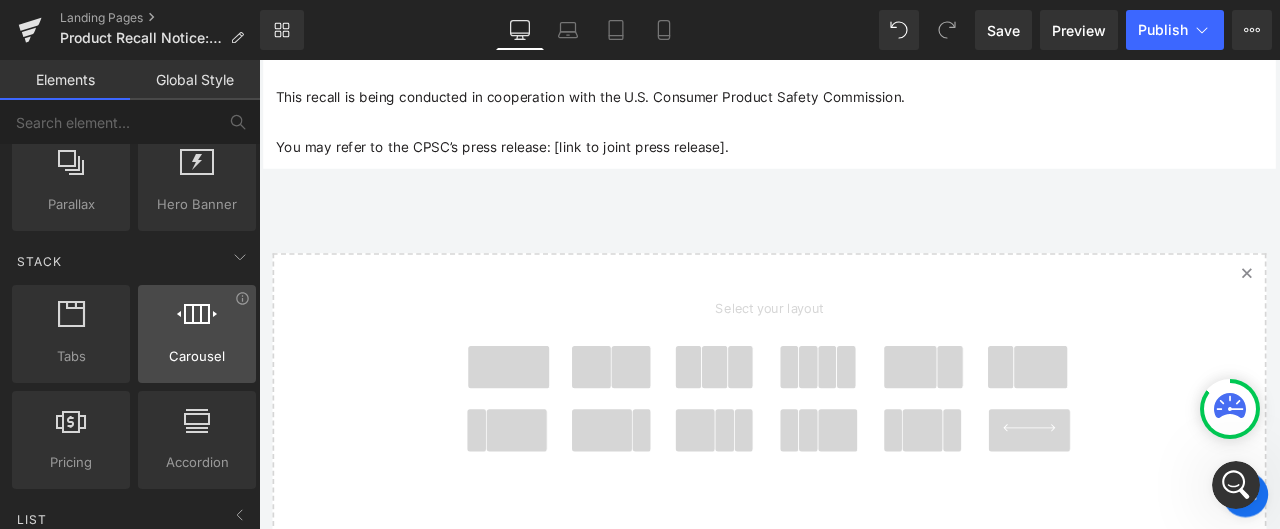 scroll, scrollTop: 500, scrollLeft: 0, axis: vertical 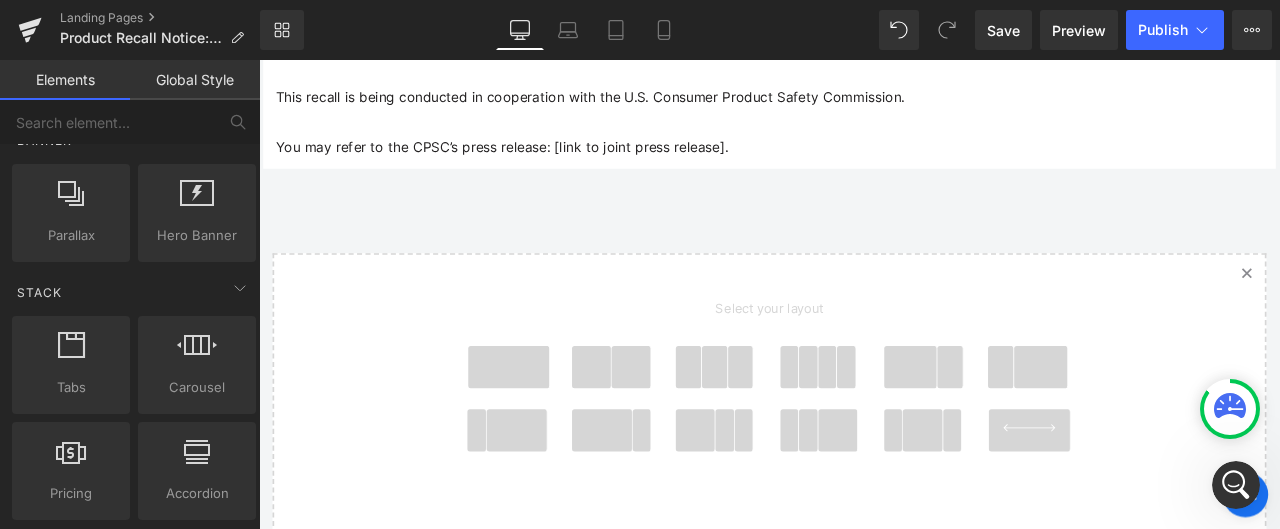 click at bounding box center (955, 424) 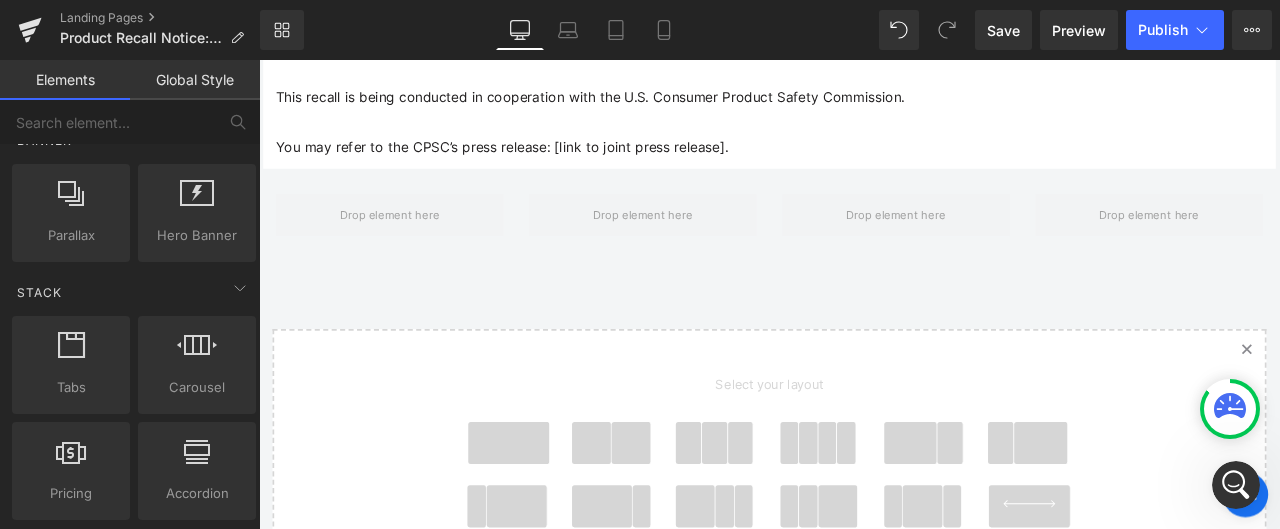 scroll, scrollTop: 10, scrollLeft: 10, axis: both 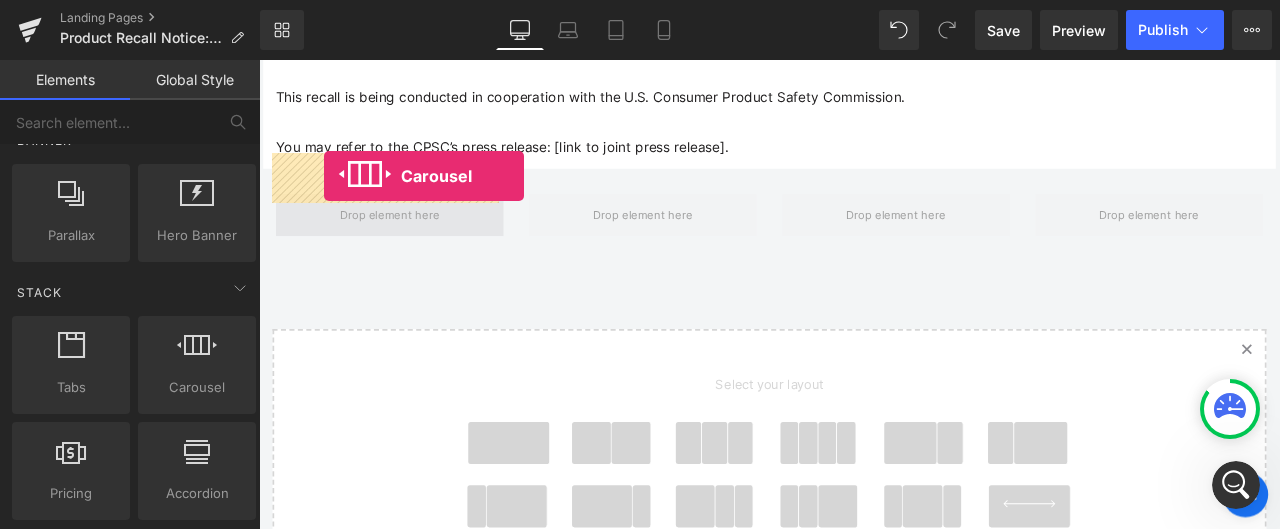 drag, startPoint x: 443, startPoint y: 419, endPoint x: 336, endPoint y: 198, distance: 245.54022 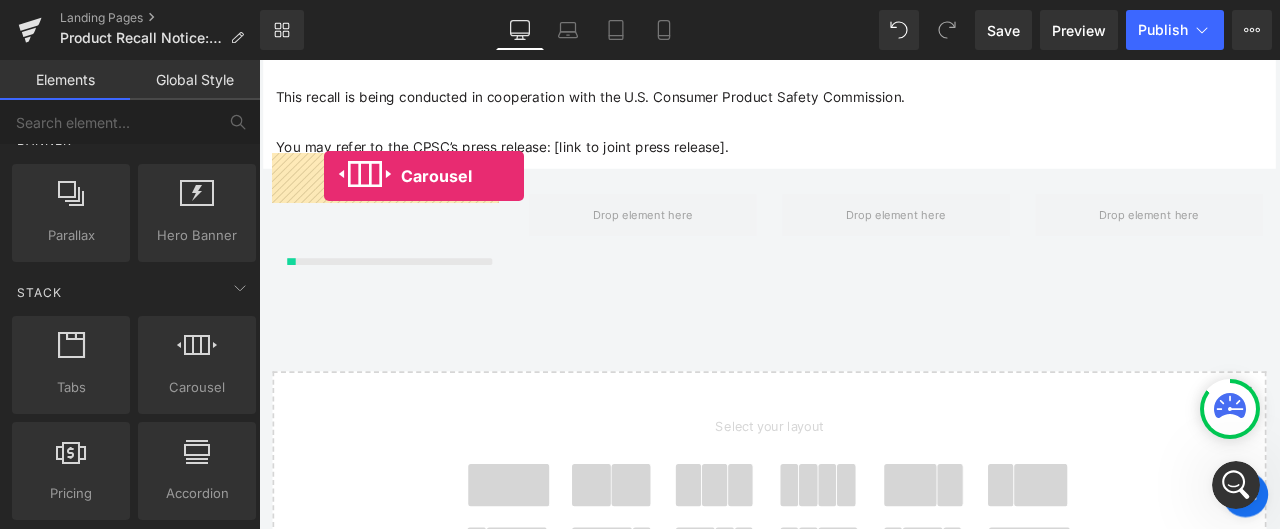 scroll, scrollTop: 10, scrollLeft: 10, axis: both 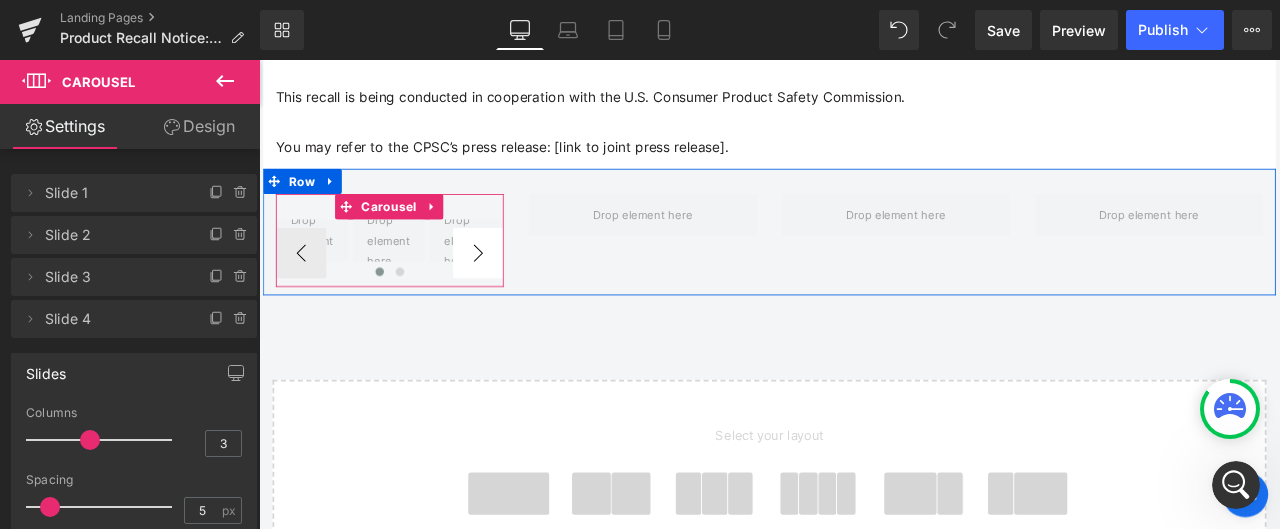 click on "›" at bounding box center [519, 289] 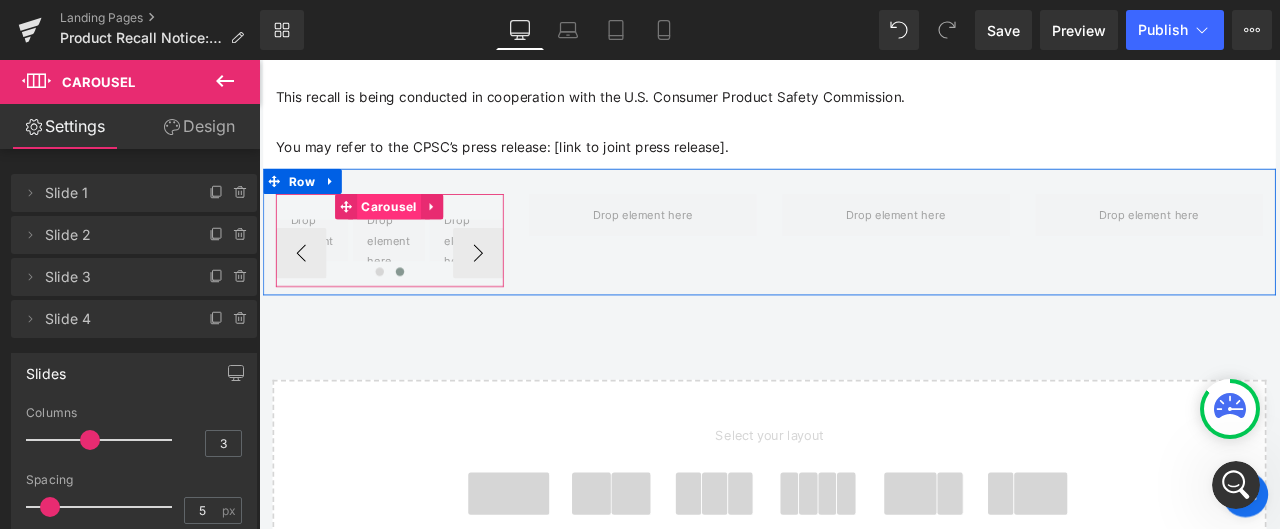click on "Carousel" at bounding box center [412, 234] 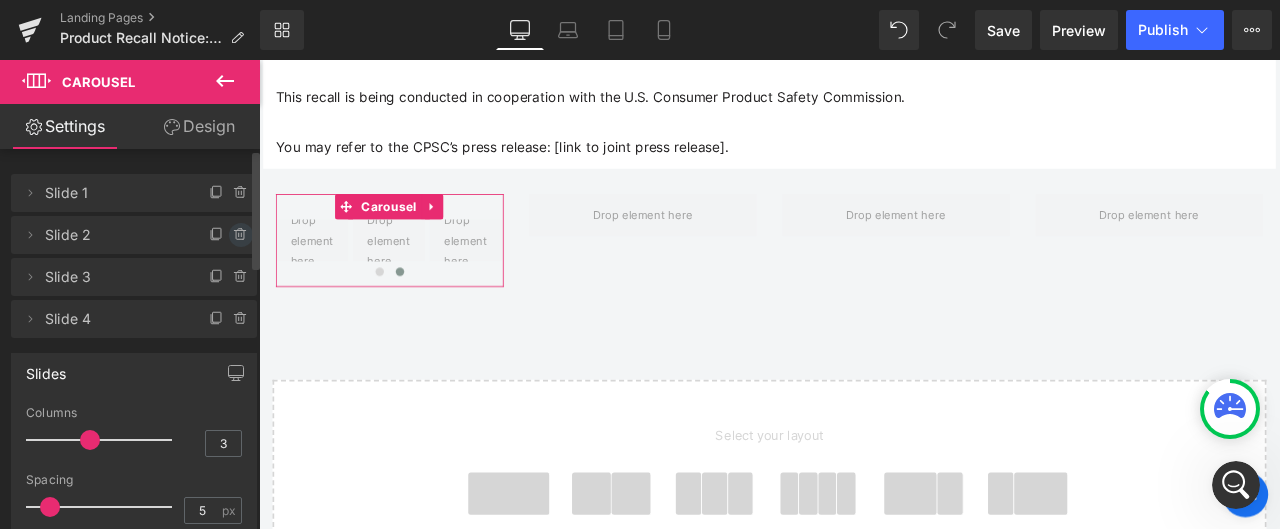 click 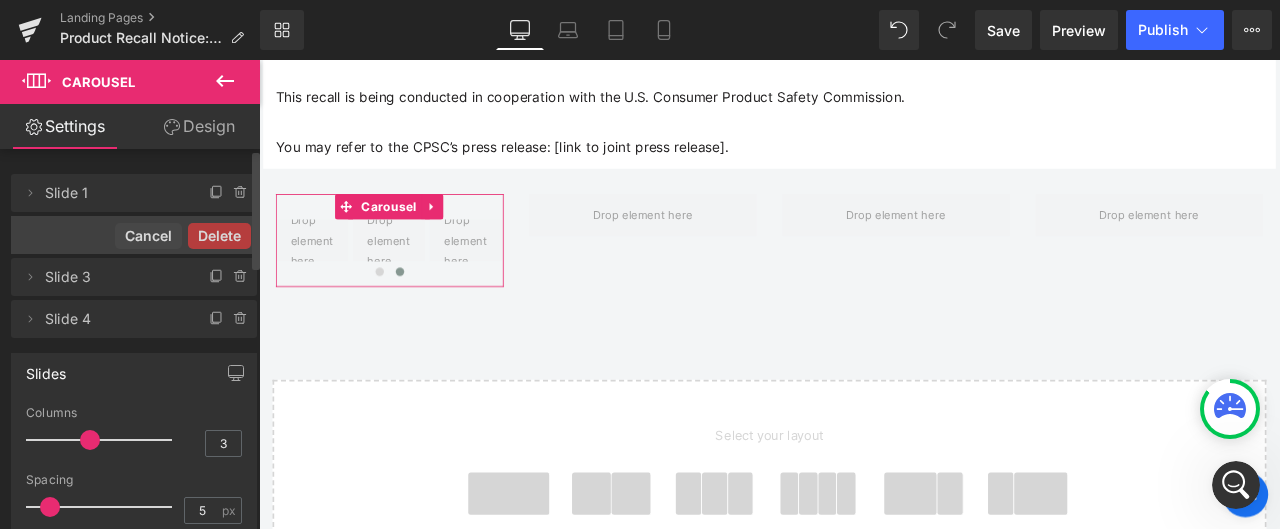 click on "Delete" at bounding box center (219, 236) 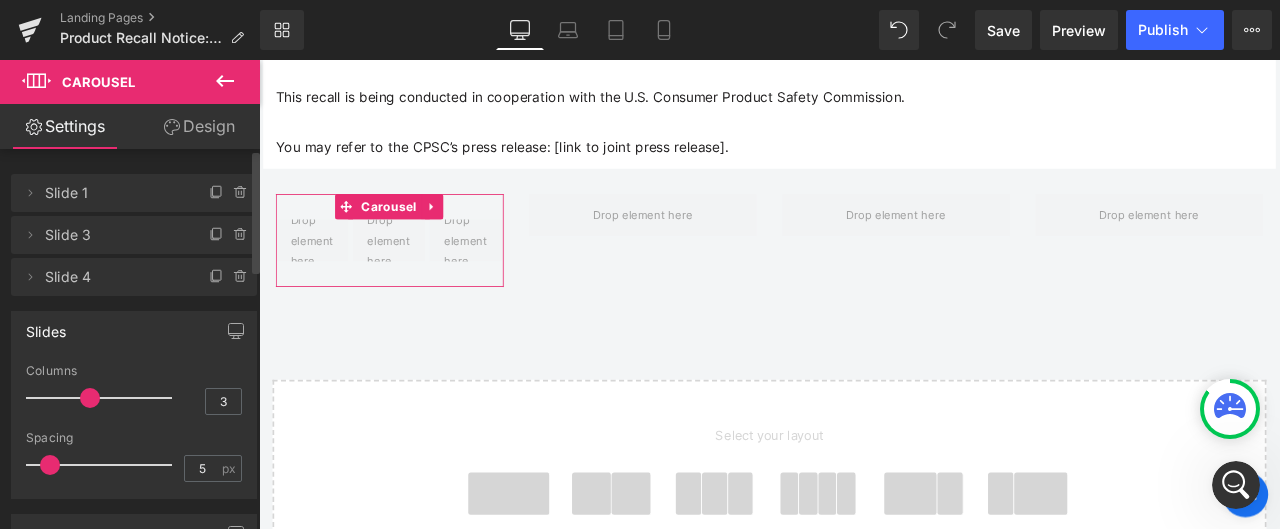 click 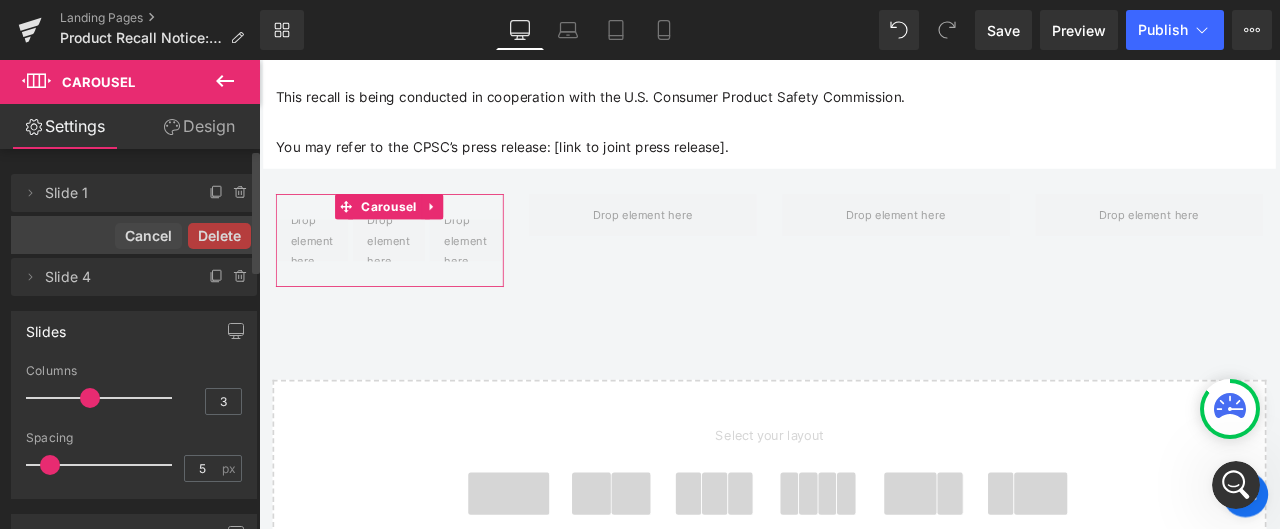 click on "Delete" at bounding box center [219, 236] 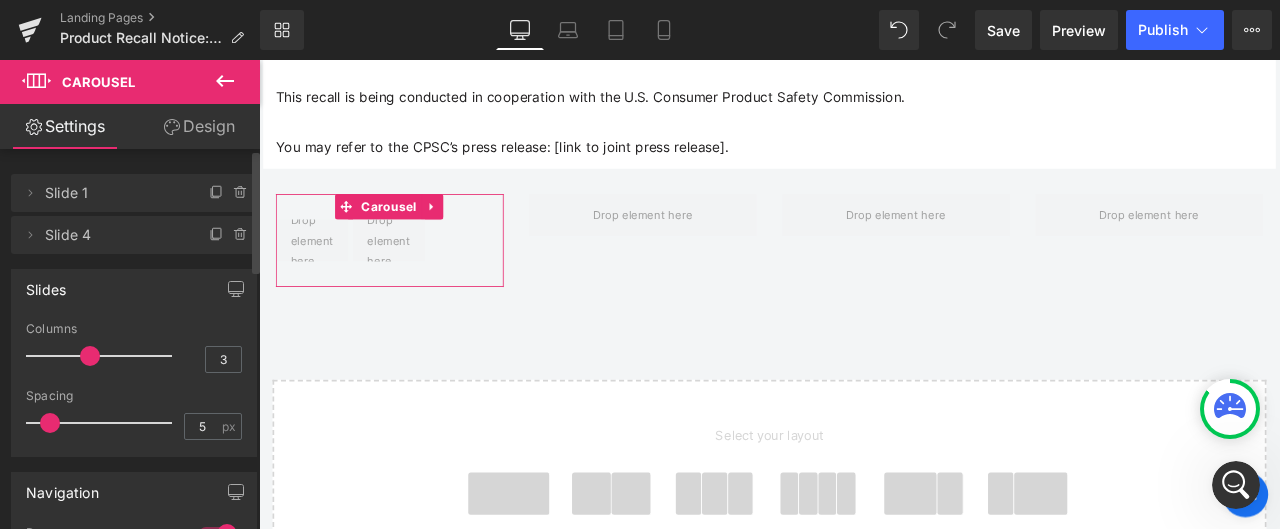 click 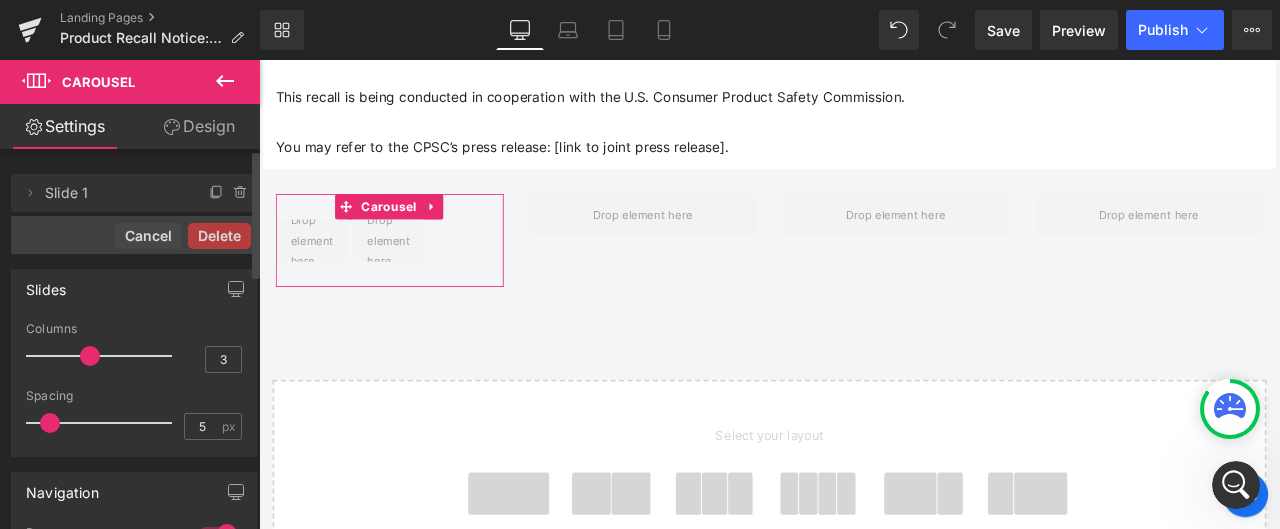 click on "Delete" at bounding box center (219, 236) 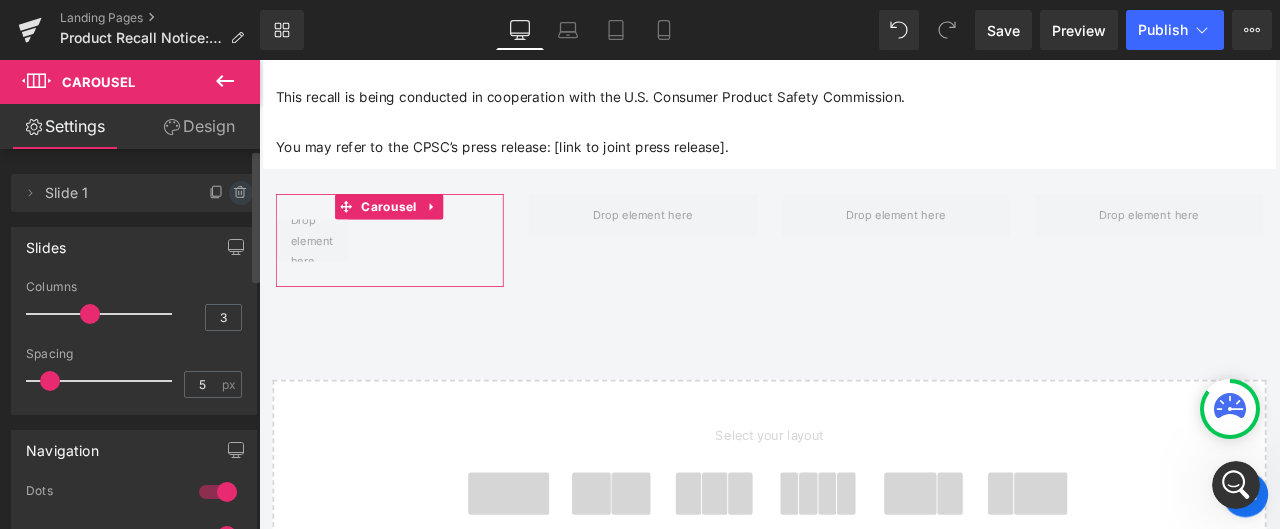 click 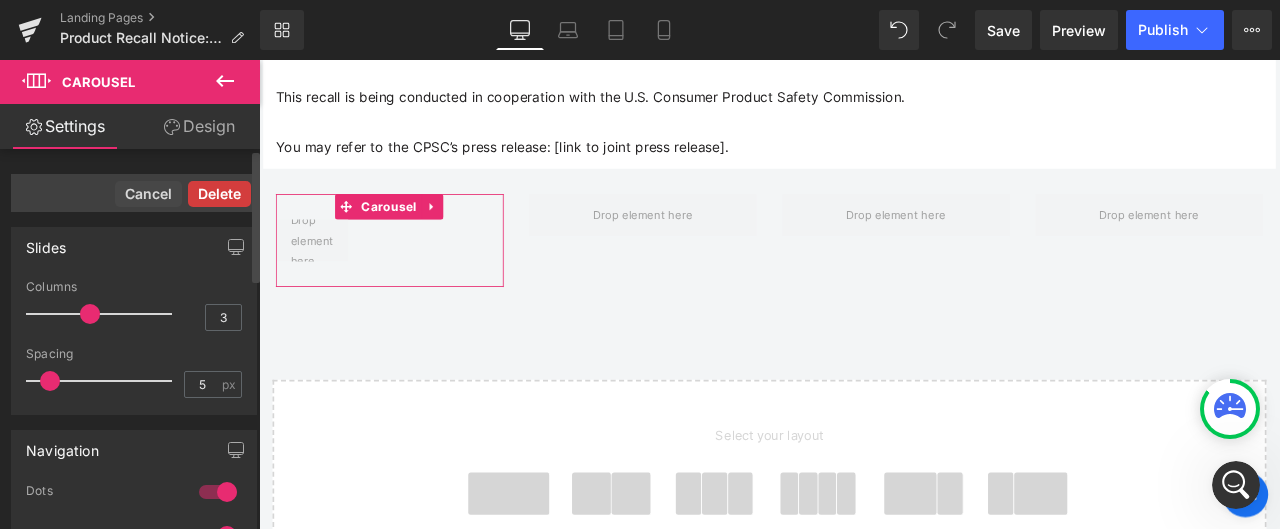 click on "Delete" at bounding box center [219, 194] 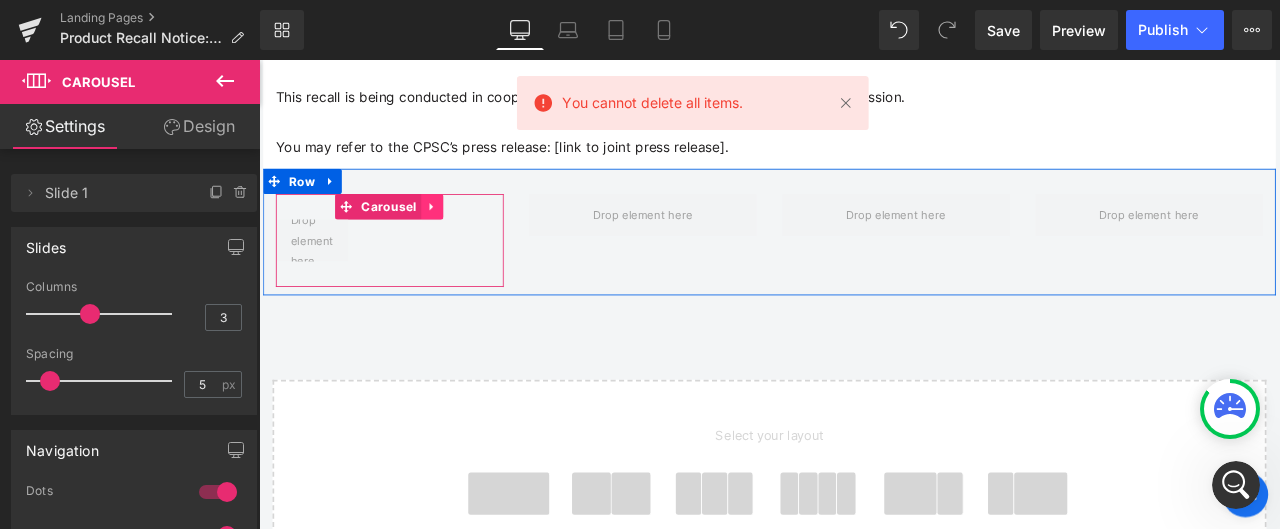 click 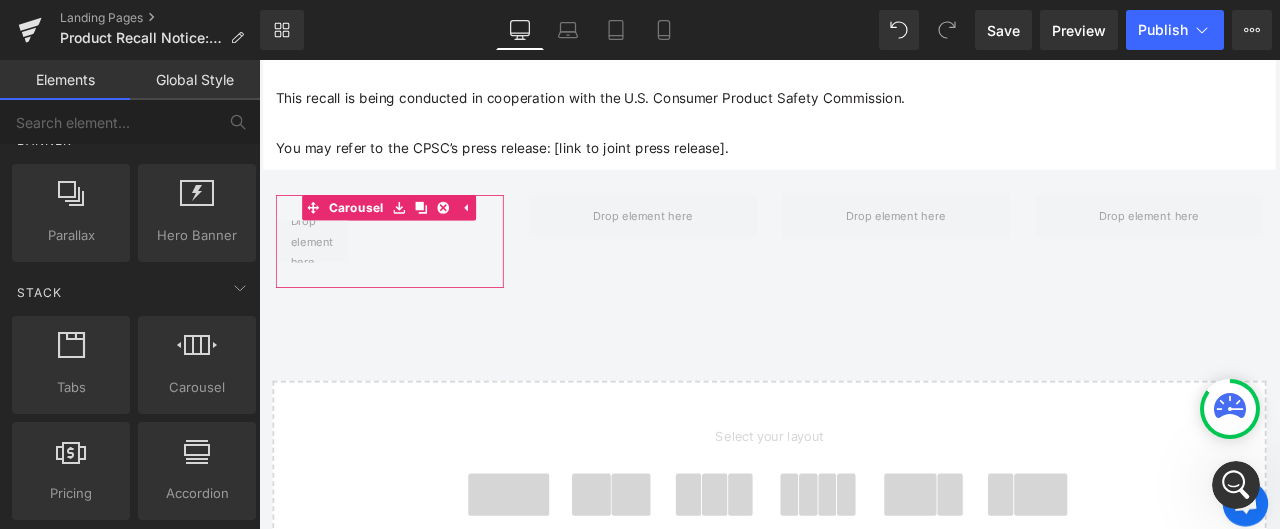 scroll, scrollTop: 7670, scrollLeft: 1193, axis: both 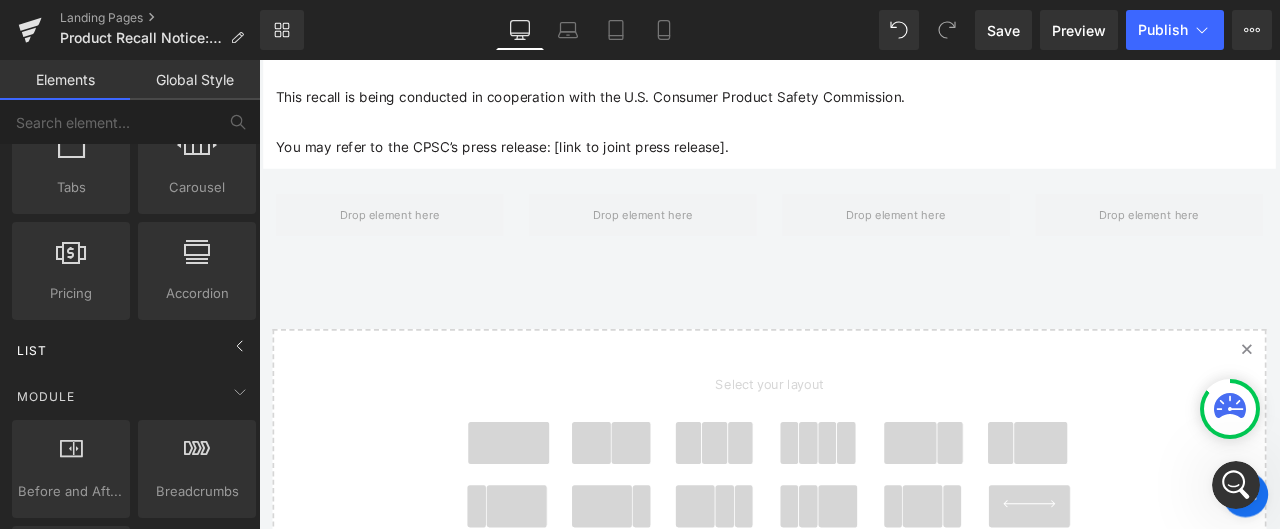 click on "List" at bounding box center (134, 350) 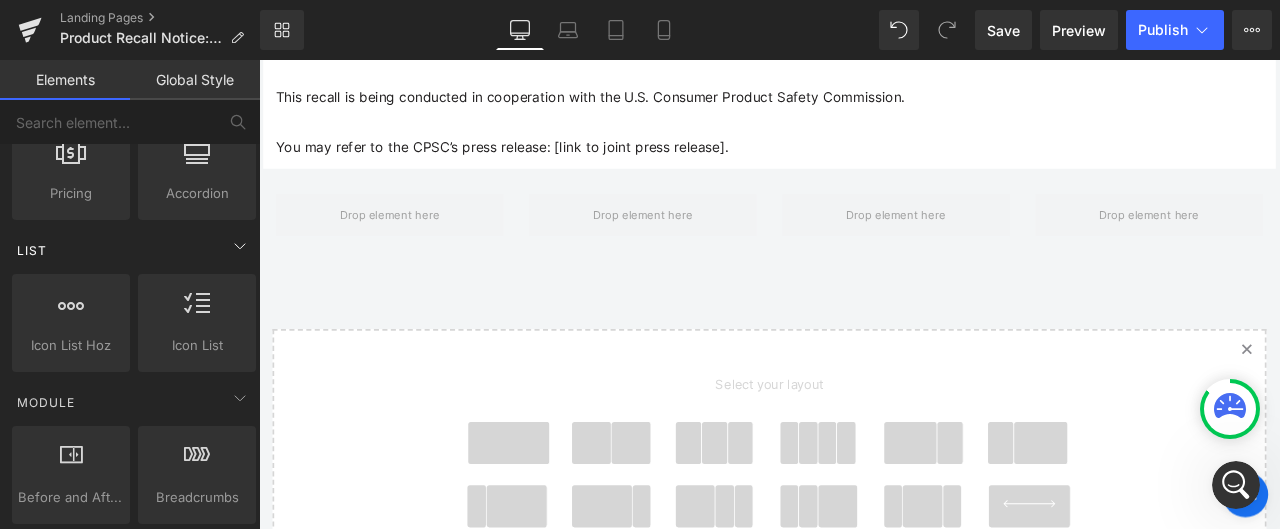 scroll, scrollTop: 900, scrollLeft: 0, axis: vertical 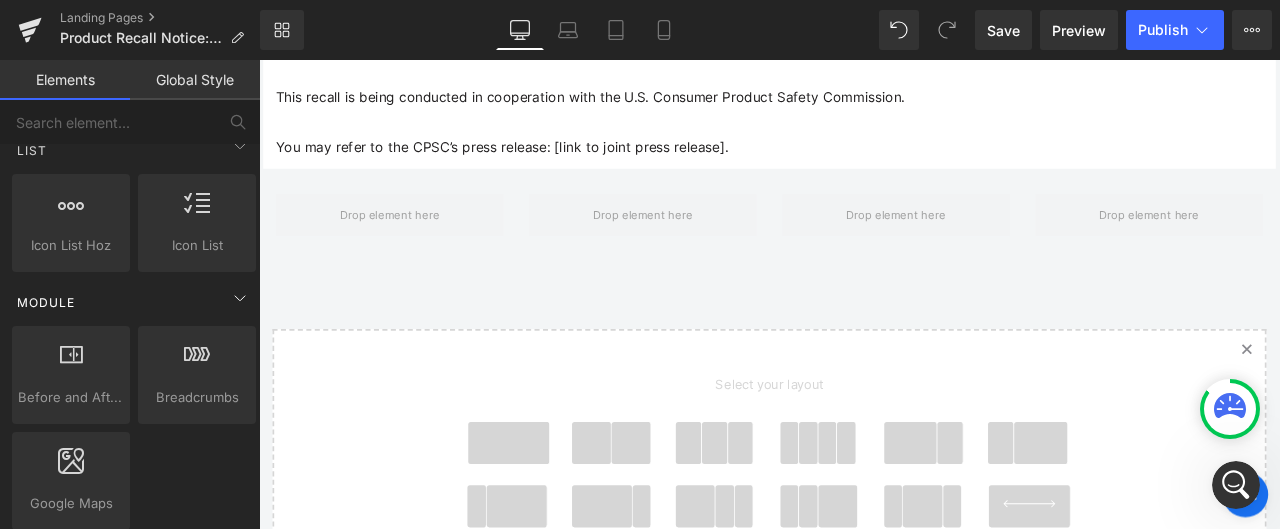 click on "Module" at bounding box center (134, 302) 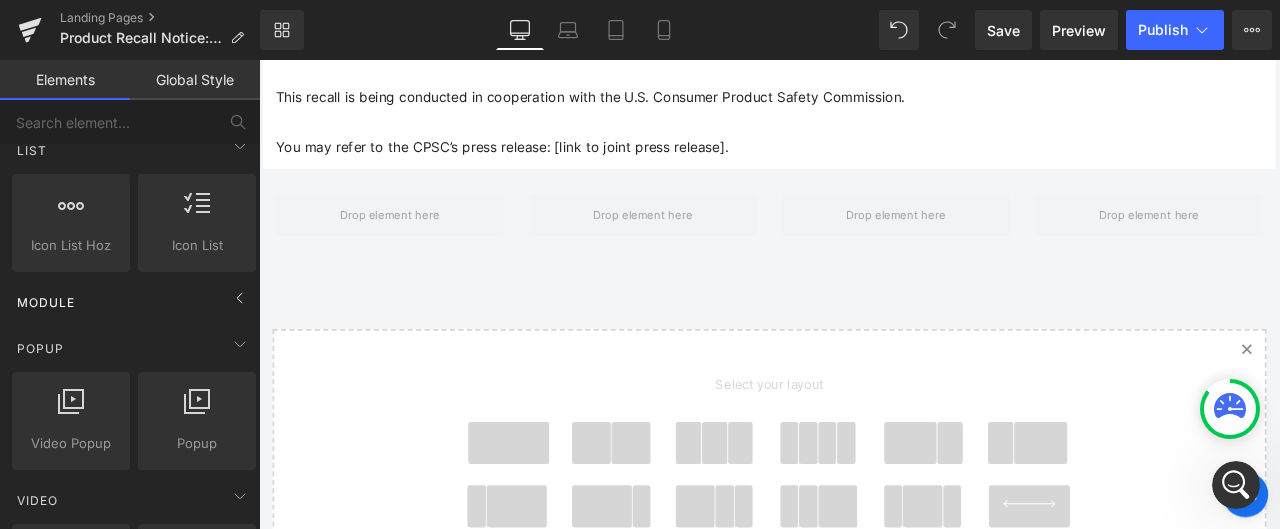 click on "Module" at bounding box center (134, 302) 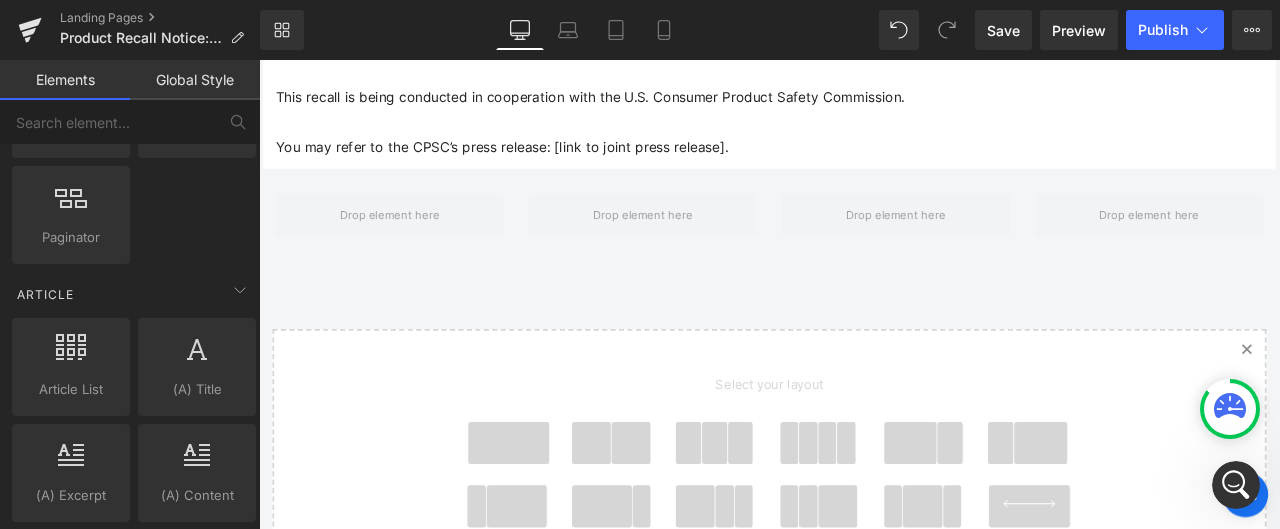 scroll, scrollTop: 3700, scrollLeft: 0, axis: vertical 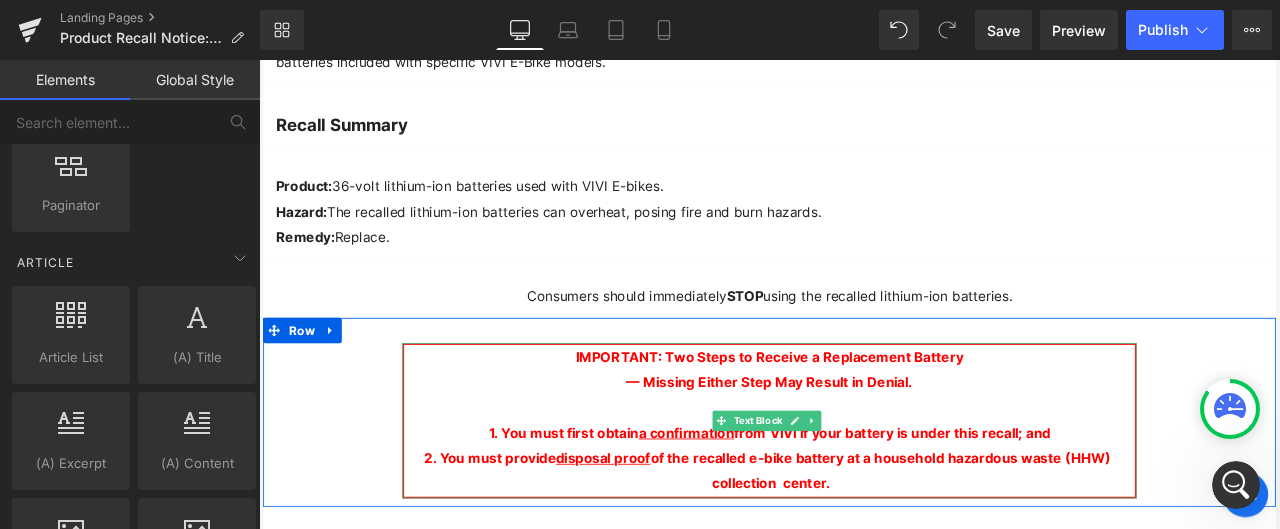 click on "IMPORTANT: Two Steps to Receive a Replacement Battery  — Missing Either Step May Result in Denial." at bounding box center (864, 428) 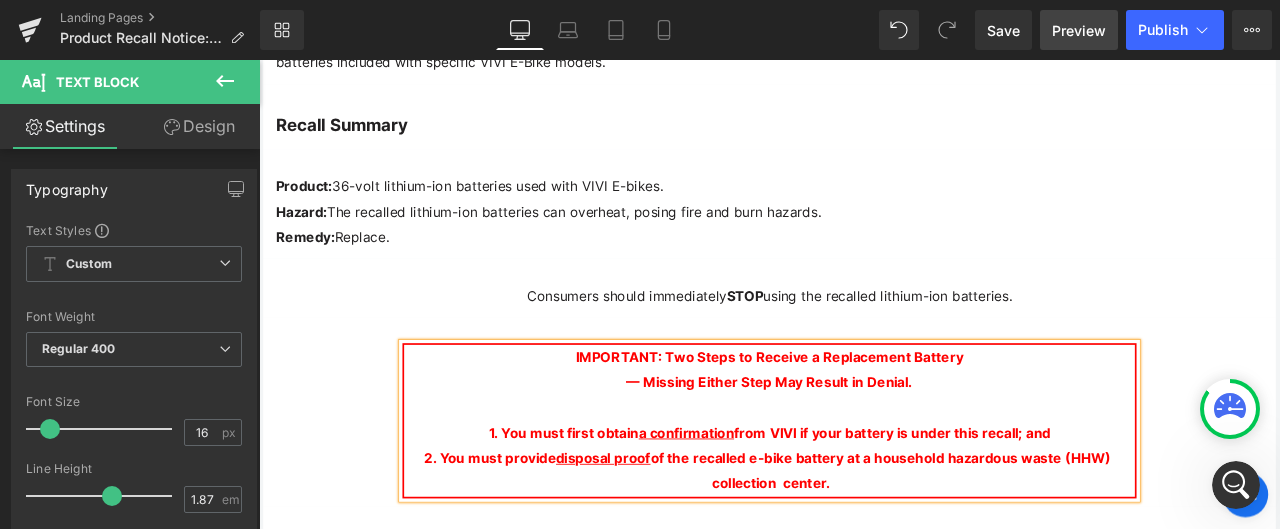 click on "Preview" at bounding box center (1079, 30) 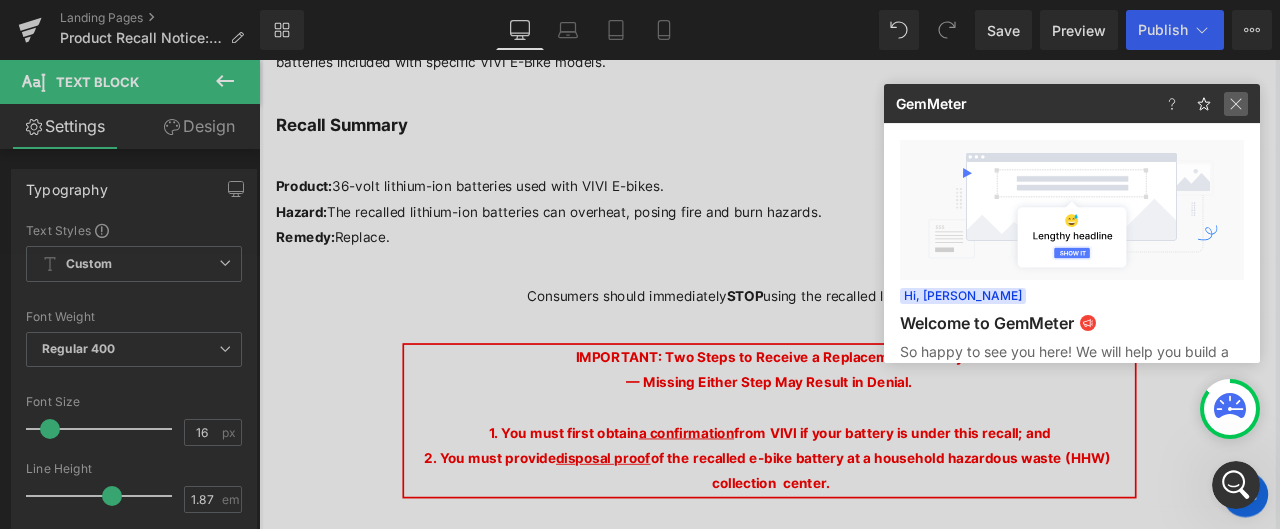 click 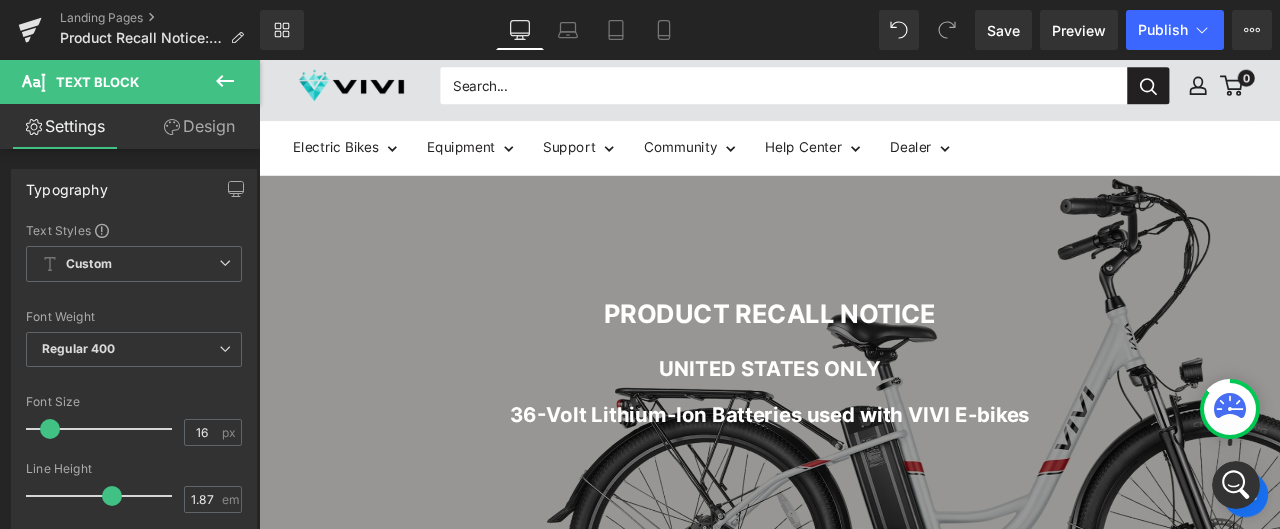 scroll, scrollTop: 100, scrollLeft: 0, axis: vertical 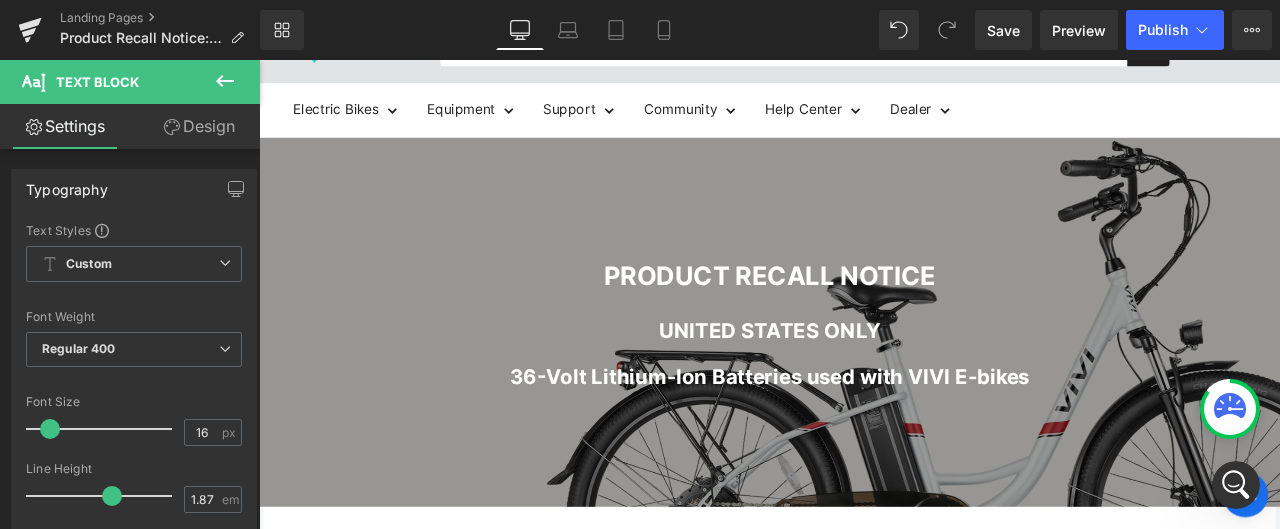 click on "PRODUCT RECALL NOTICE" at bounding box center (864, 315) 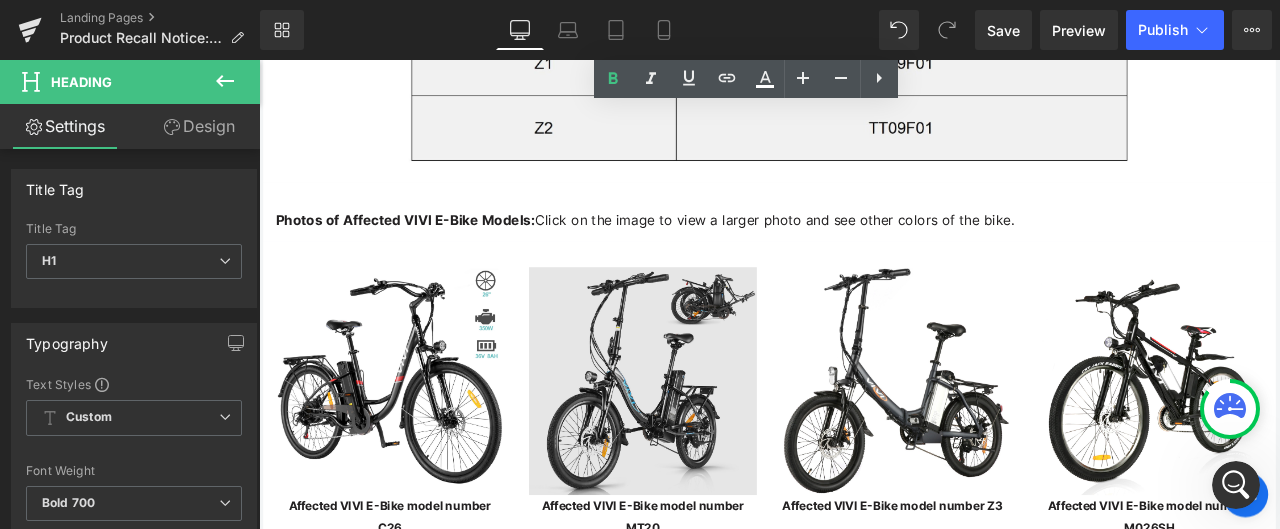 scroll, scrollTop: 3100, scrollLeft: 0, axis: vertical 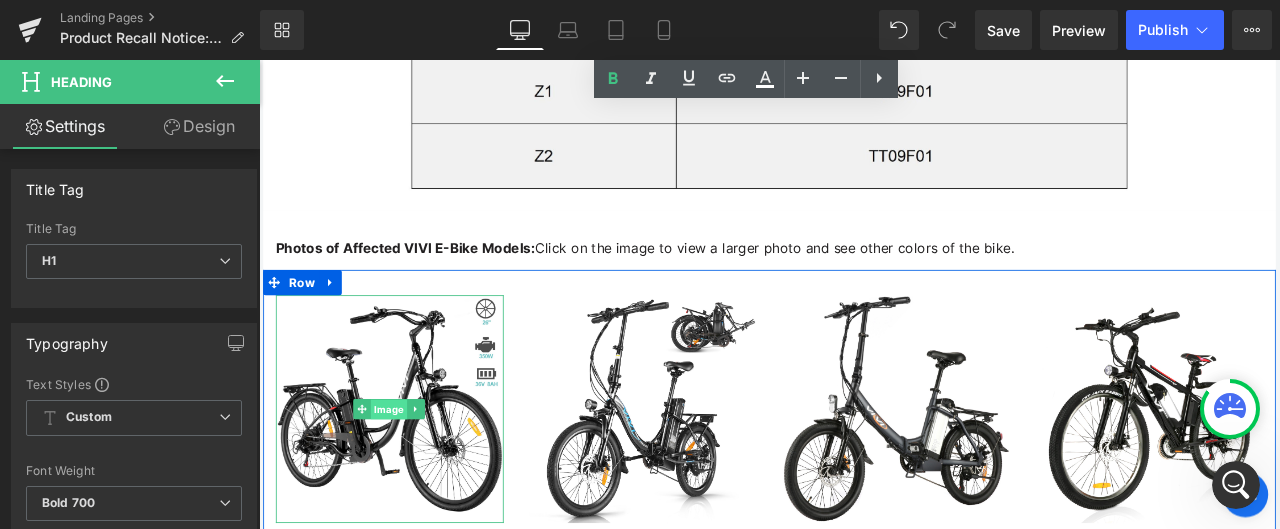 click on "Image" at bounding box center [413, 475] 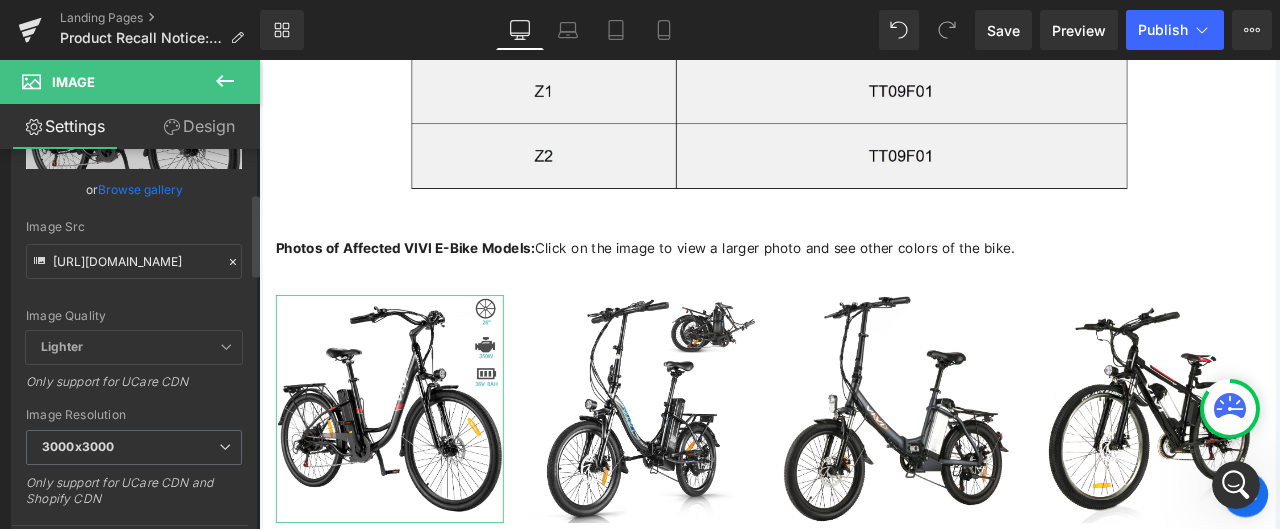 scroll, scrollTop: 200, scrollLeft: 0, axis: vertical 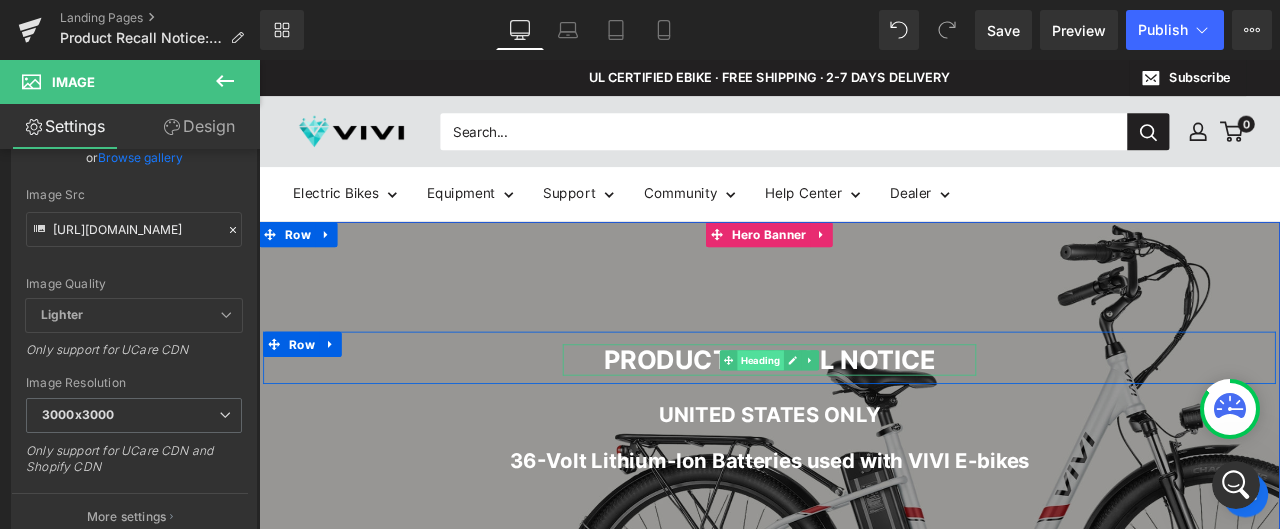 click on "Heading" at bounding box center [853, 416] 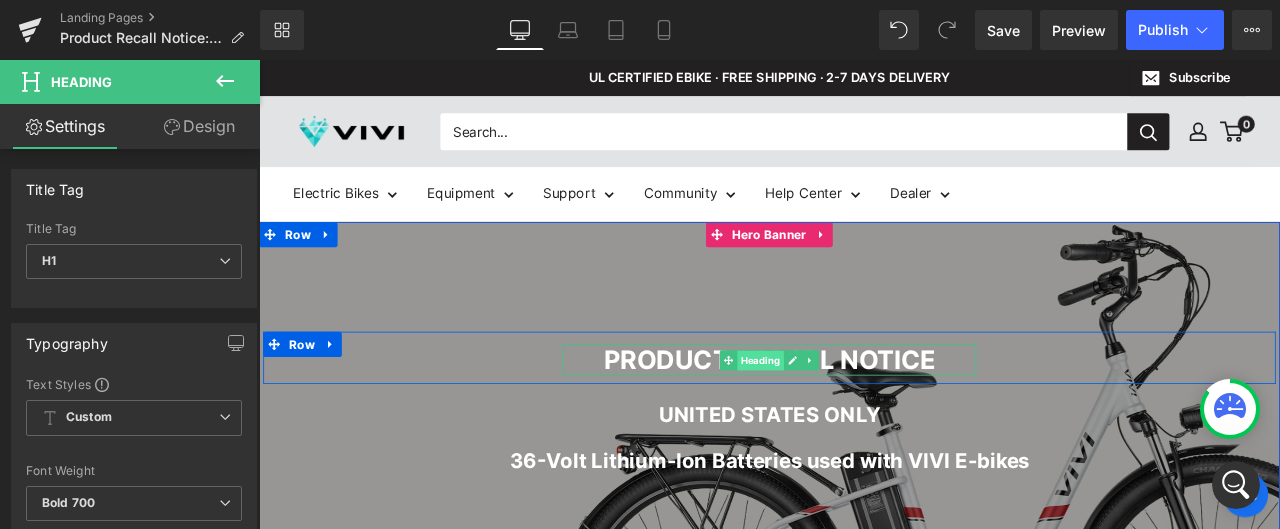 click on "Heading" at bounding box center [853, 417] 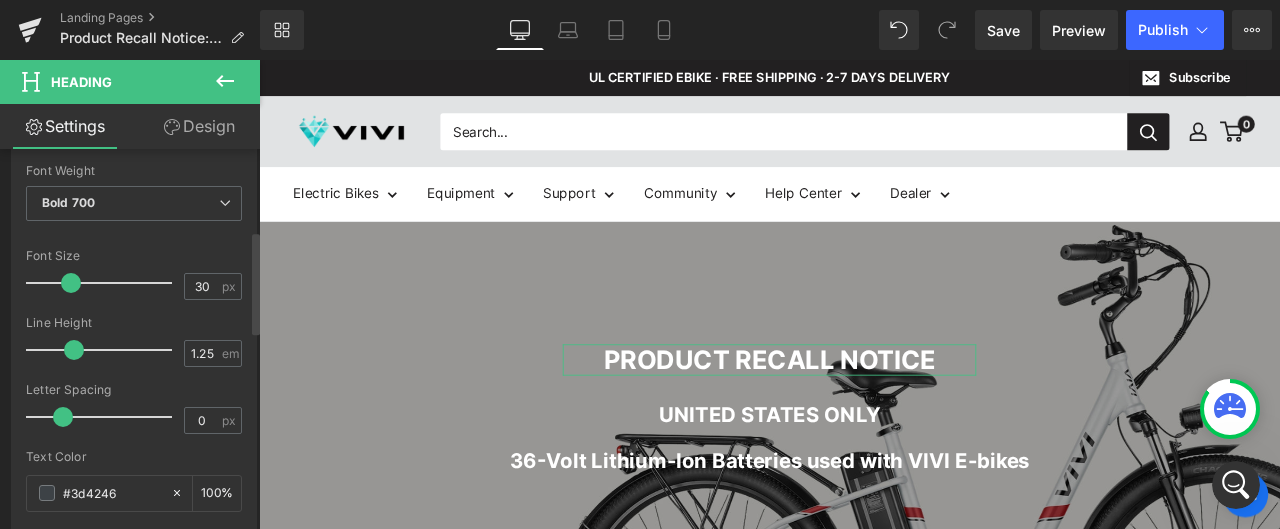 scroll, scrollTop: 400, scrollLeft: 0, axis: vertical 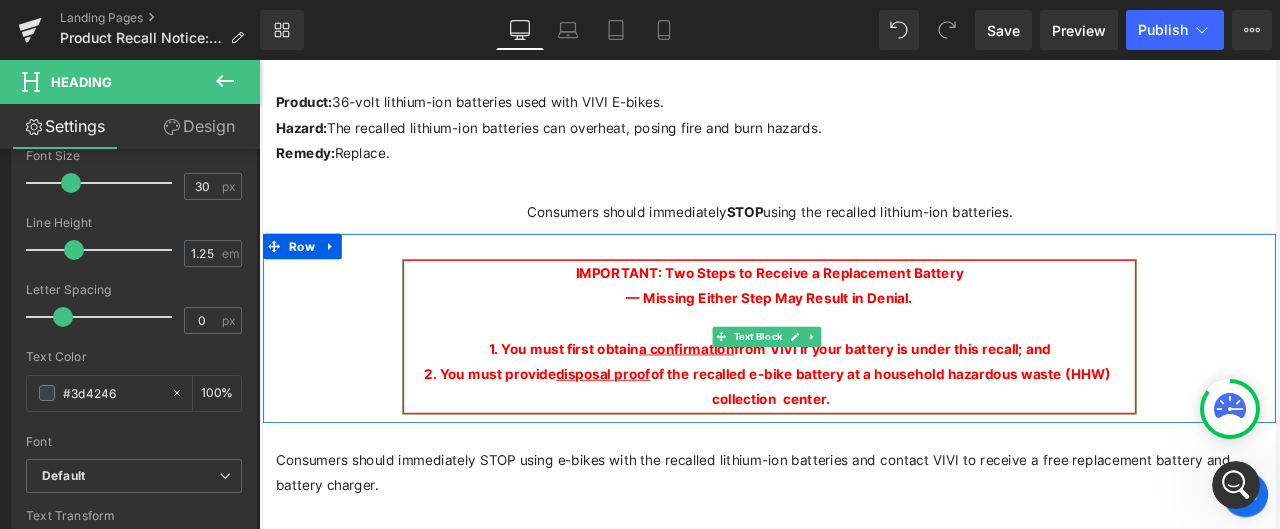 click on "IMPORTANT: Two Steps to Receive a Replacement Battery  — Missing Either Step May Result in Denial." at bounding box center [864, 328] 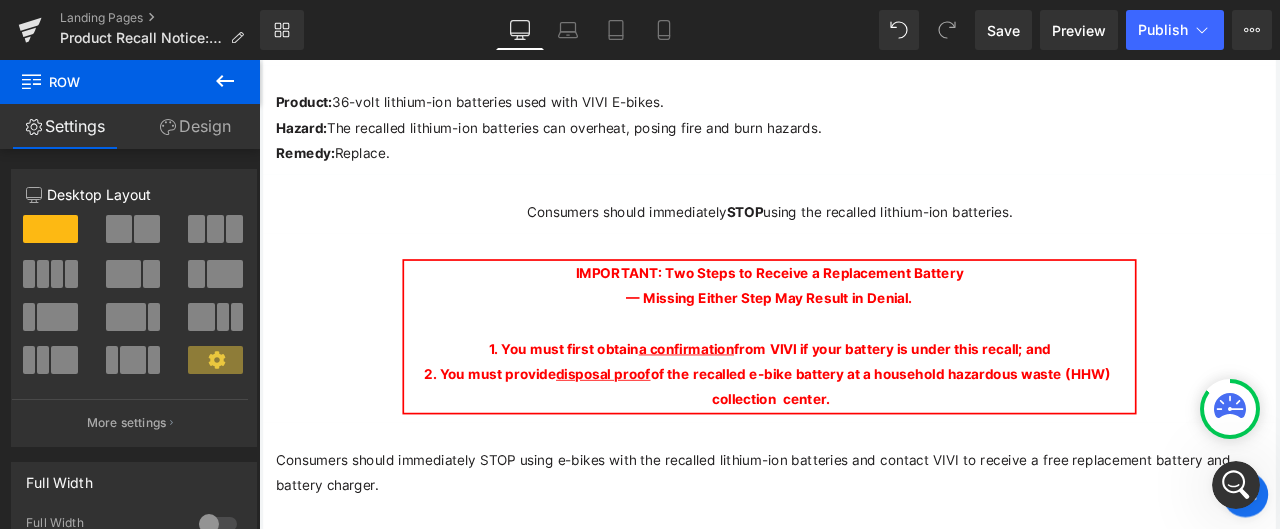 click on "IMPORTANT: Two Steps to Receive a Replacement Battery  — Missing Either Step May Result in Denial." at bounding box center (864, 328) 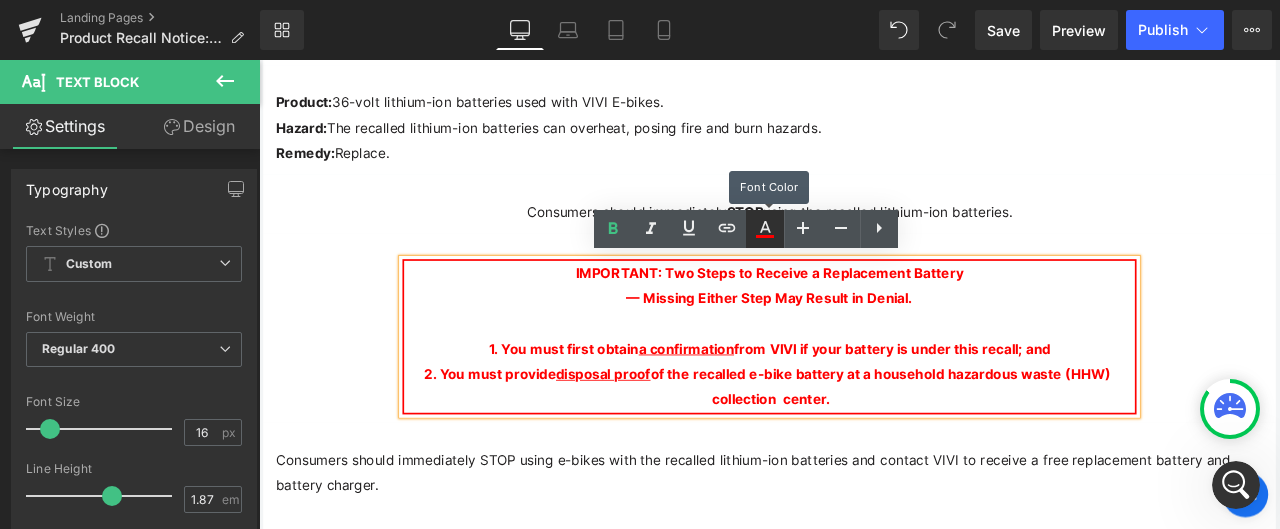 click 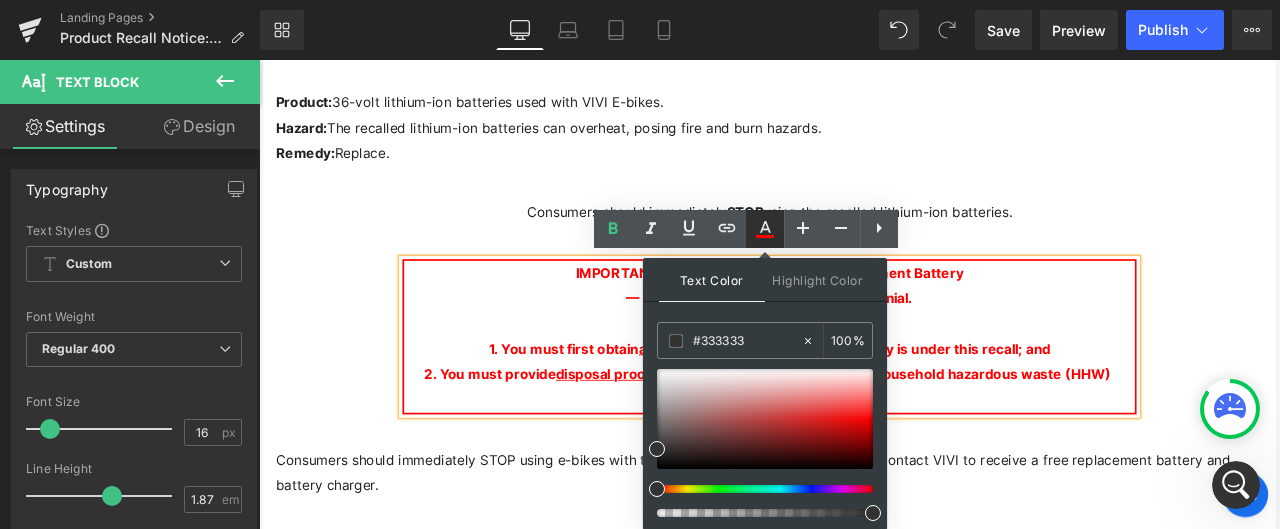 click 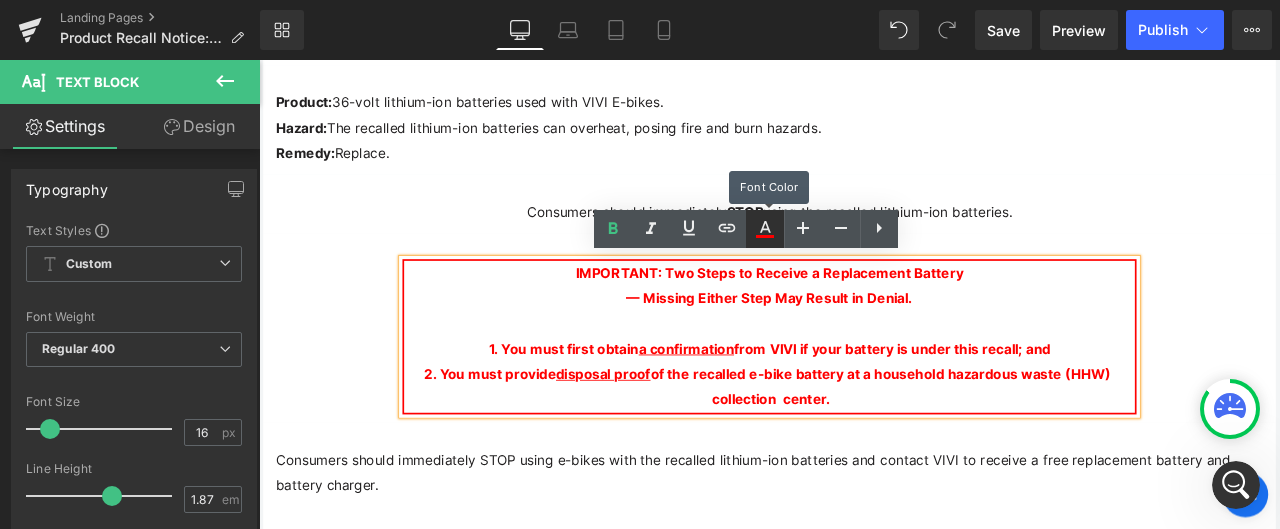 click 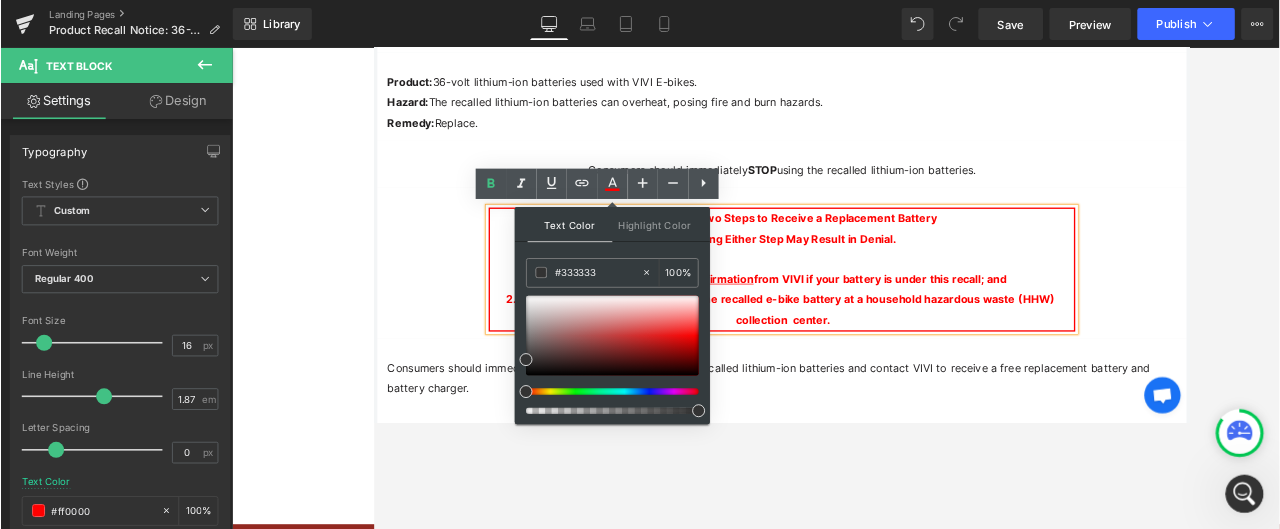 scroll, scrollTop: 799, scrollLeft: 0, axis: vertical 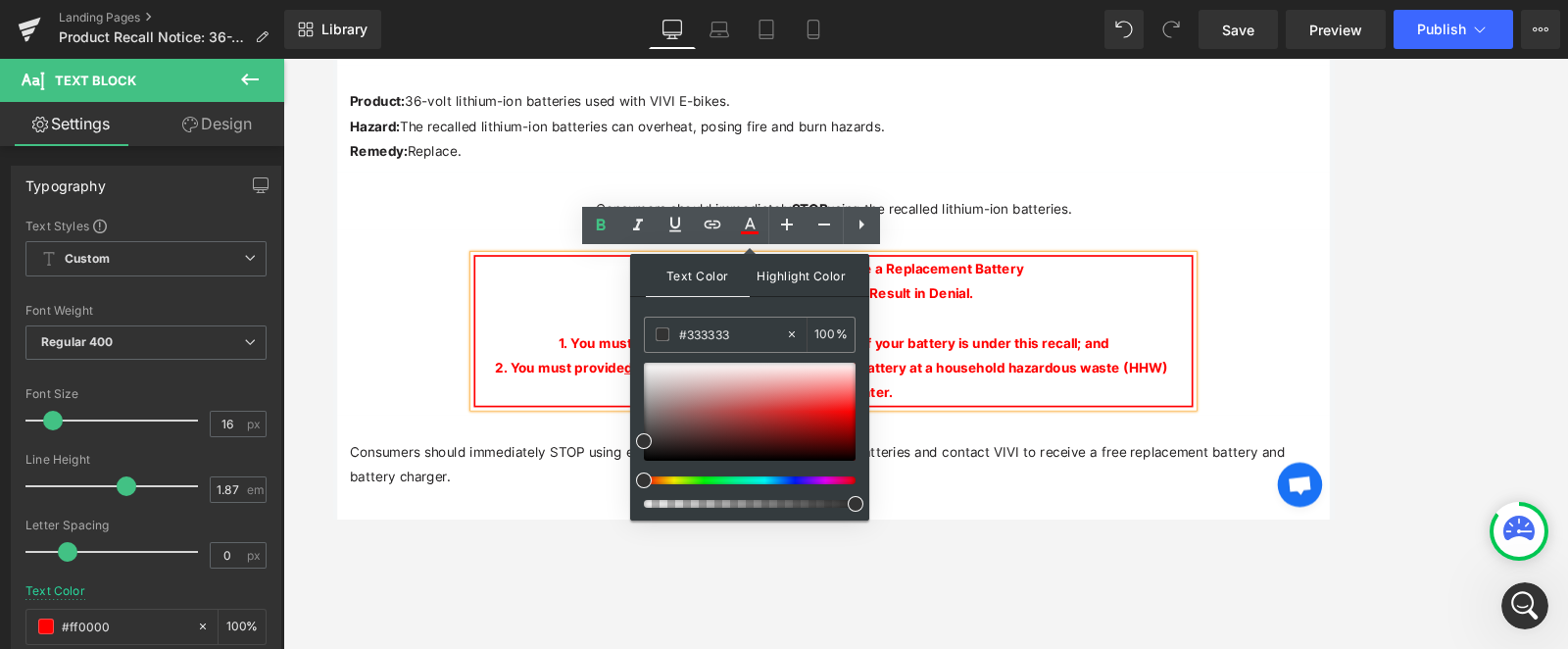 drag, startPoint x: 1141, startPoint y: 7, endPoint x: 795, endPoint y: 277, distance: 438.8804 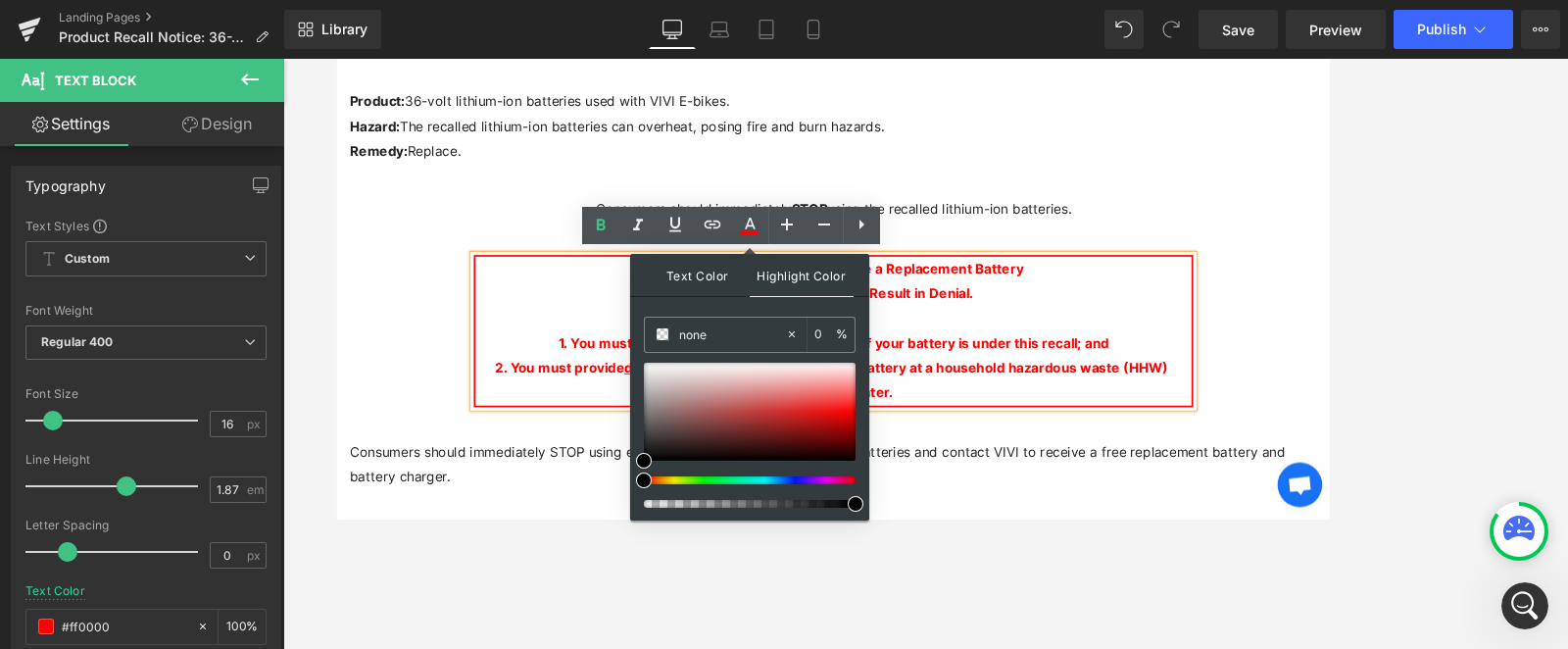 click on "Text Color" at bounding box center [698, 275] 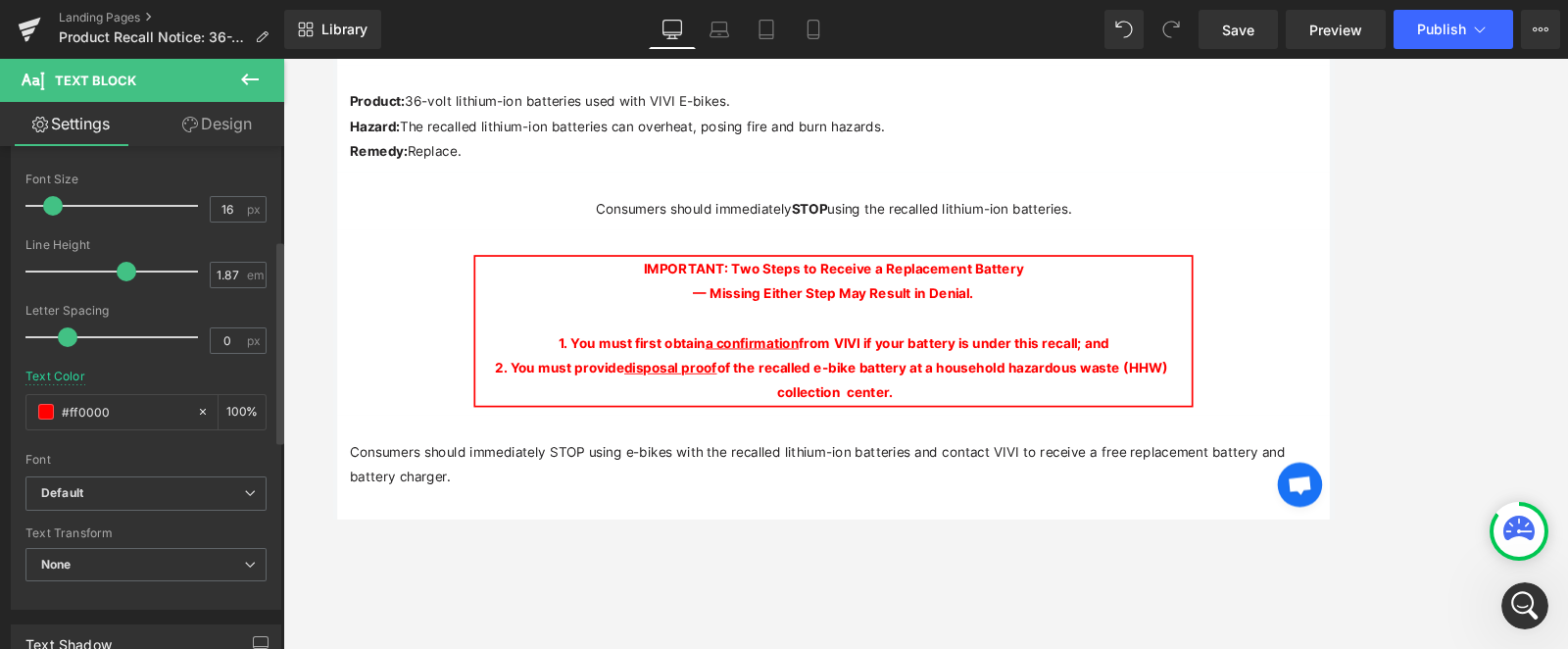 scroll, scrollTop: 244, scrollLeft: 0, axis: vertical 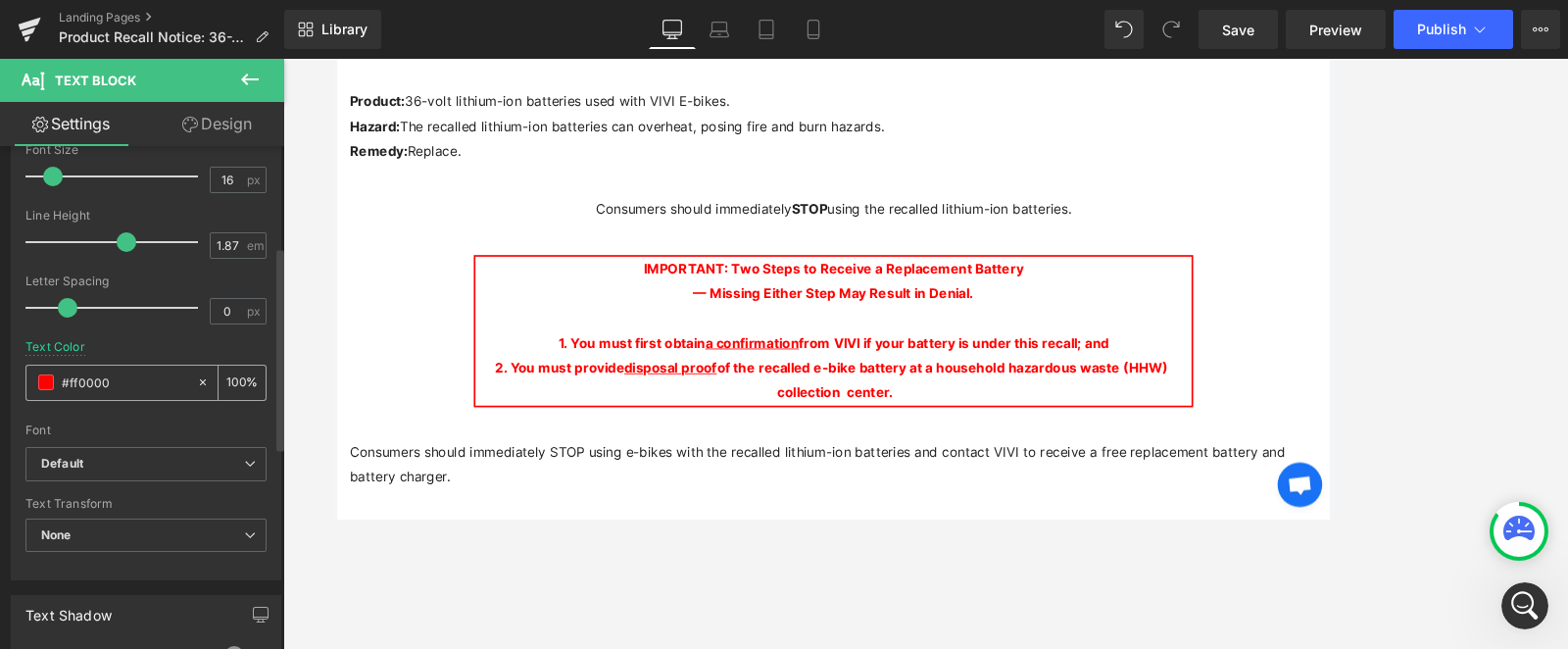 drag, startPoint x: 141, startPoint y: 379, endPoint x: 49, endPoint y: 380, distance: 92.00543 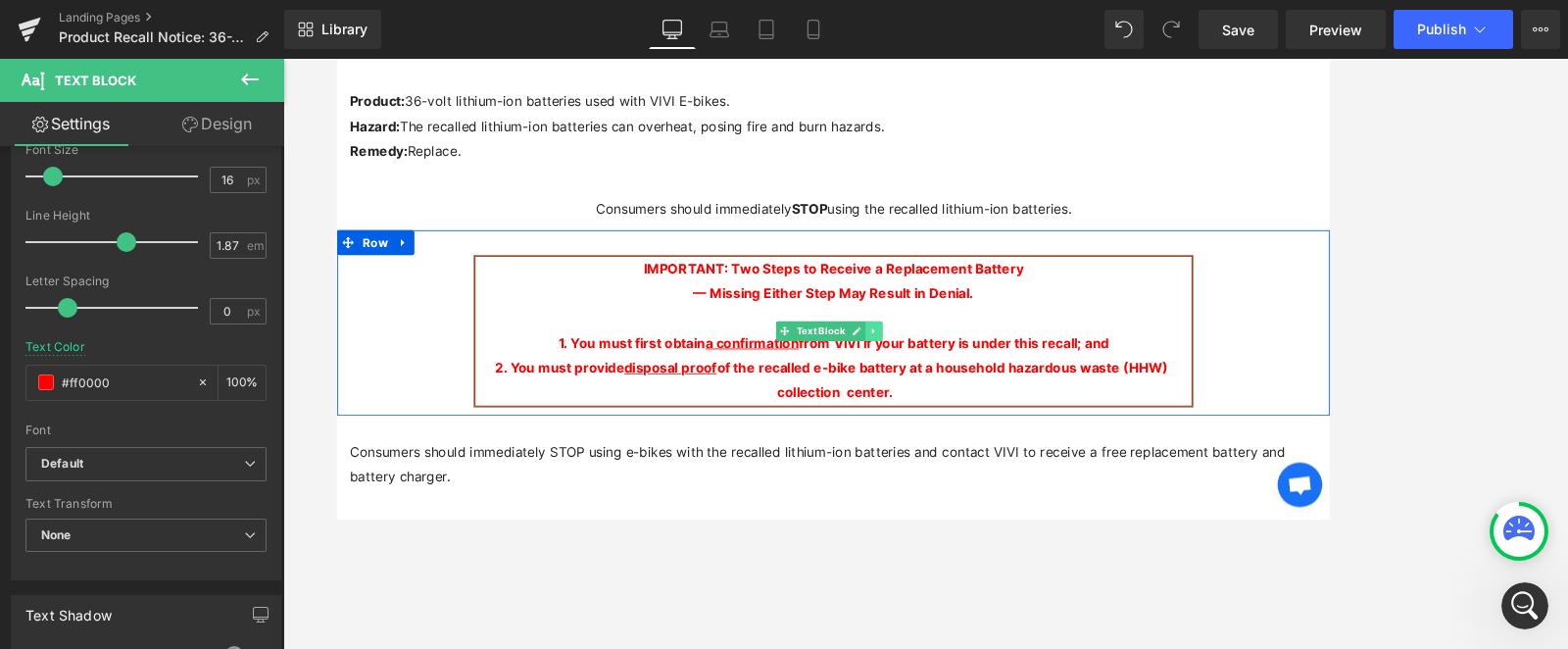 click at bounding box center (972, 381) 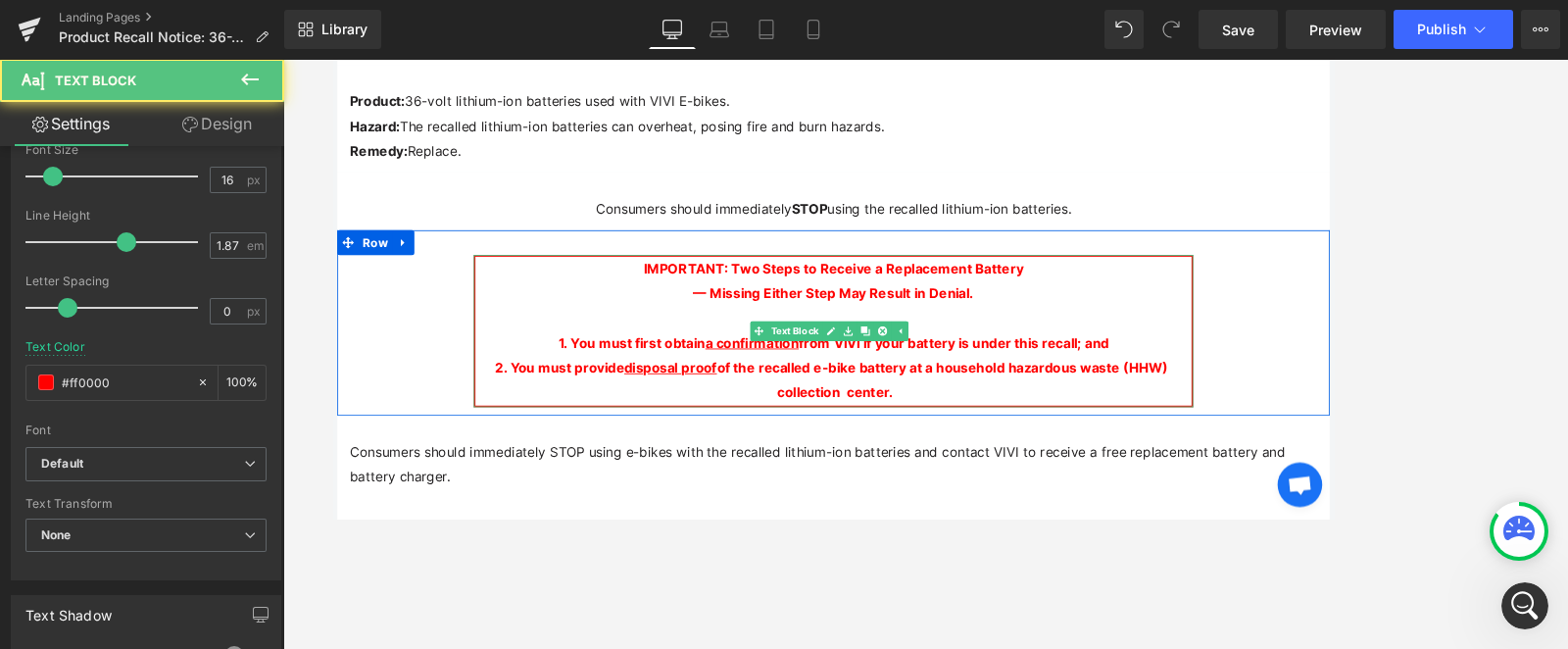 click on "2.  You must provide  disposal proof  of the recalled e-bike battery at a household hazardous waste (HHW)   collection  center." at bounding box center (925, 439) 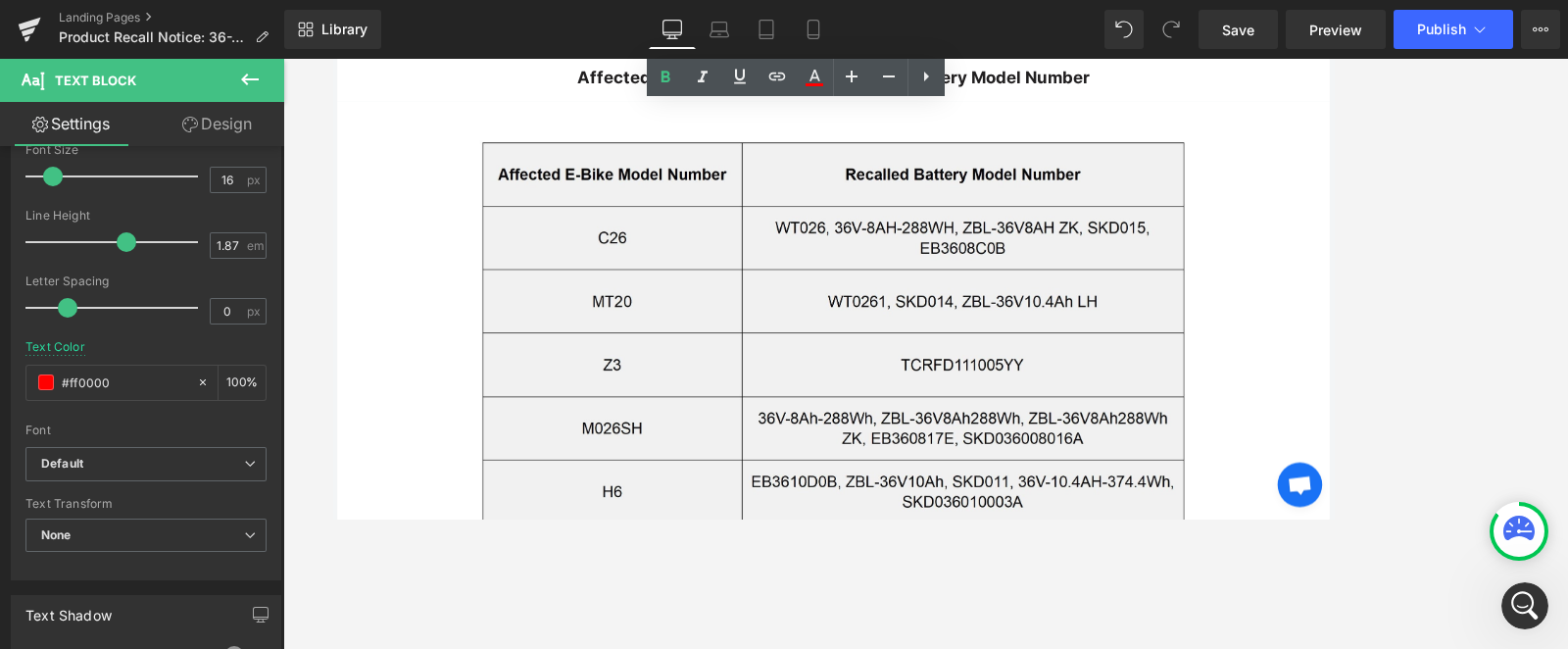 scroll, scrollTop: 1274, scrollLeft: 0, axis: vertical 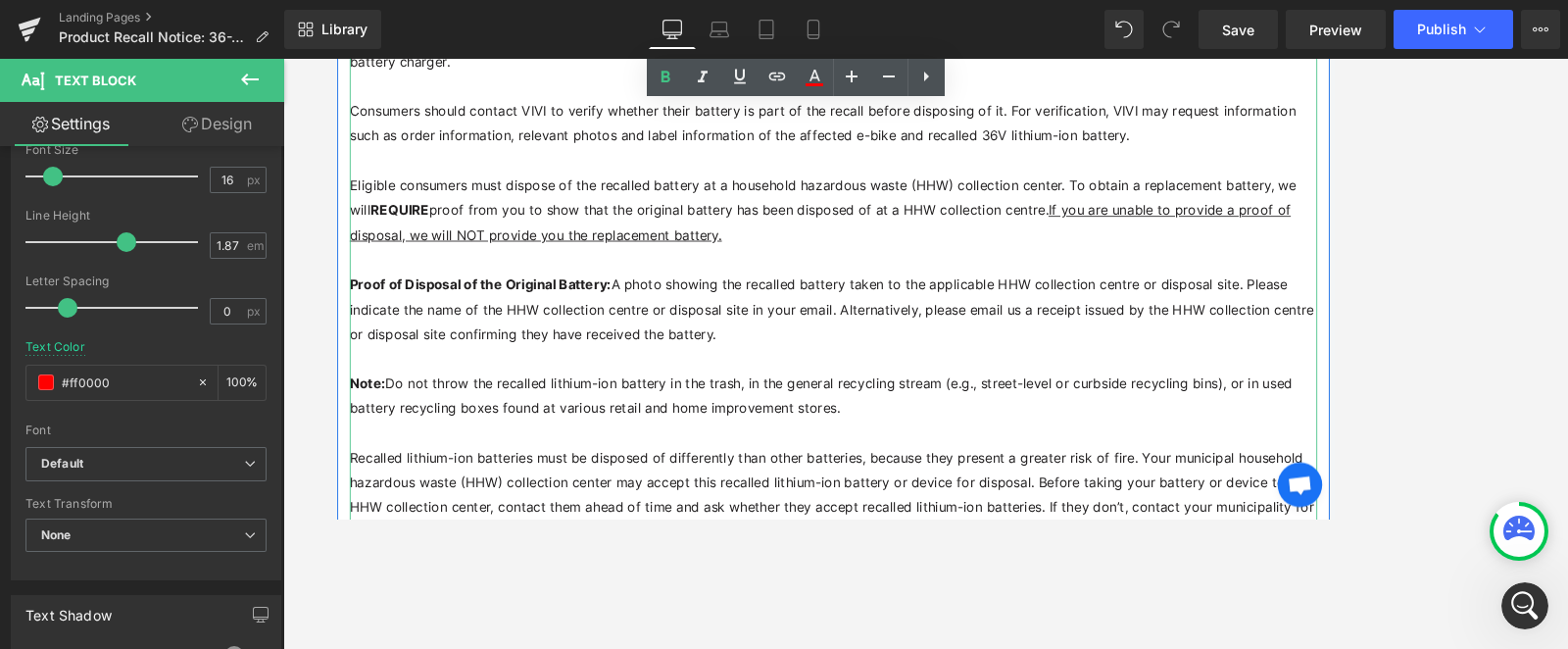 click at bounding box center [925, 298] 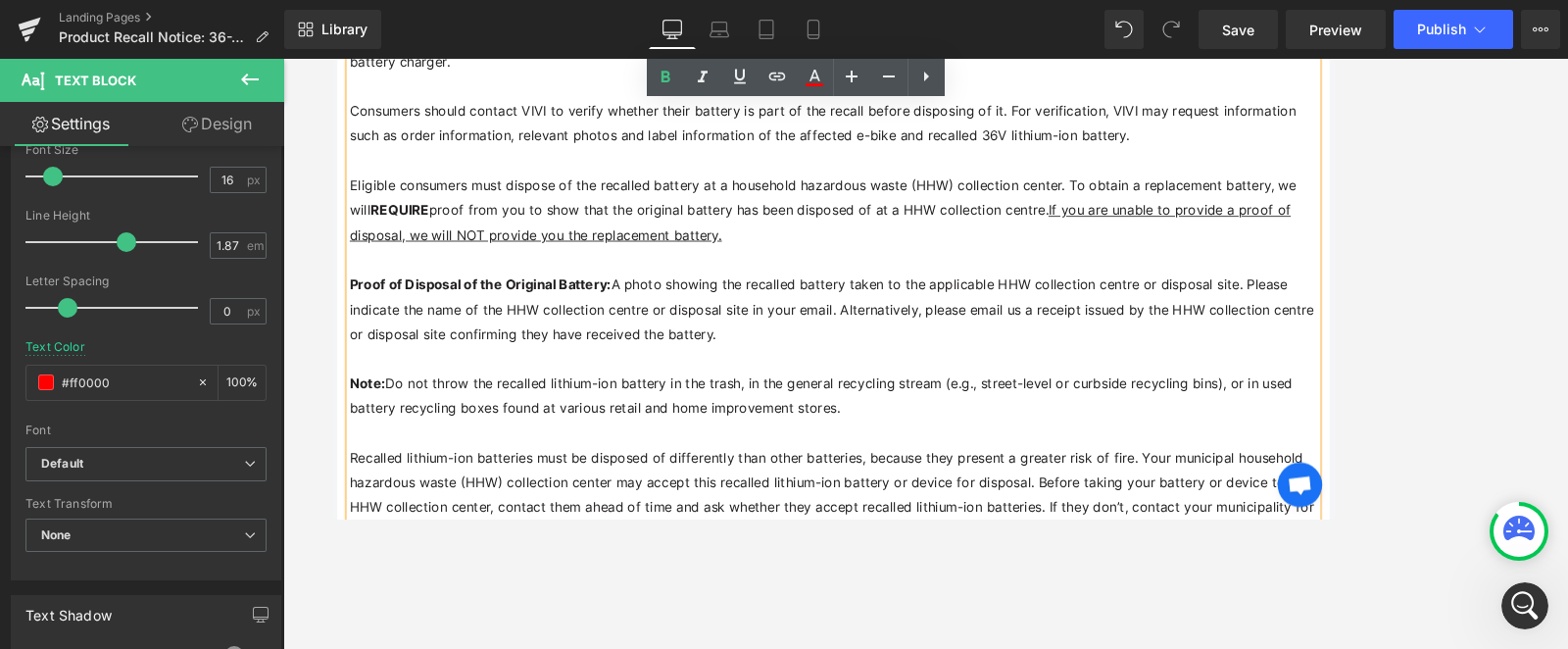 click on "Proof of Disposal of the Original Battery:   A photo showing the recalled battery taken to the applicable HHW collection centre or disposal site. Please indicate the name of the HHW collection centre or disposal site in your email. Alternatively, please email us a receipt issued by the HHW collection centre or disposal site confirming they have received the battery." at bounding box center [925, 357] 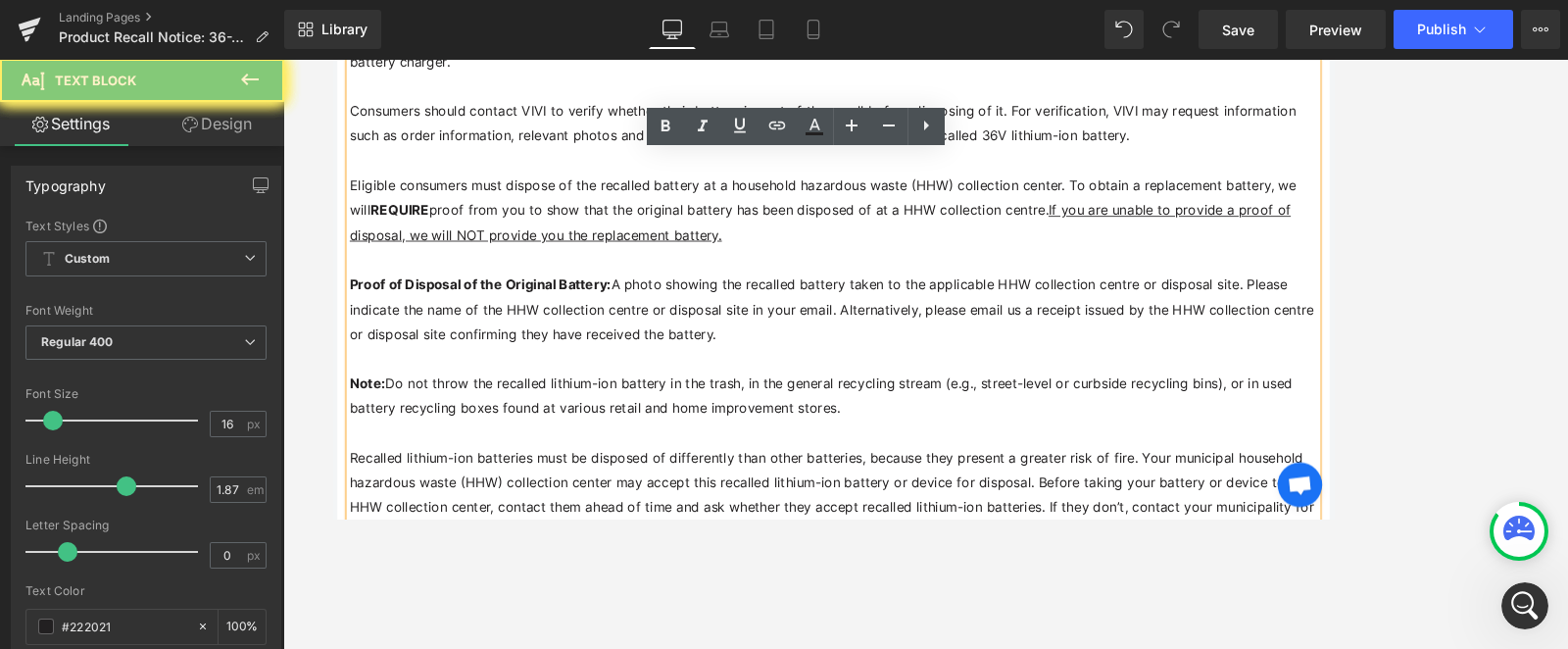 click at bounding box center [925, 415] 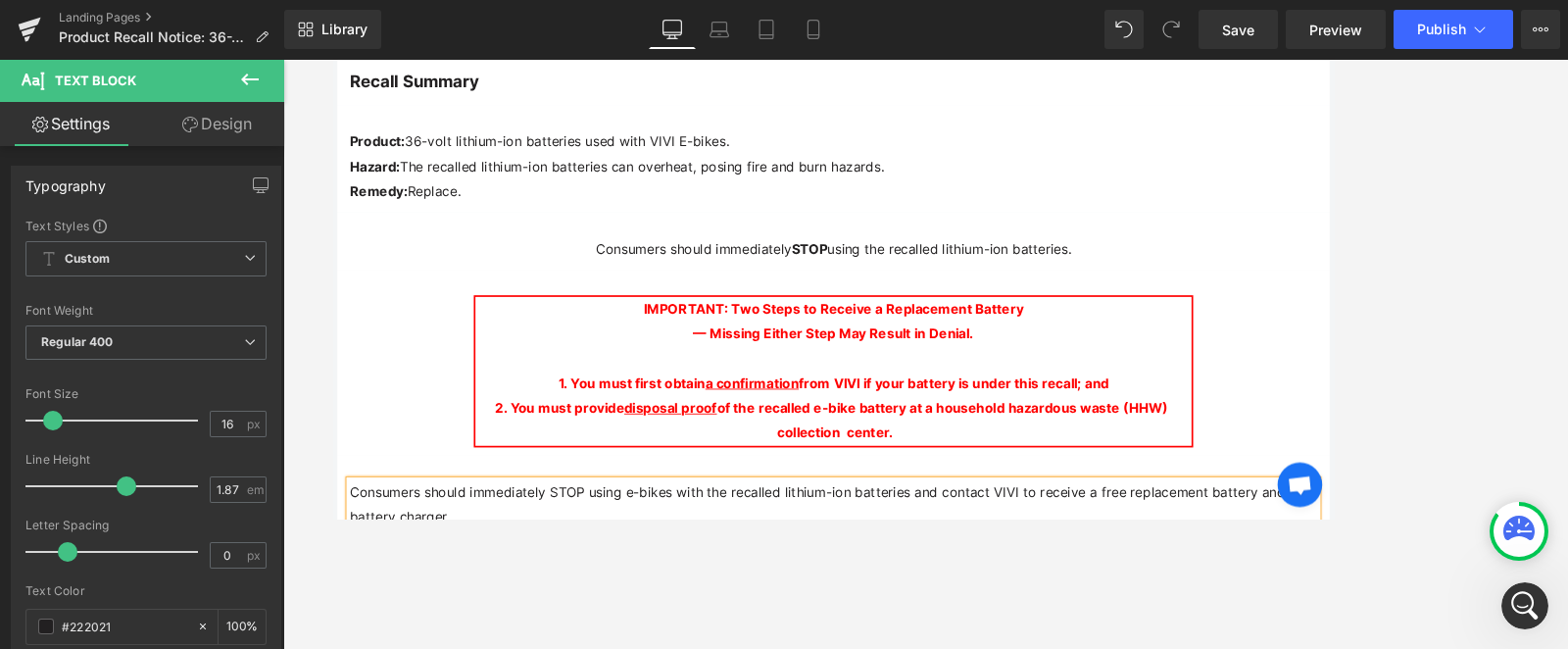 scroll, scrollTop: 122, scrollLeft: 0, axis: vertical 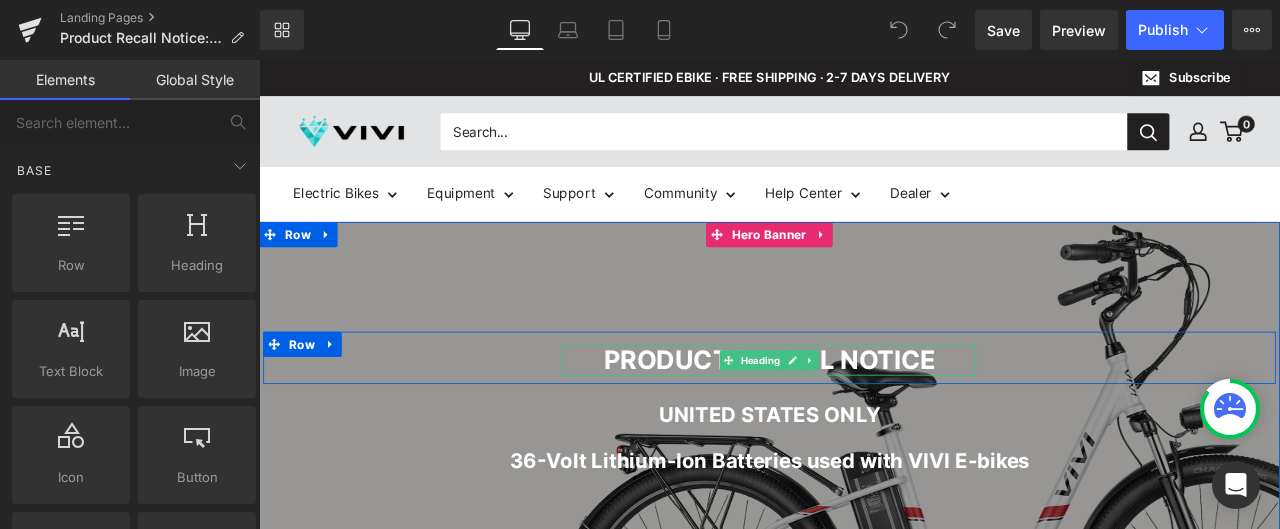 click on "PRODUCT RECALL NOTICE" at bounding box center [864, 415] 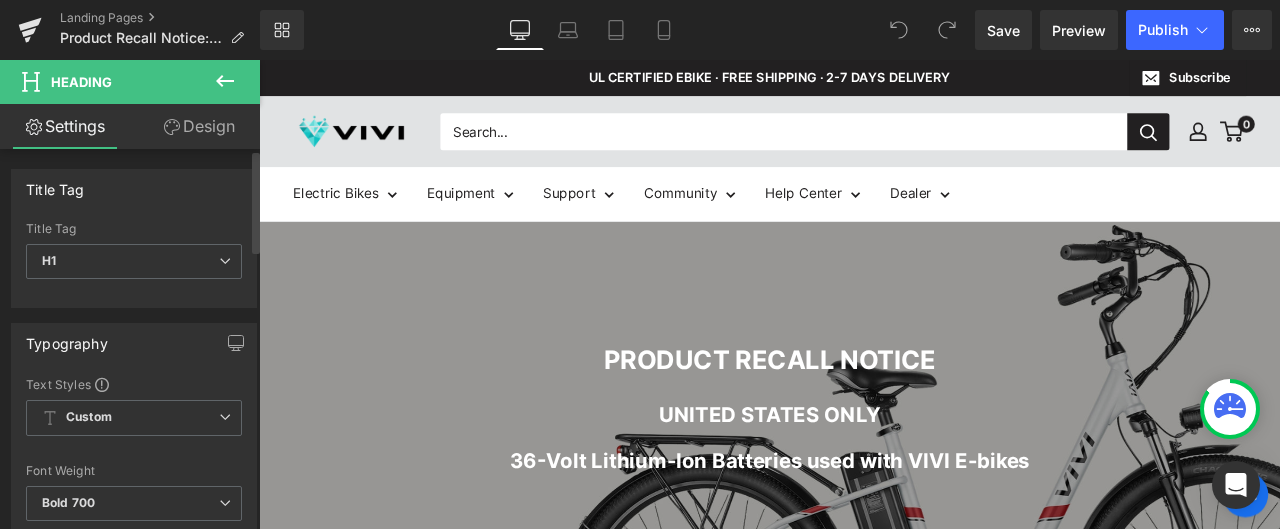 scroll, scrollTop: 0, scrollLeft: 0, axis: both 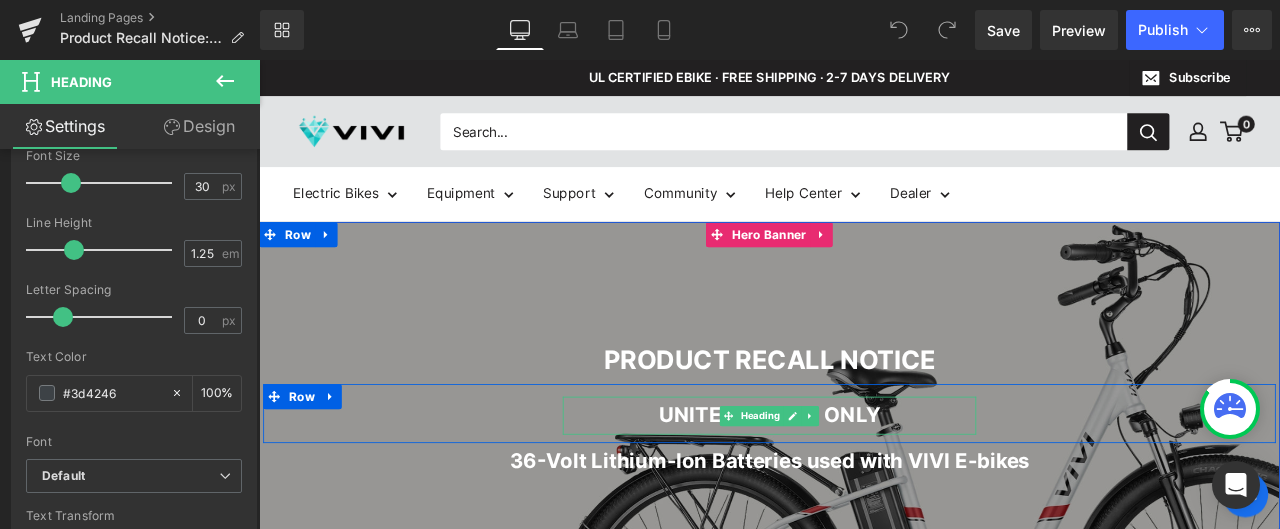 click on "UNITED STATES ONLY" at bounding box center [864, 480] 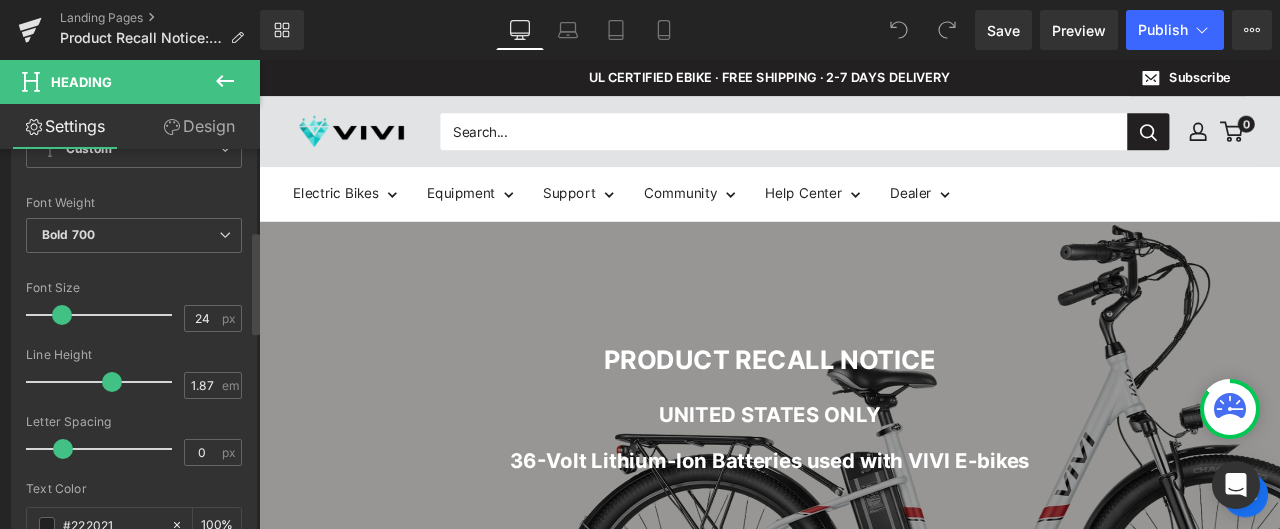 scroll, scrollTop: 300, scrollLeft: 0, axis: vertical 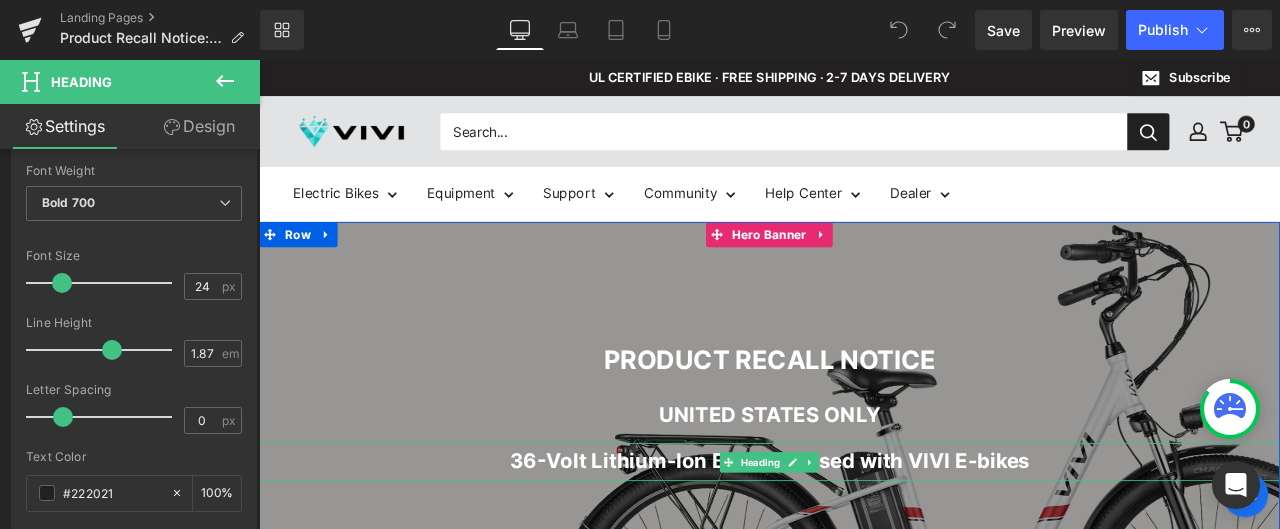 click on "36-Volt Lithium-Ion Batteries used with VIVI E-bikes" at bounding box center (864, 536) 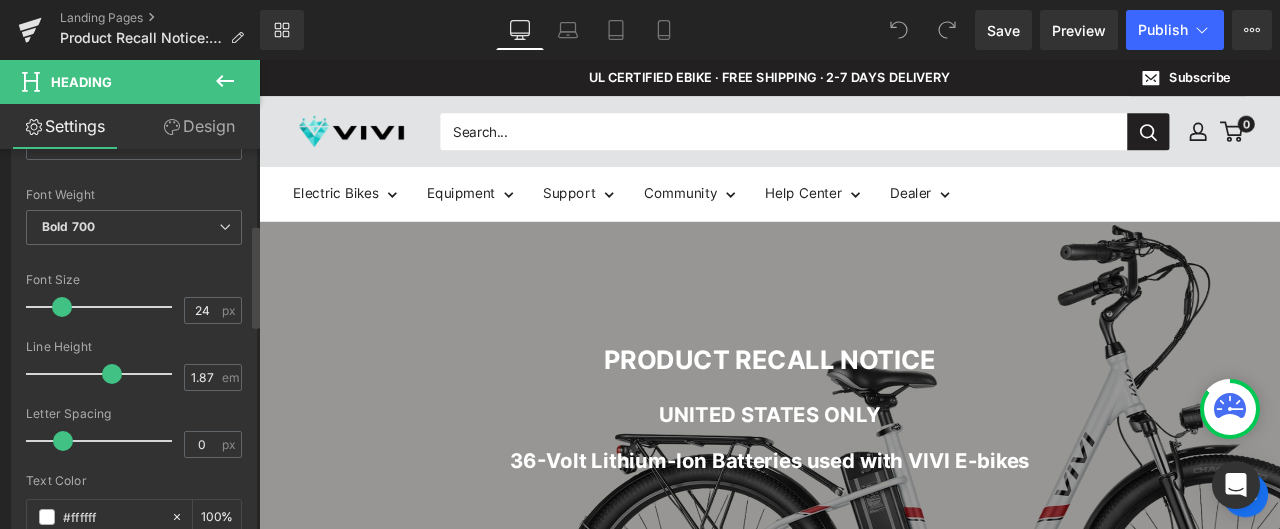 scroll, scrollTop: 300, scrollLeft: 0, axis: vertical 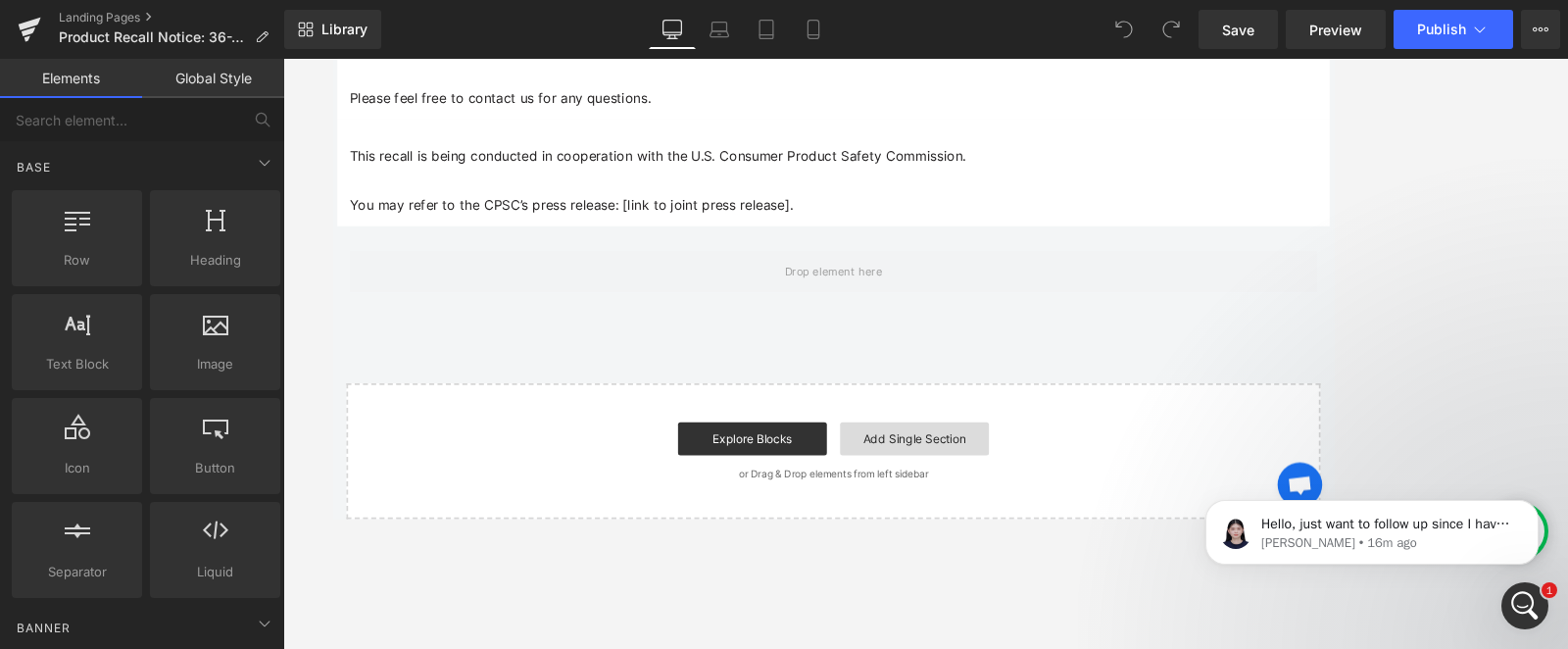 click on "Add Single Section" at bounding box center [1021, 509] 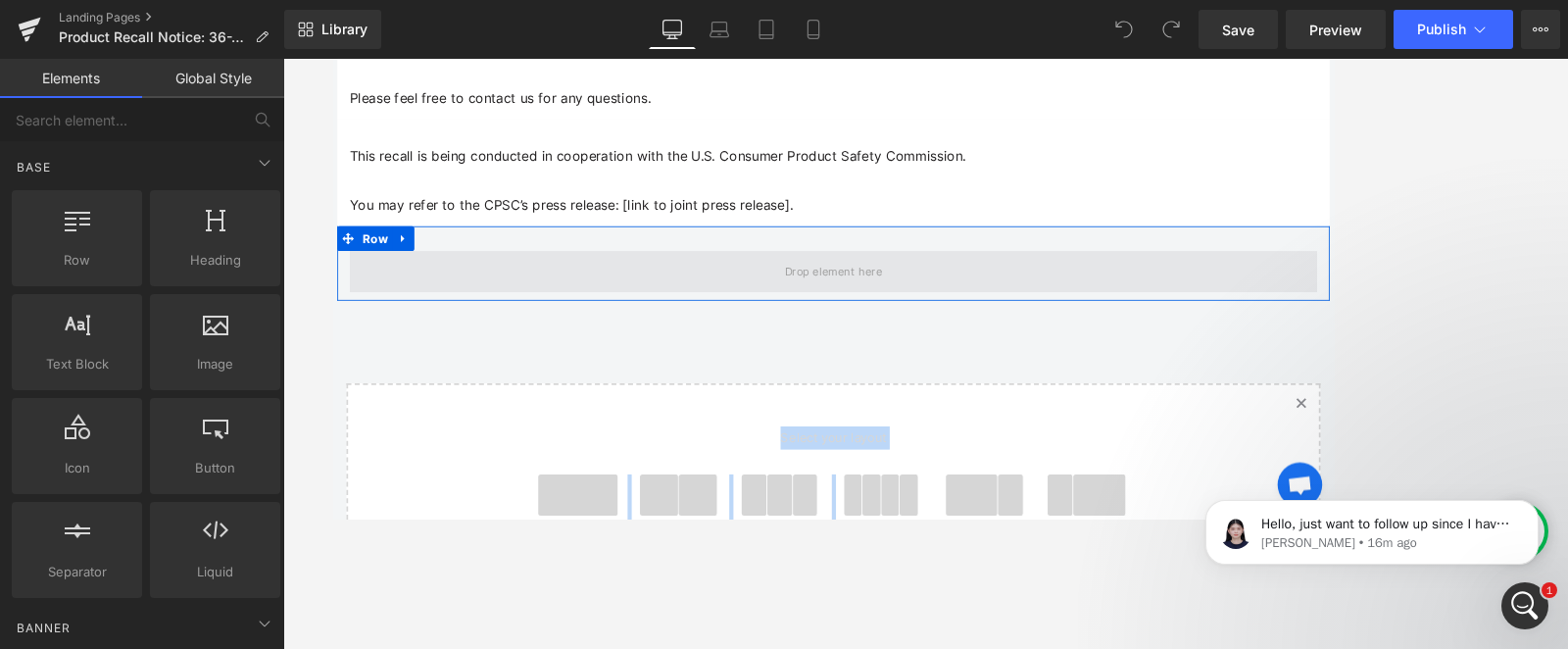 drag, startPoint x: 987, startPoint y: 514, endPoint x: 936, endPoint y: 268, distance: 251.23097 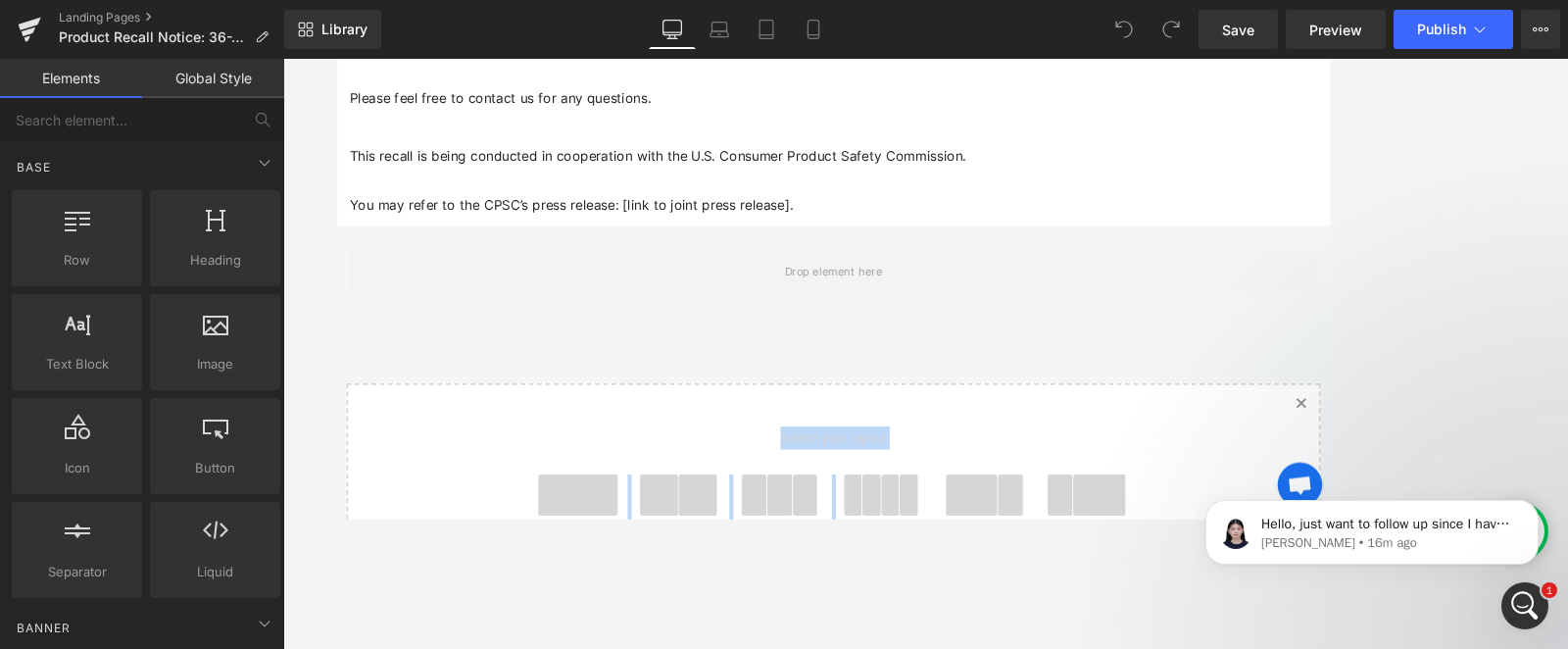 click at bounding box center [993, 575] 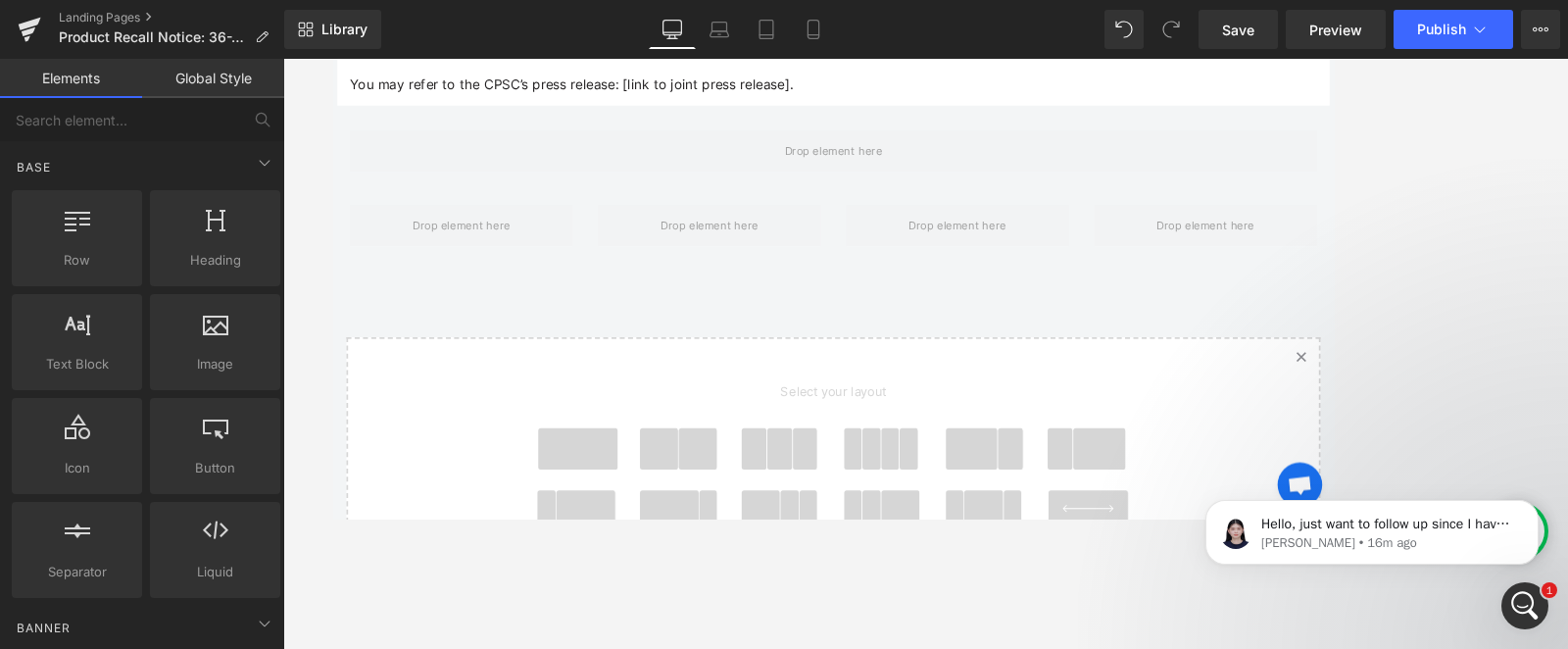 scroll, scrollTop: 5908, scrollLeft: 0, axis: vertical 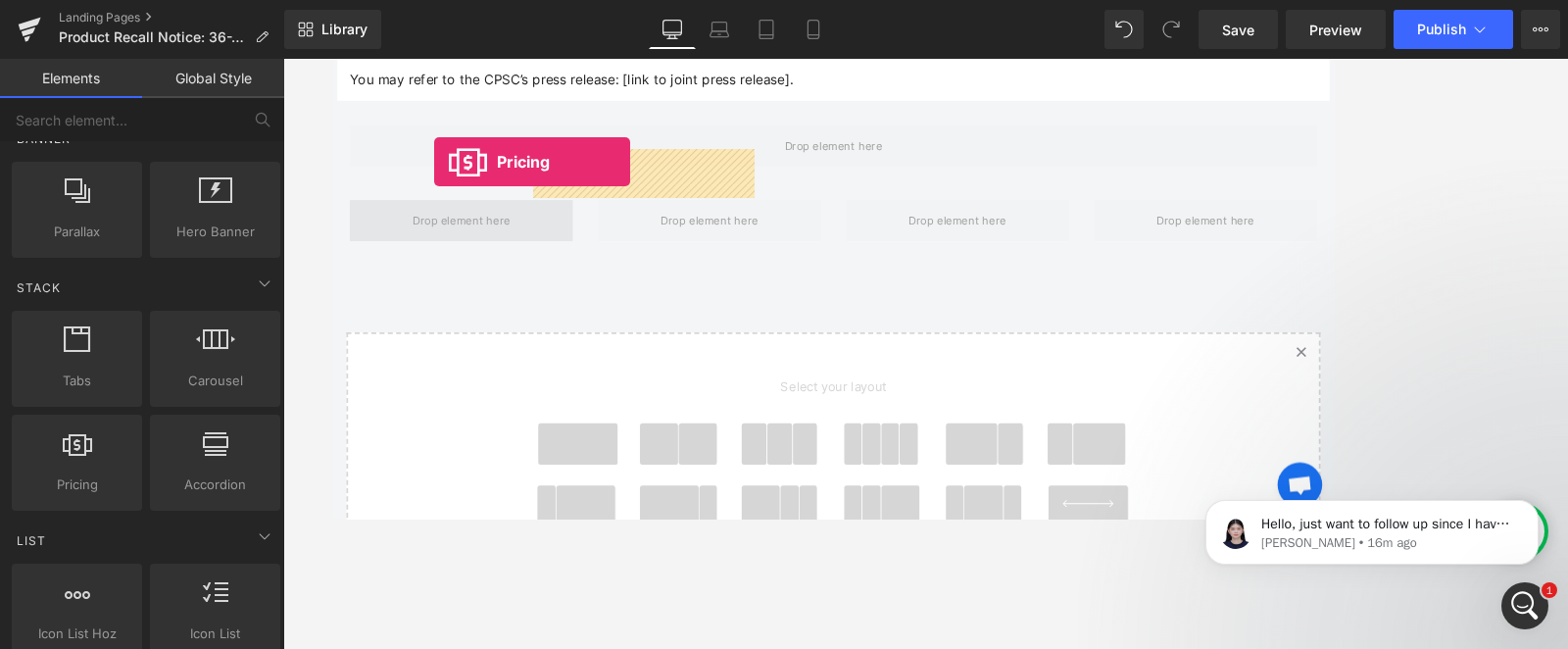 drag, startPoint x: 418, startPoint y: 514, endPoint x: 453, endPoint y: 180, distance: 335.82883 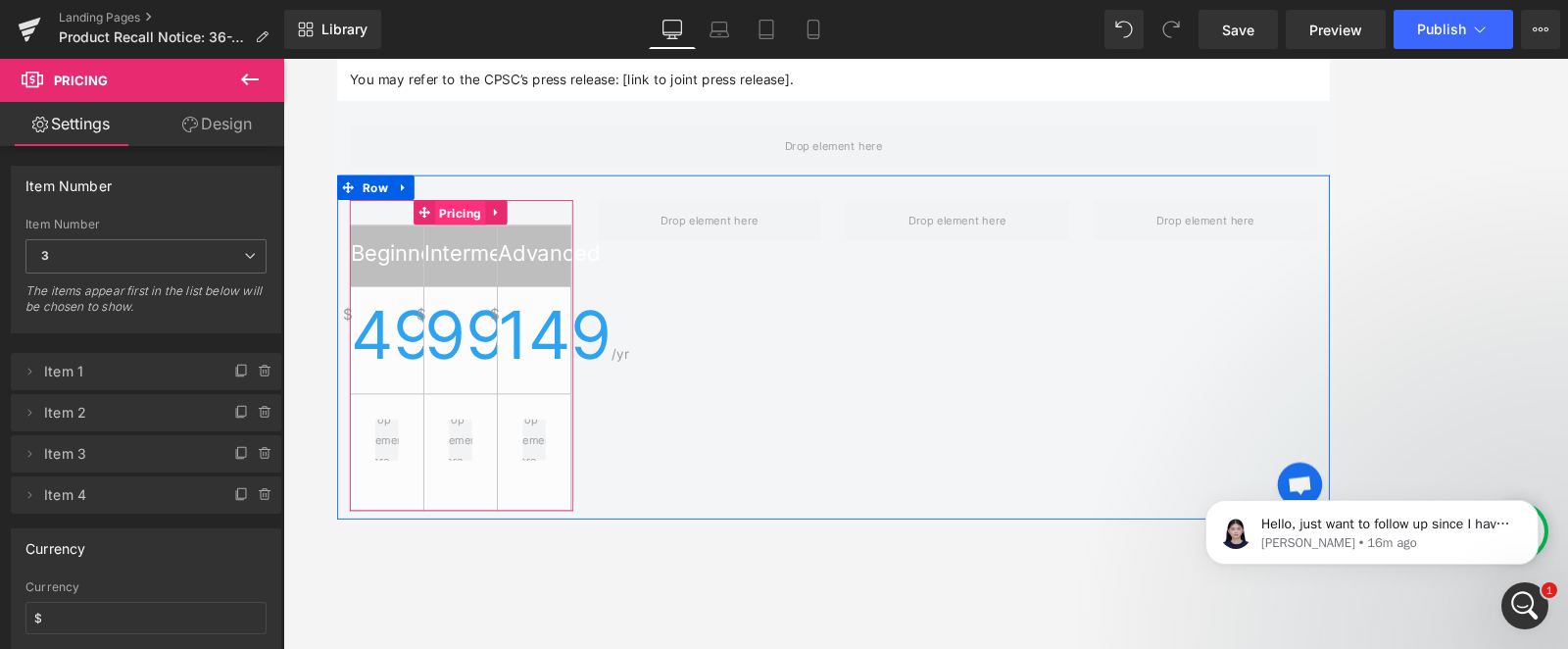 click on "Pricing" at bounding box center (482, 242) 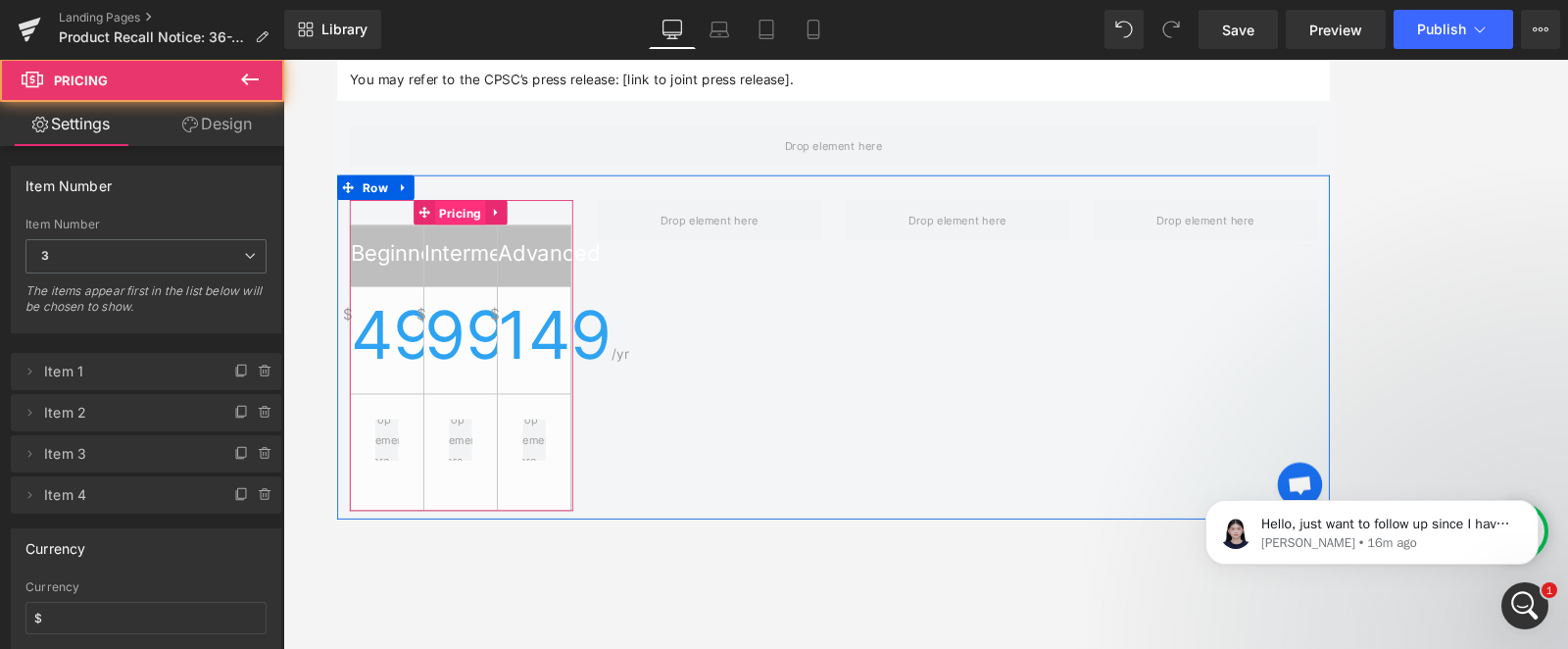 click on "Pricing" at bounding box center [482, 242] 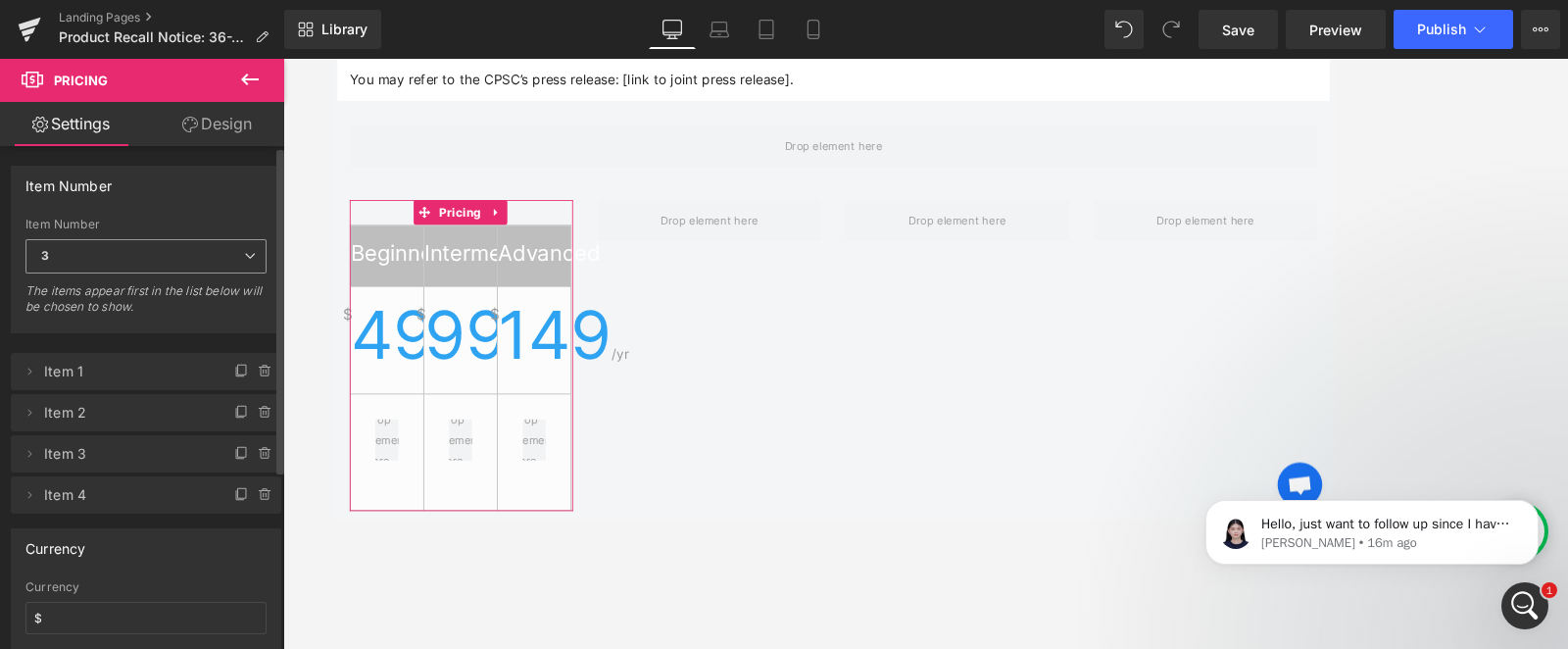 click on "3" at bounding box center (146, 256) 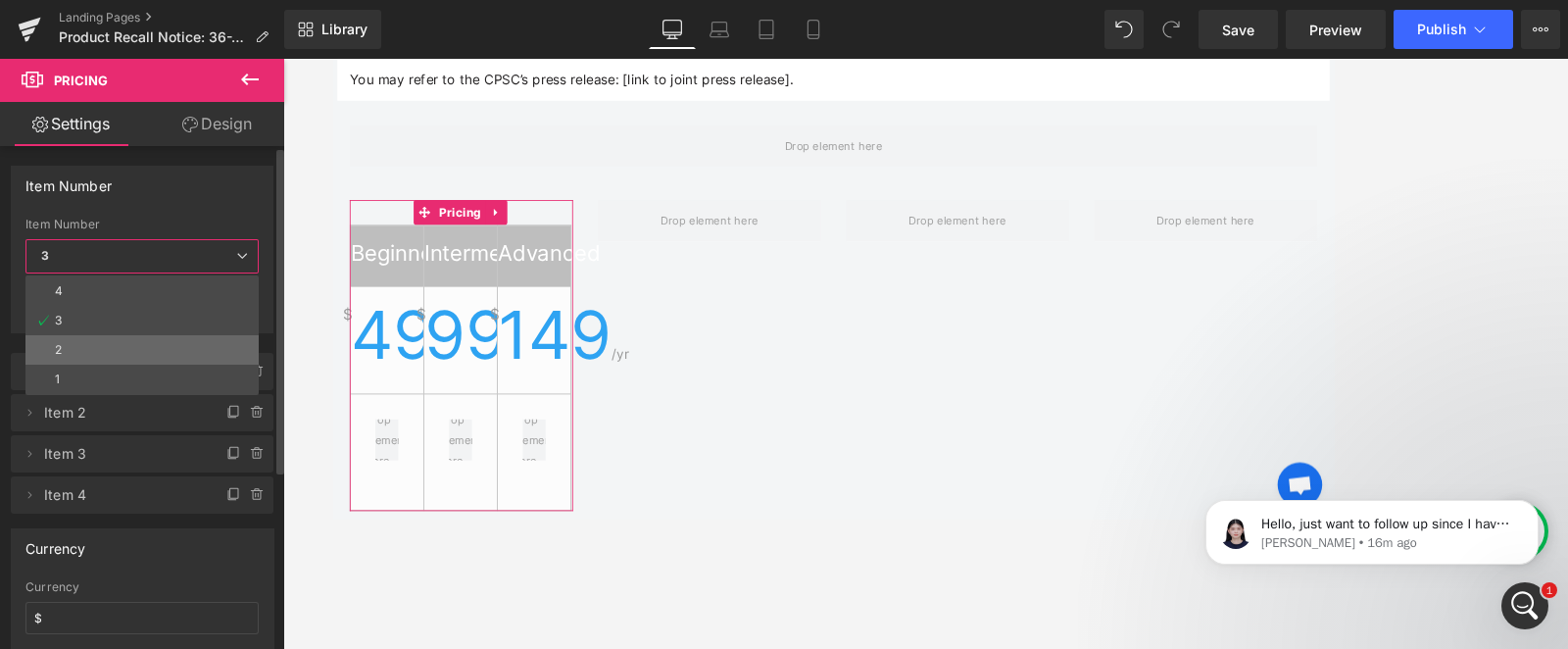 click on "2" at bounding box center (142, 350) 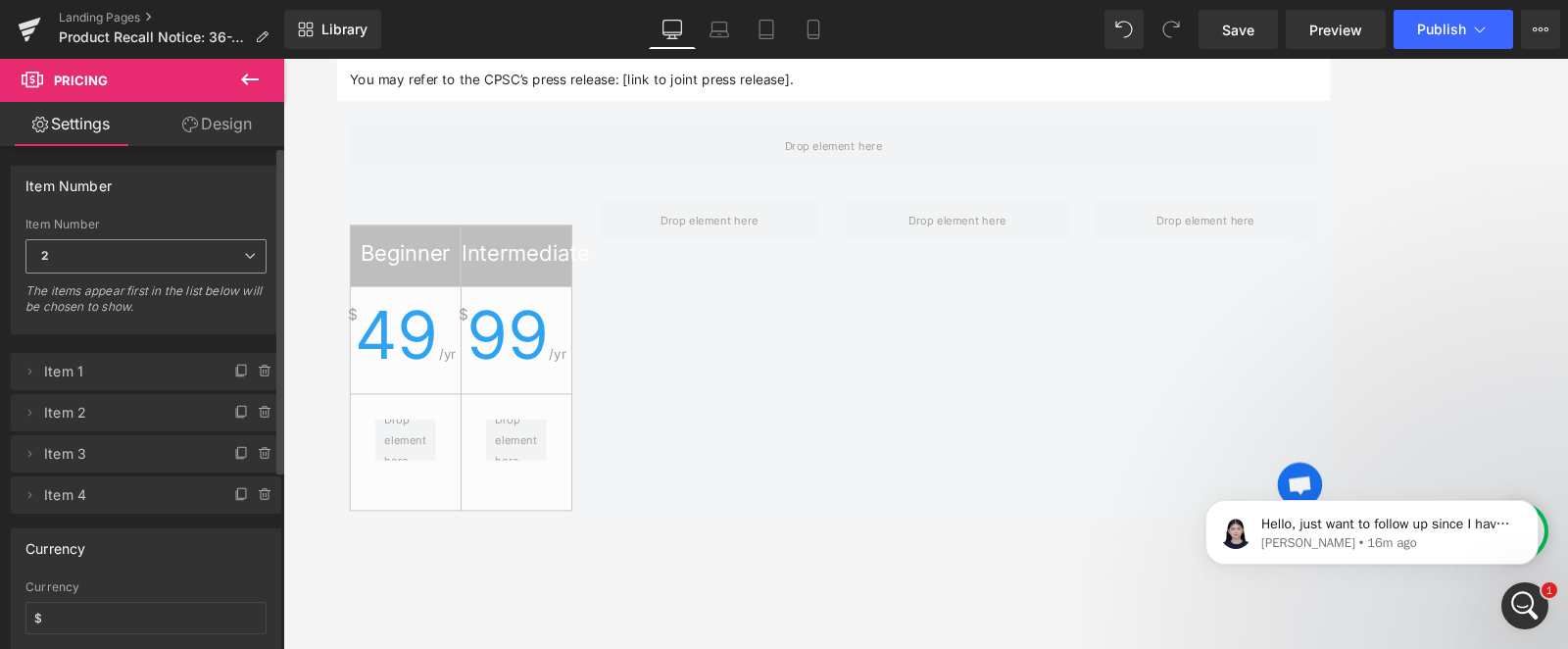 click at bounding box center [250, 256] 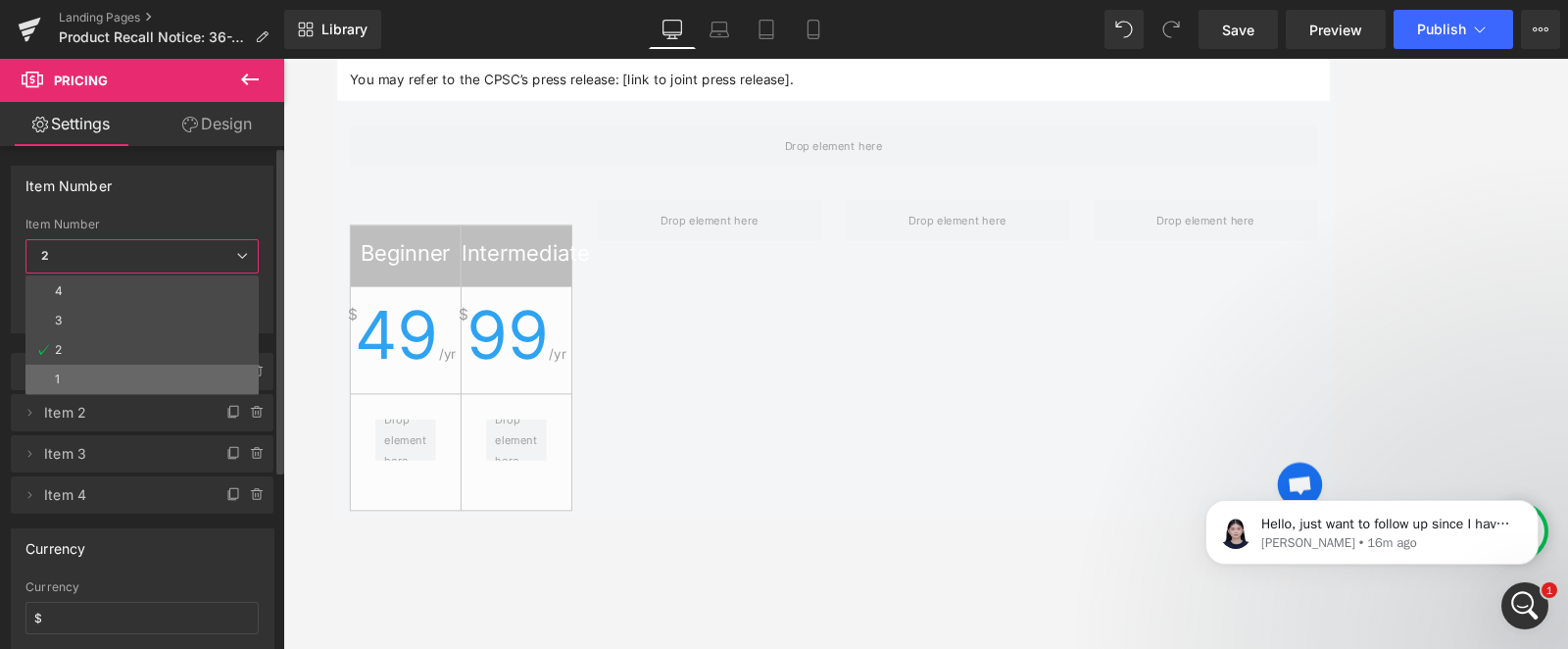 click on "1" at bounding box center [142, 379] 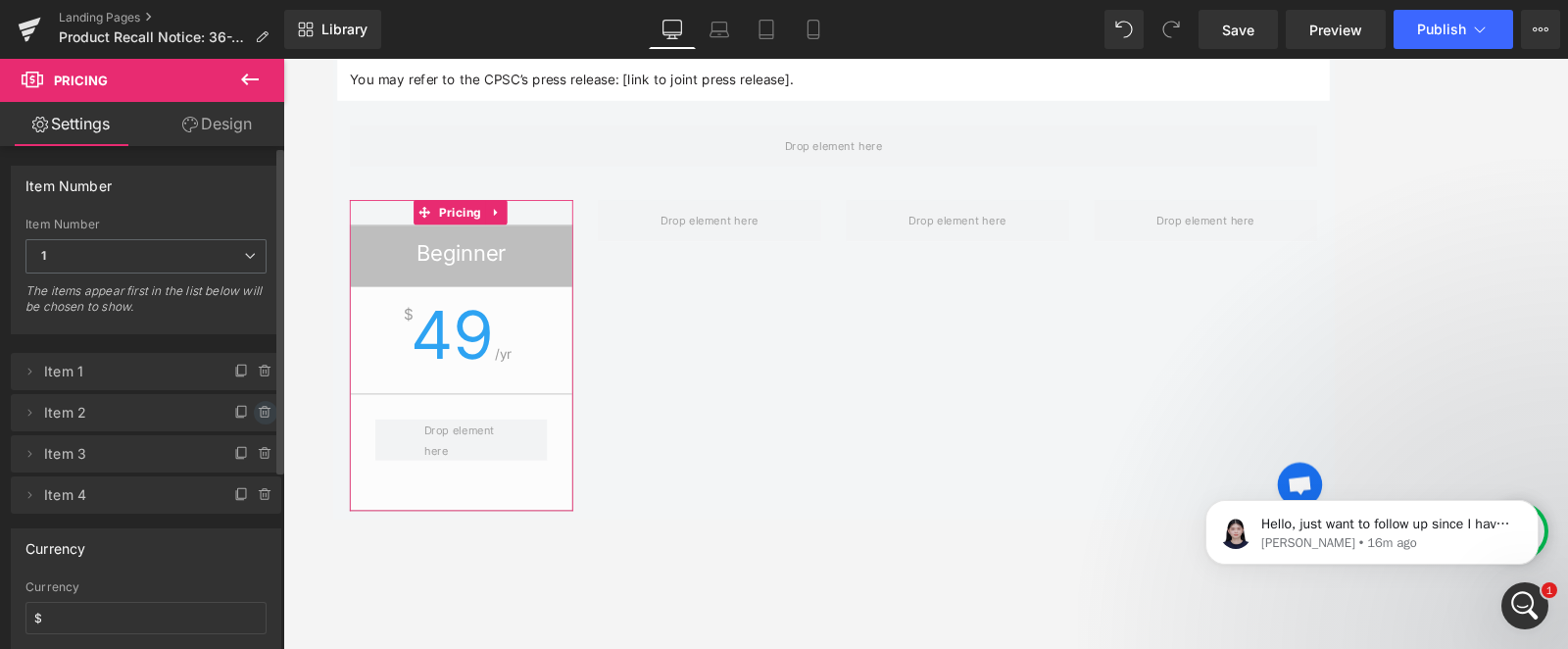 click 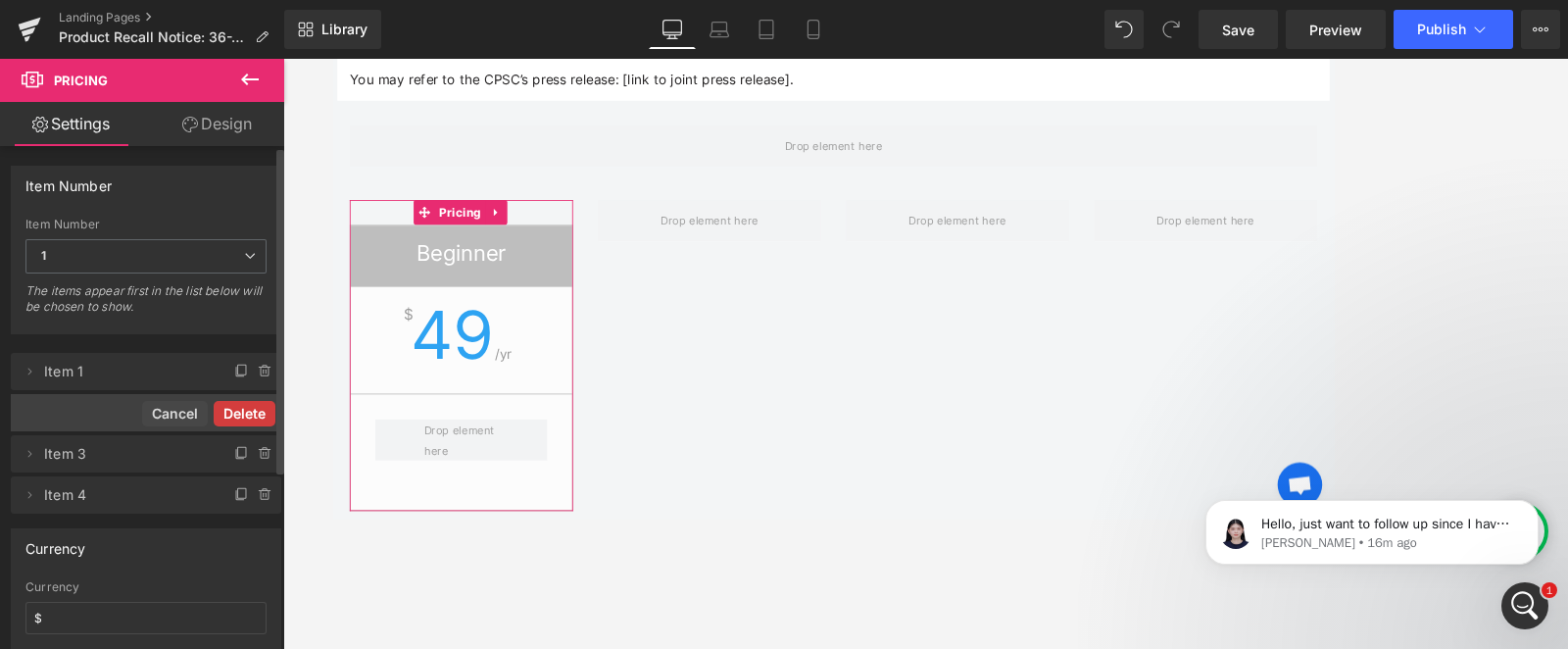 click on "Delete" at bounding box center [244, 414] 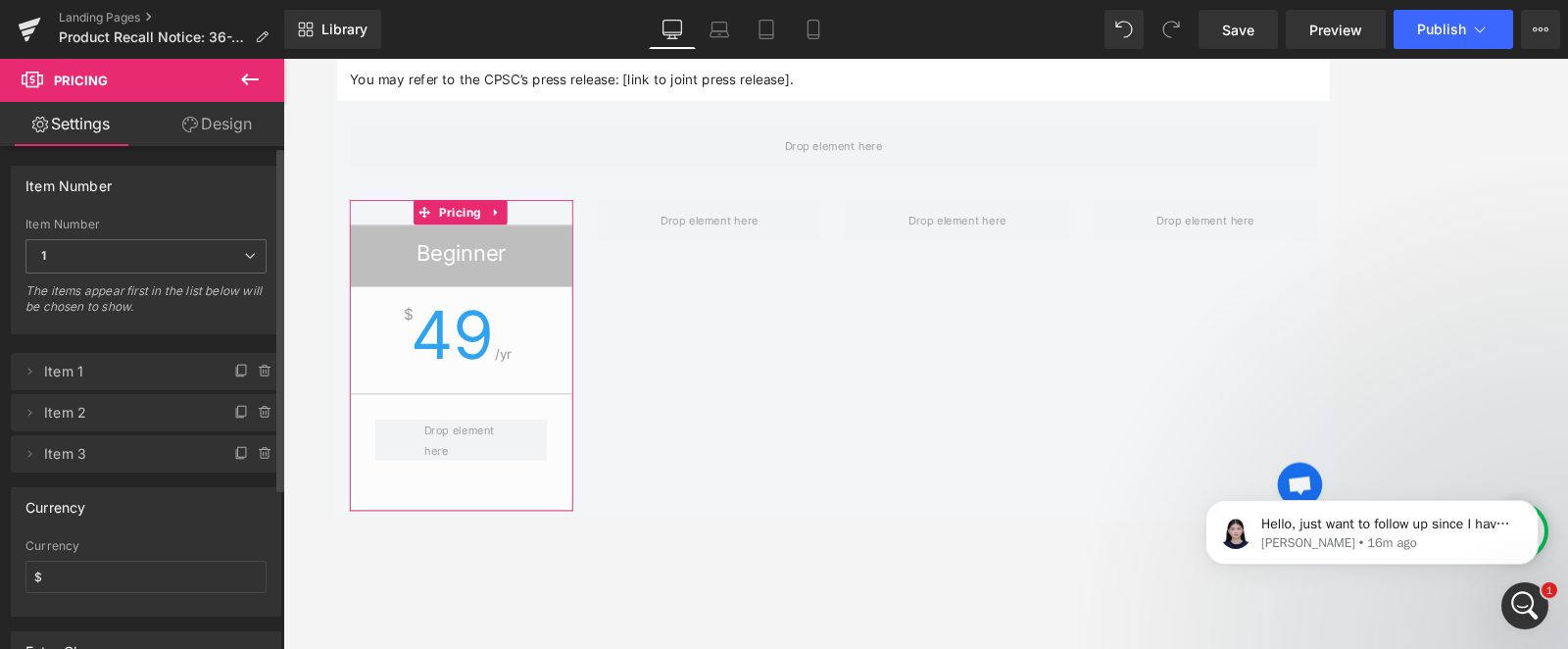 click 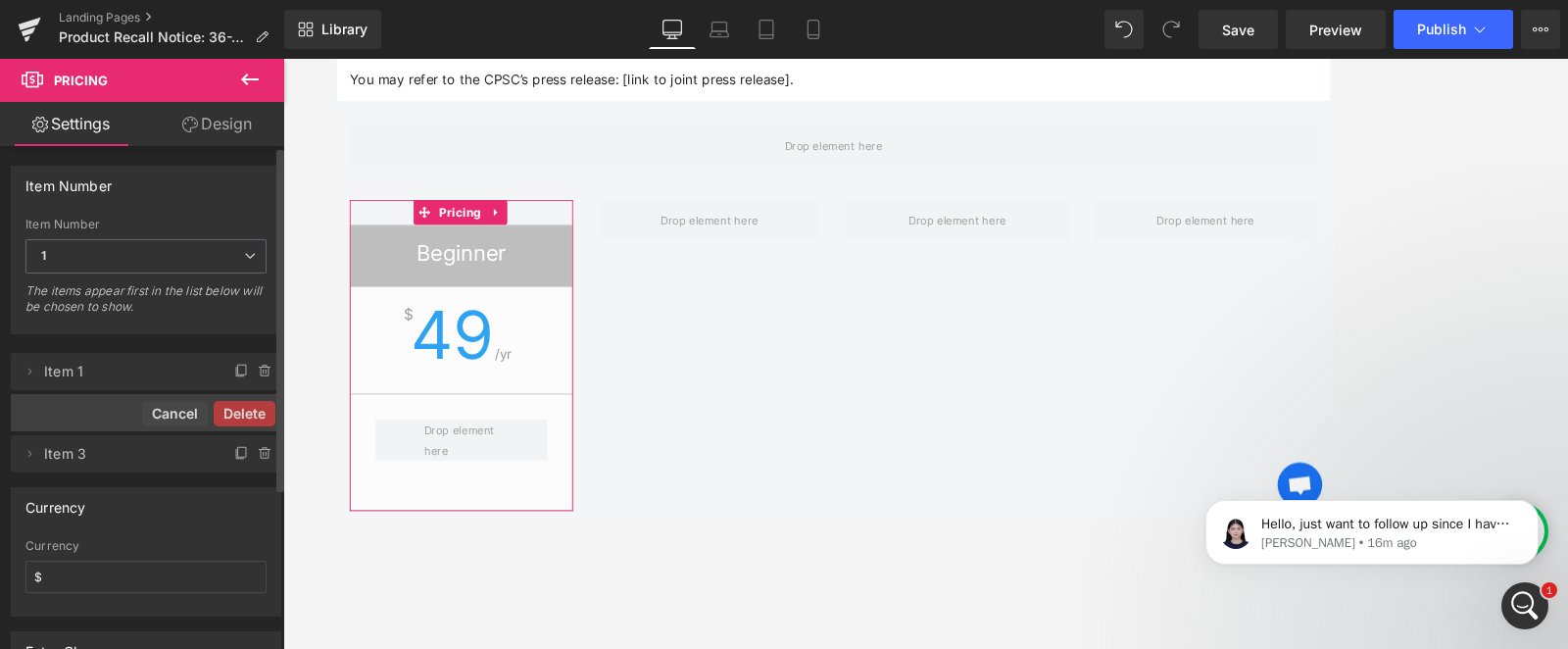 click on "Delete" at bounding box center (244, 414) 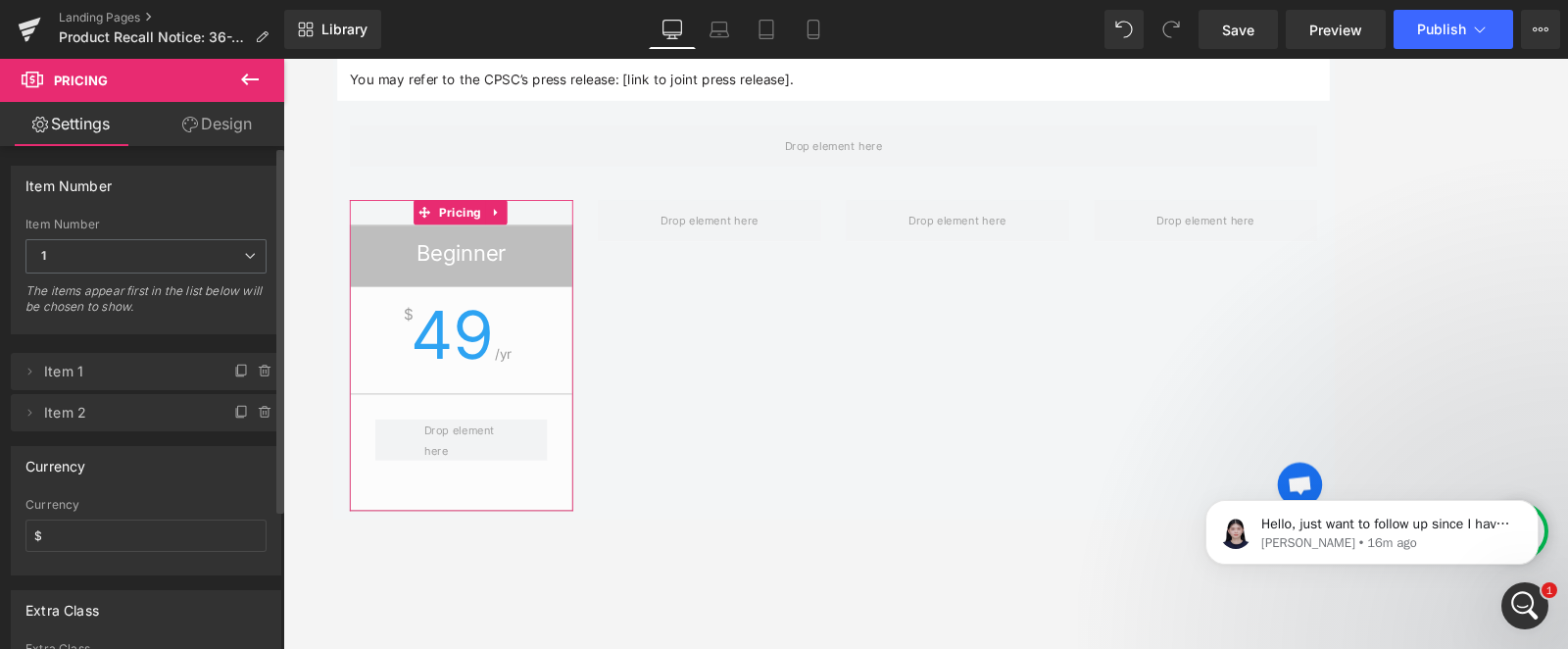 click 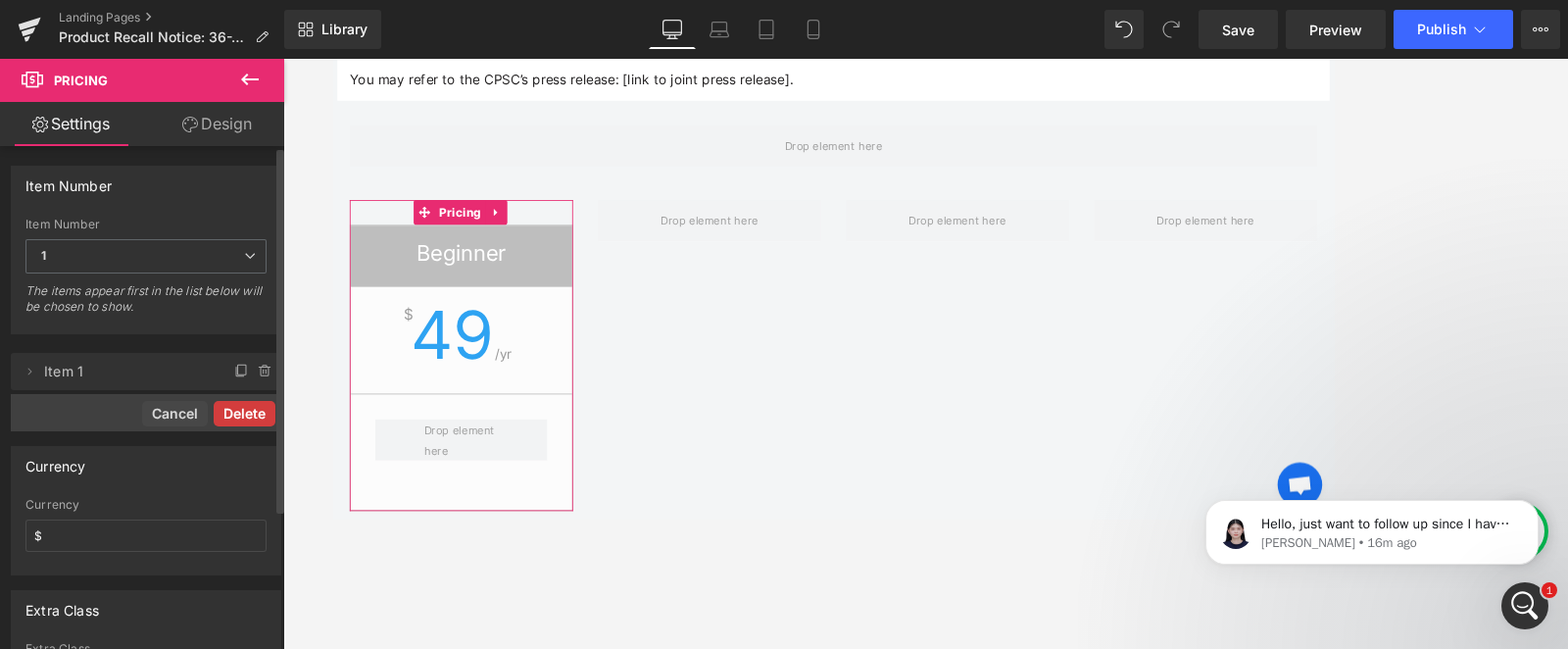 click on "Delete" at bounding box center [244, 414] 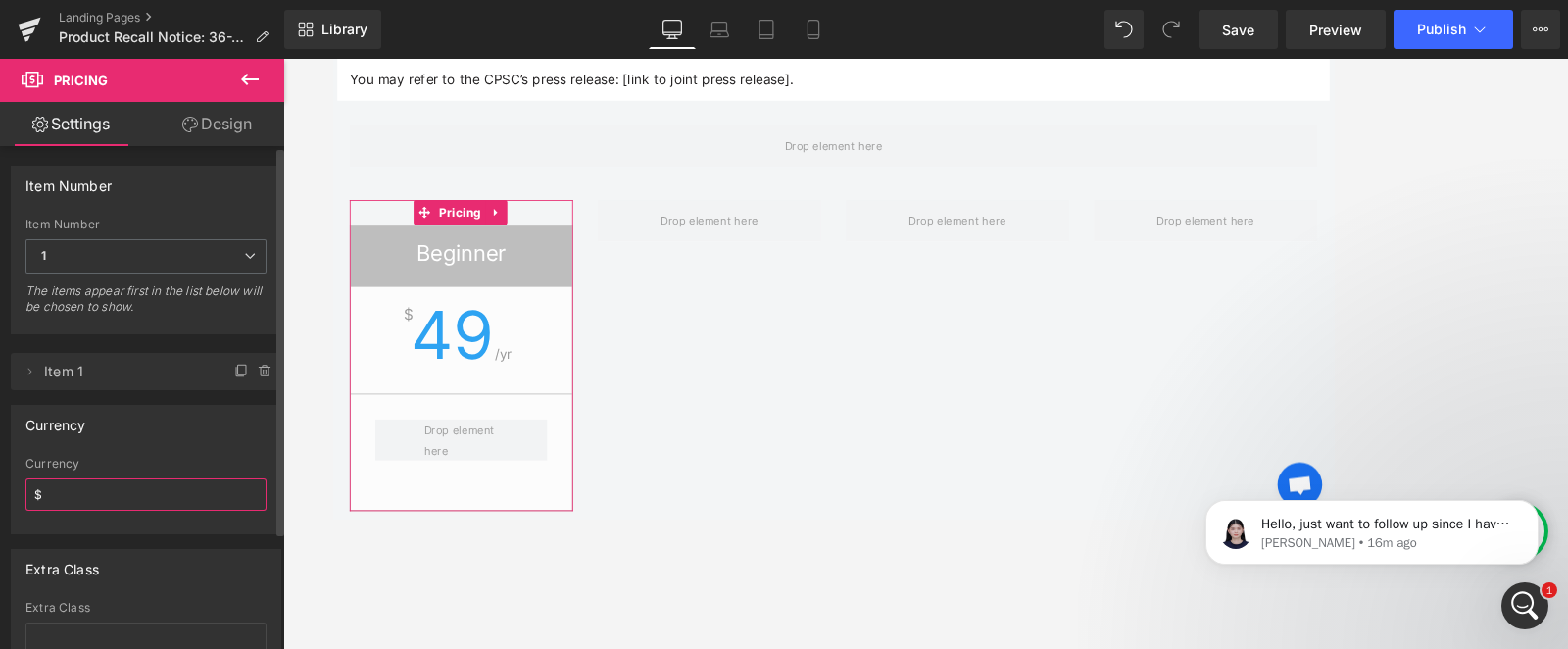 click on "$" at bounding box center [146, 494] 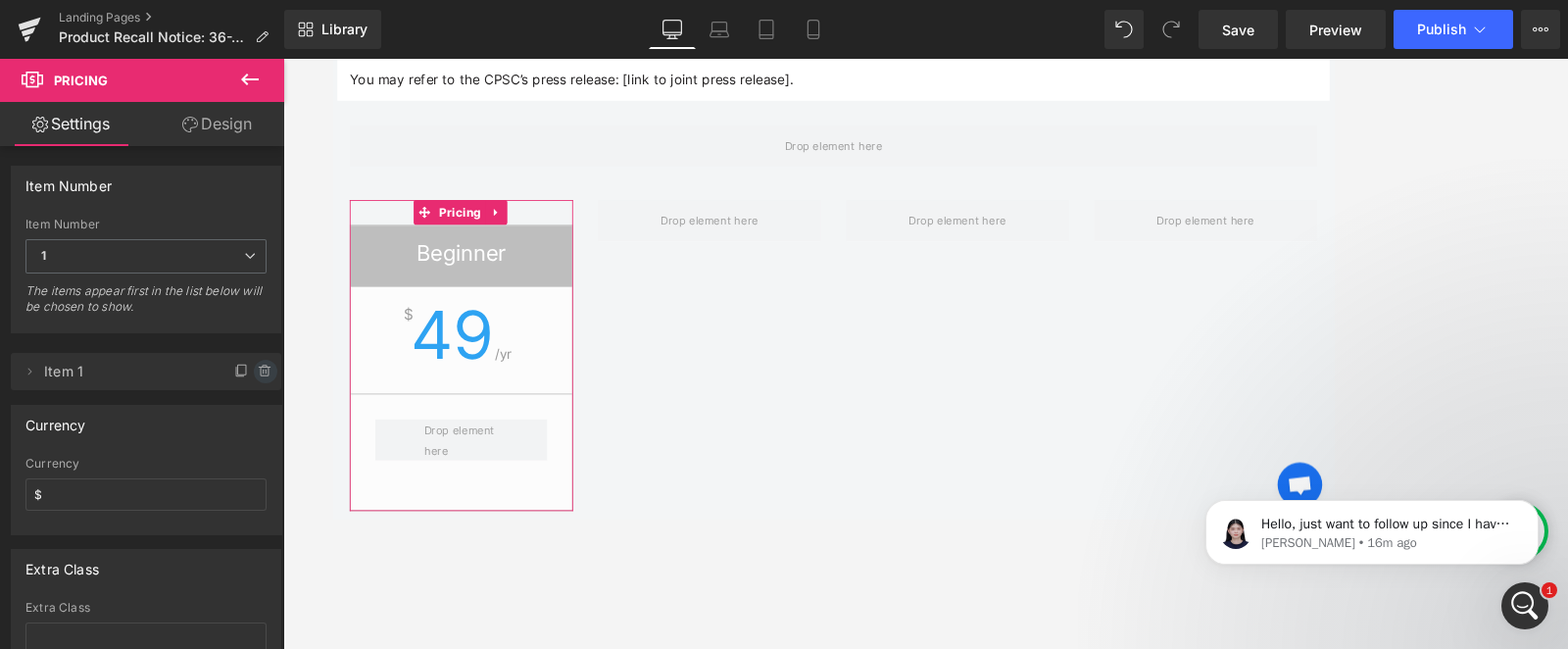 click 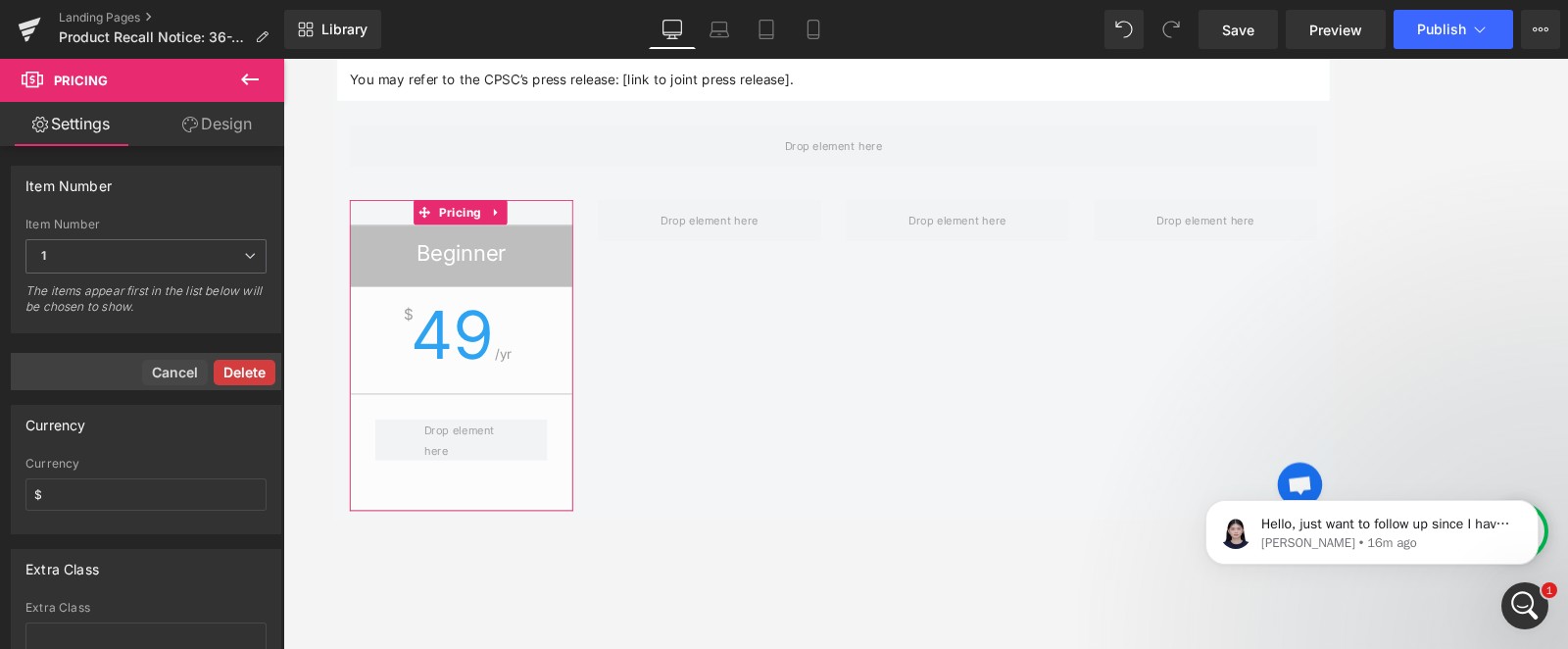 click on "Delete" at bounding box center (244, 373) 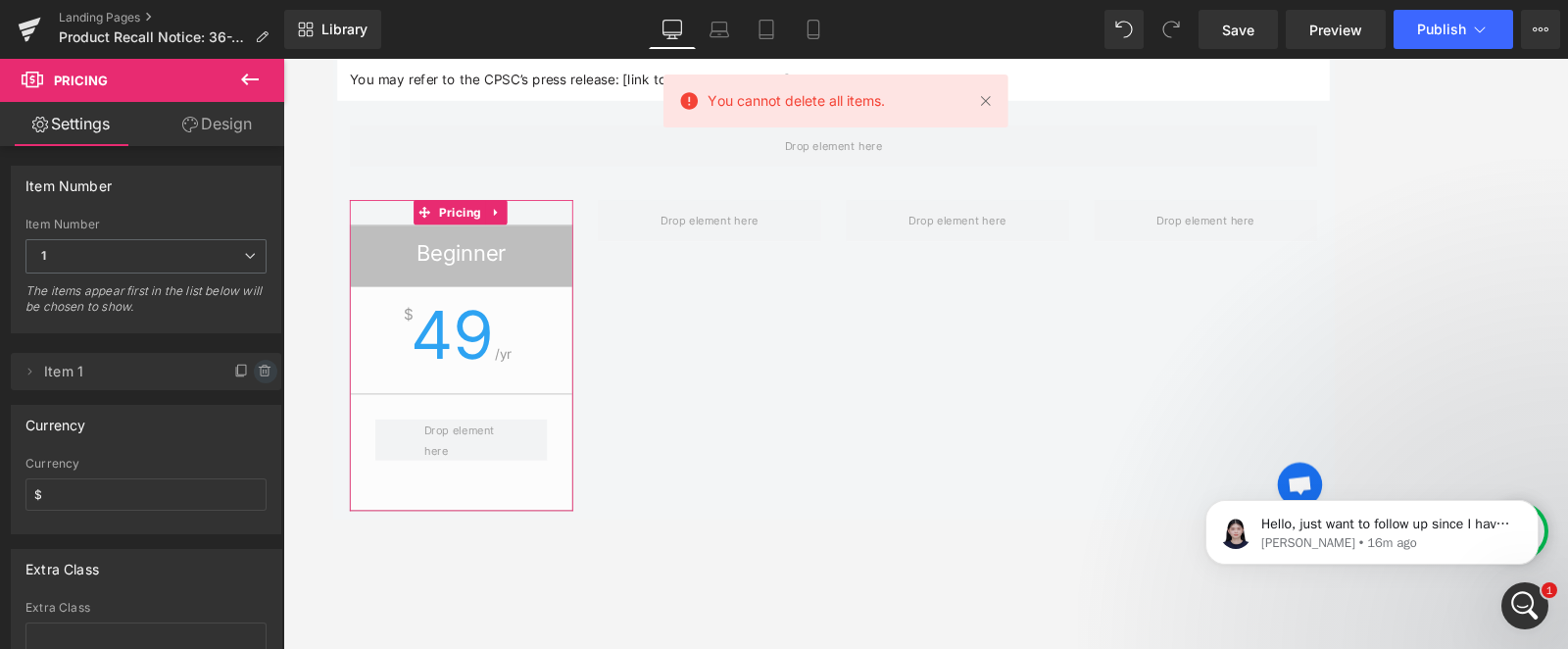 click 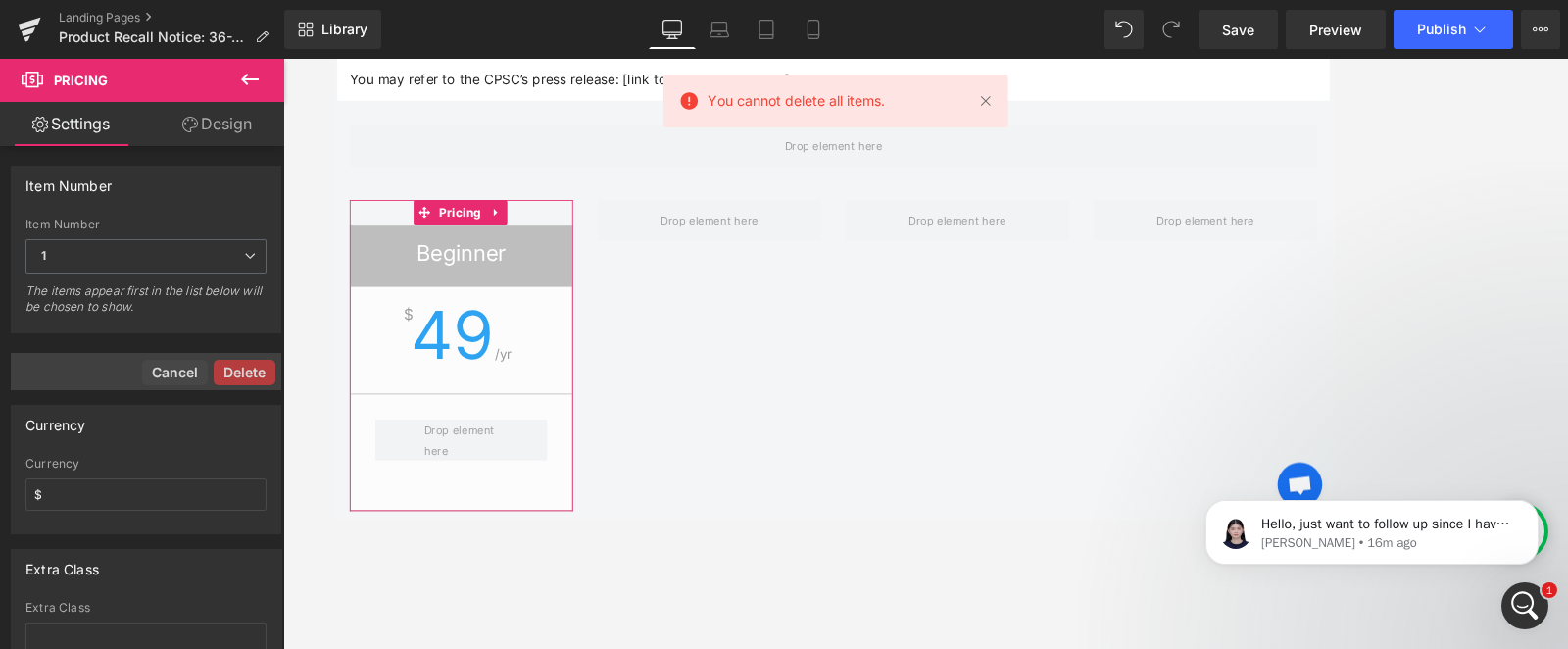 click on "Design" at bounding box center [217, 124] 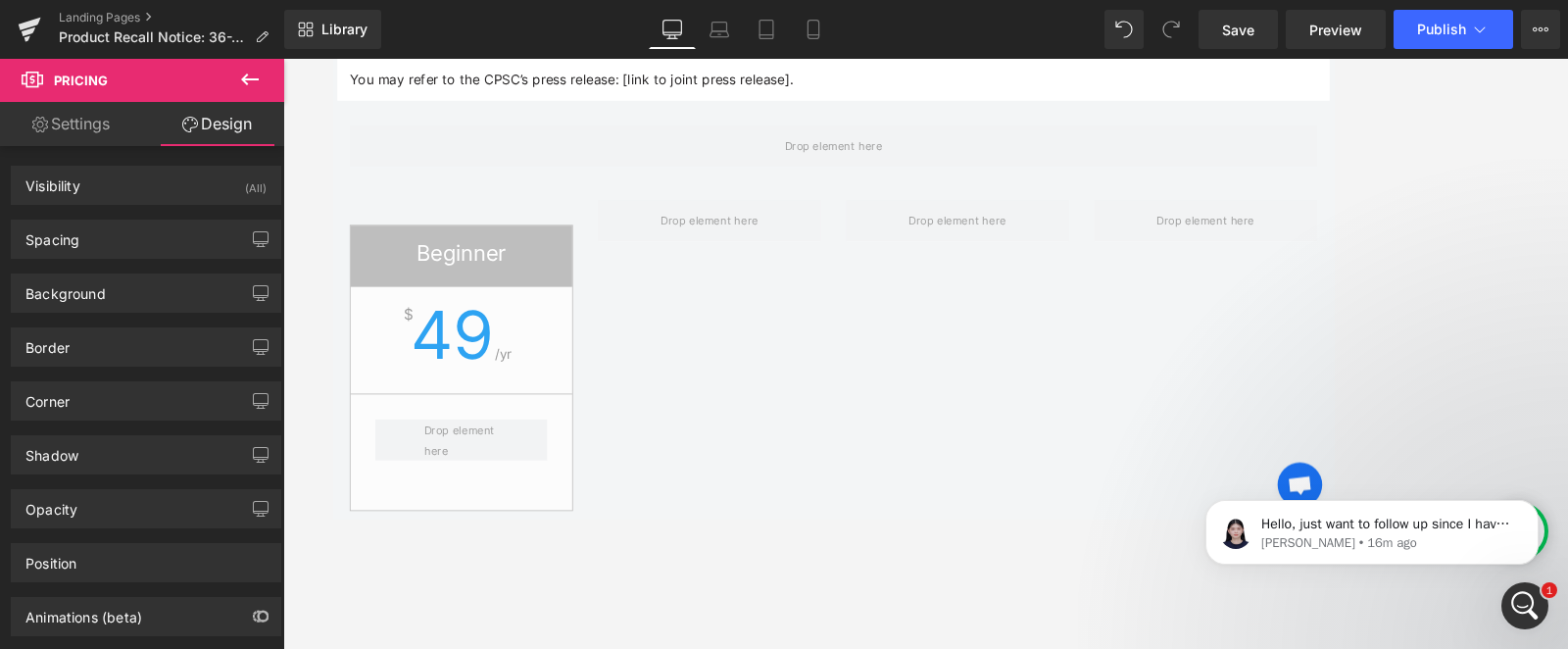 click 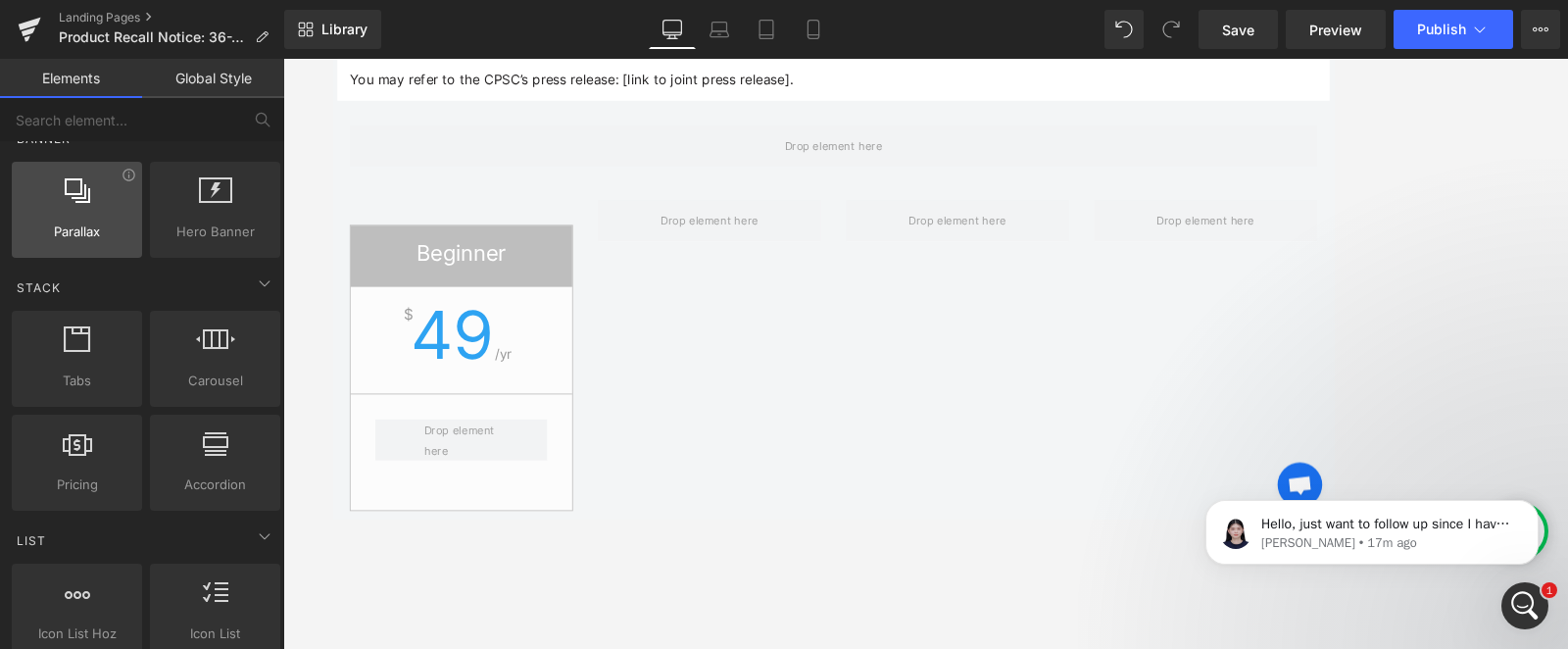 scroll, scrollTop: 489, scrollLeft: 0, axis: vertical 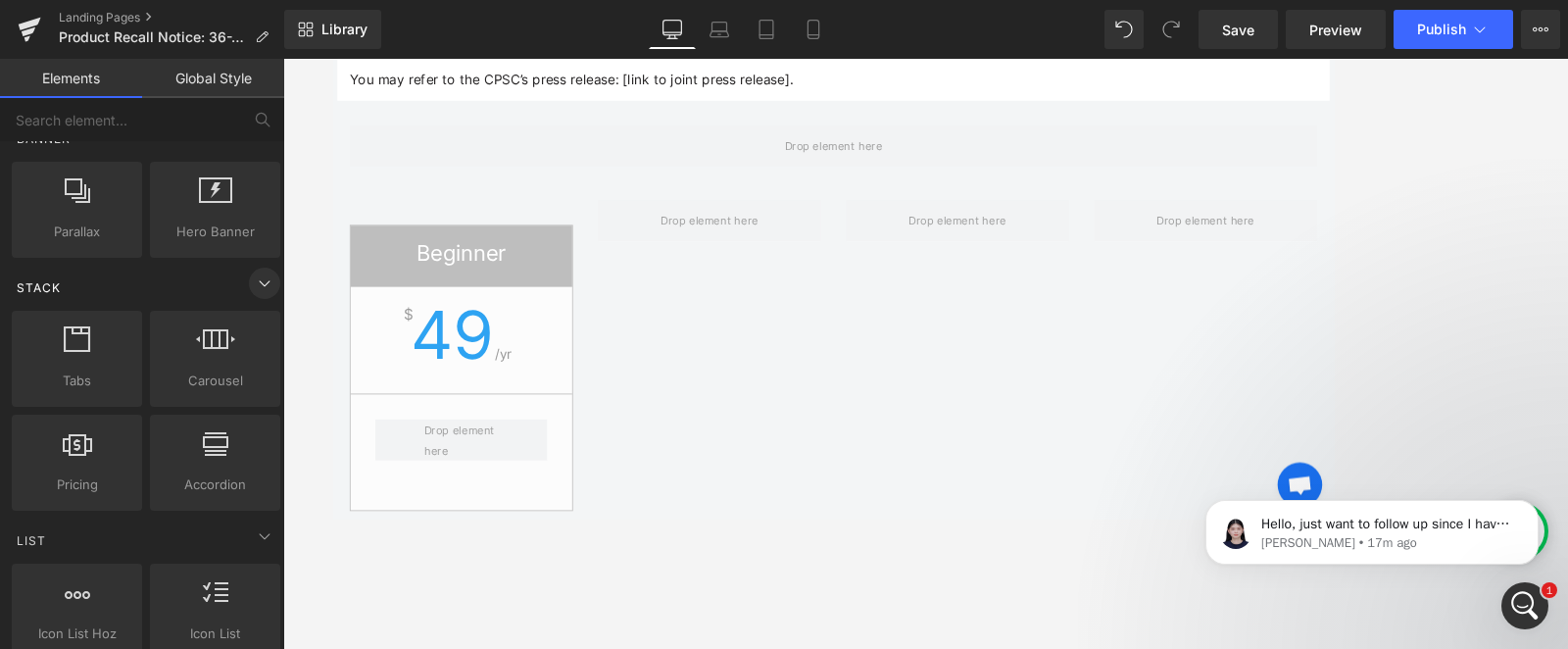 click 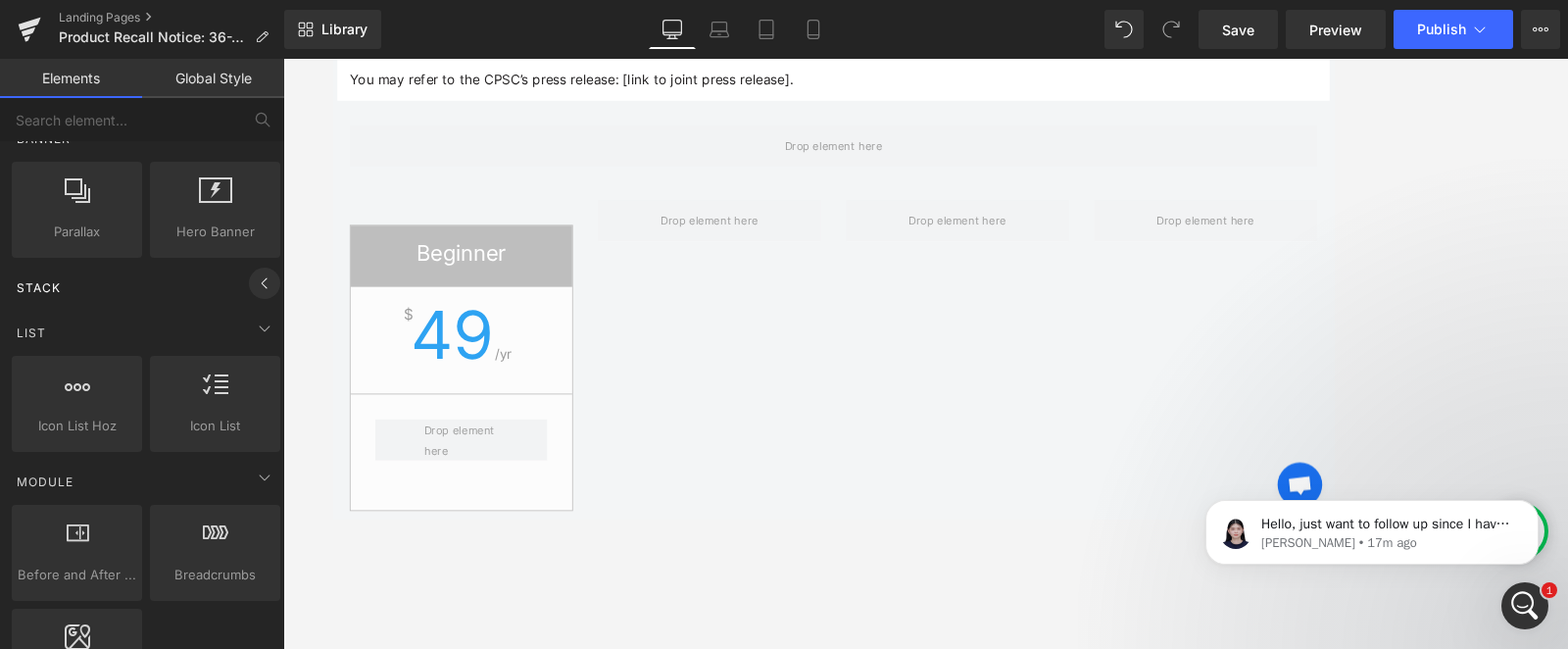 click 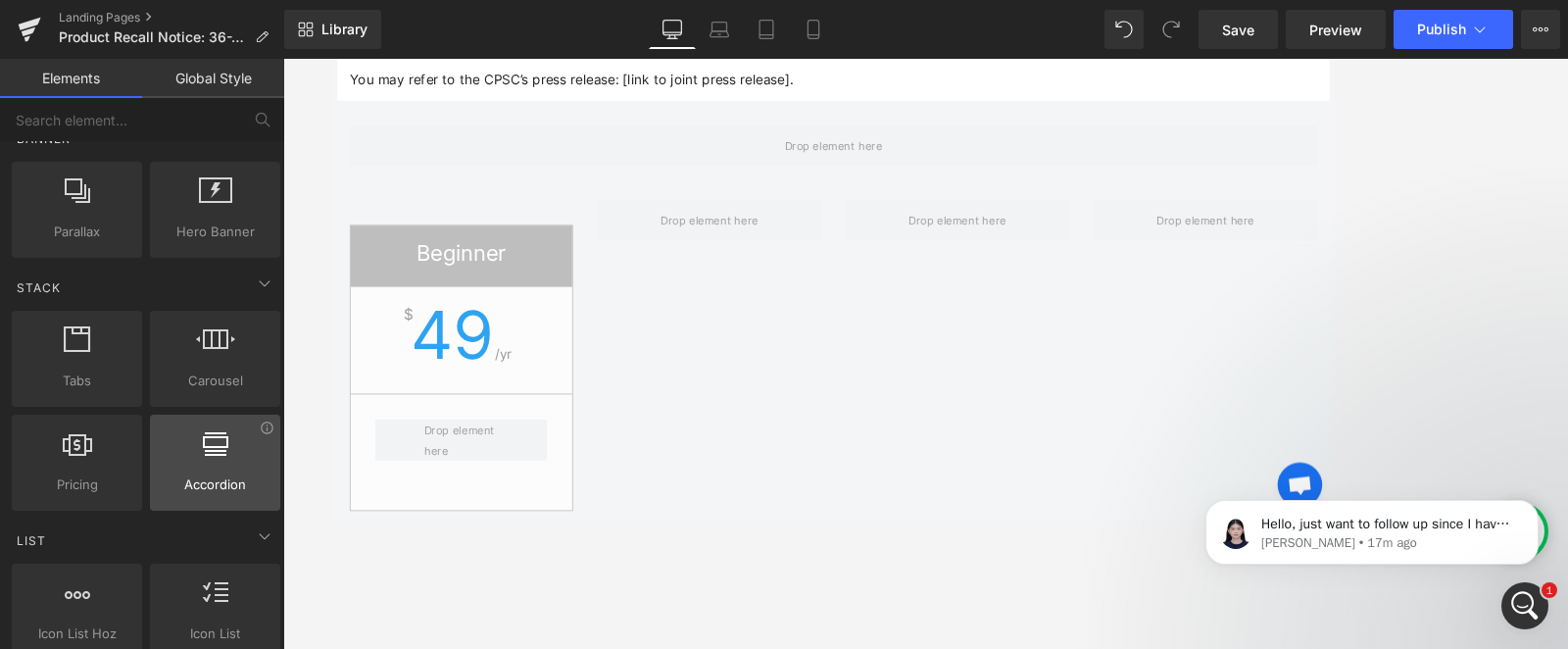 scroll, scrollTop: 613, scrollLeft: 0, axis: vertical 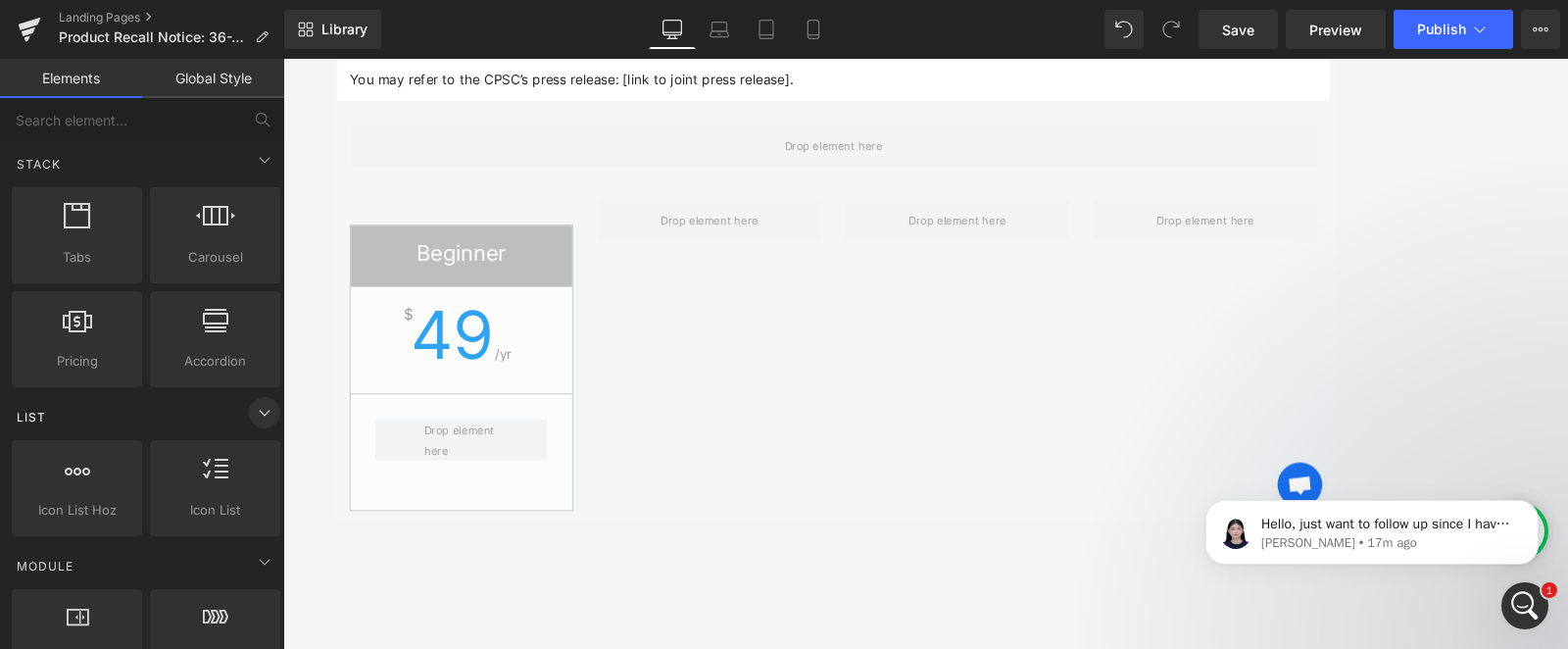 click 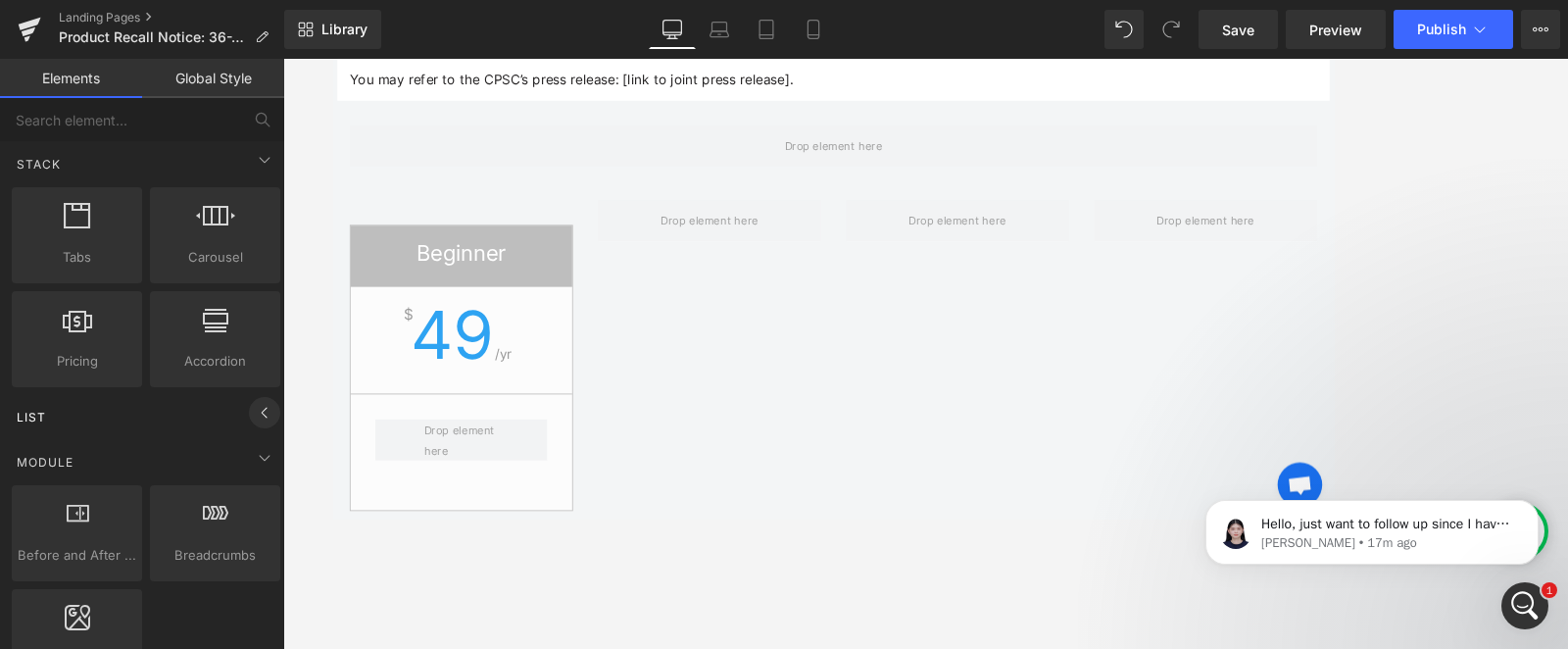 click 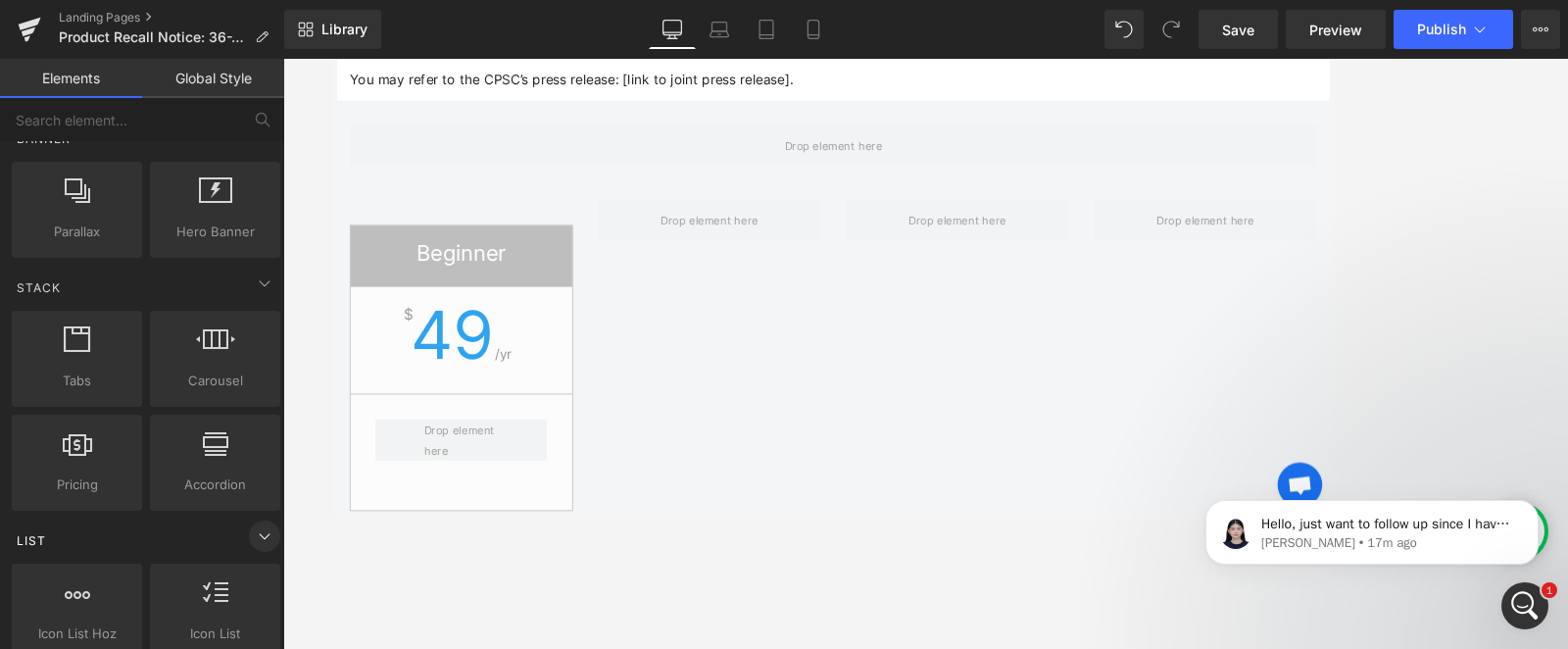 scroll, scrollTop: 0, scrollLeft: 0, axis: both 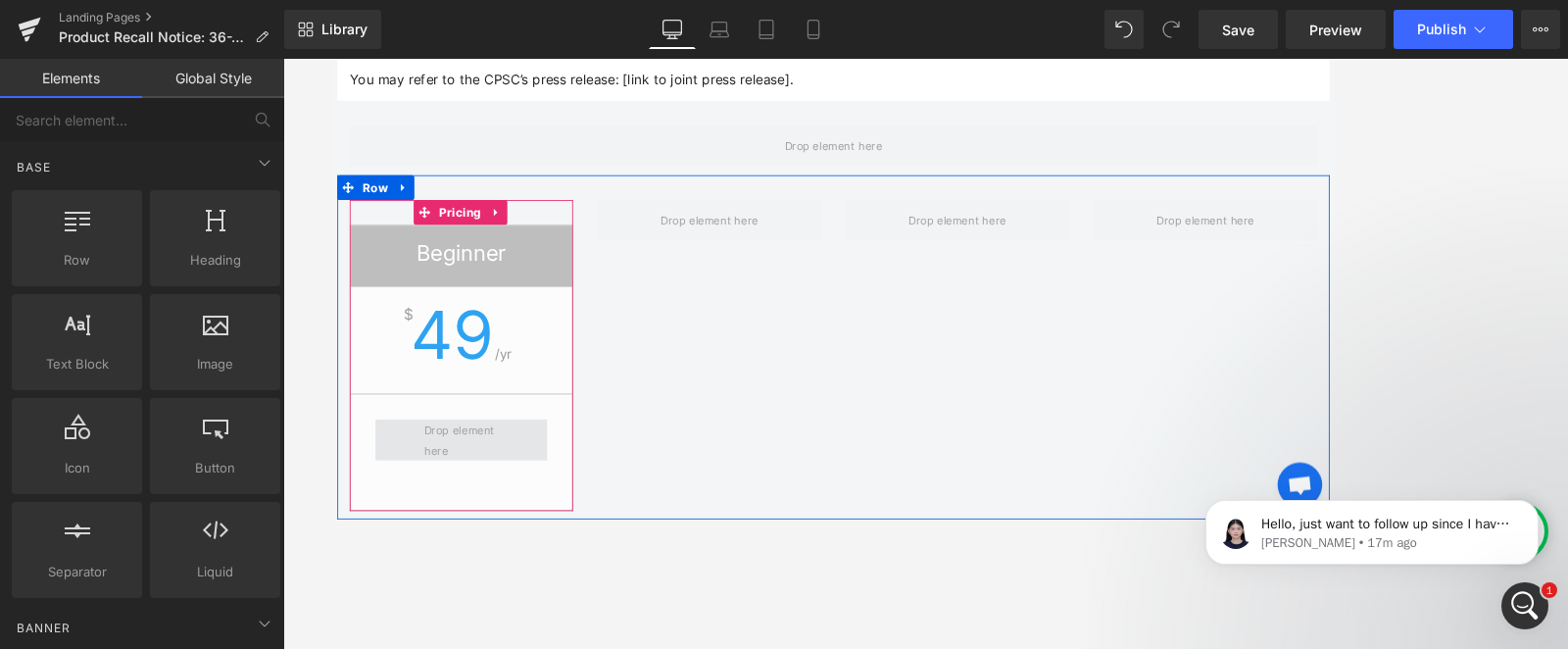 click at bounding box center [484, 511] 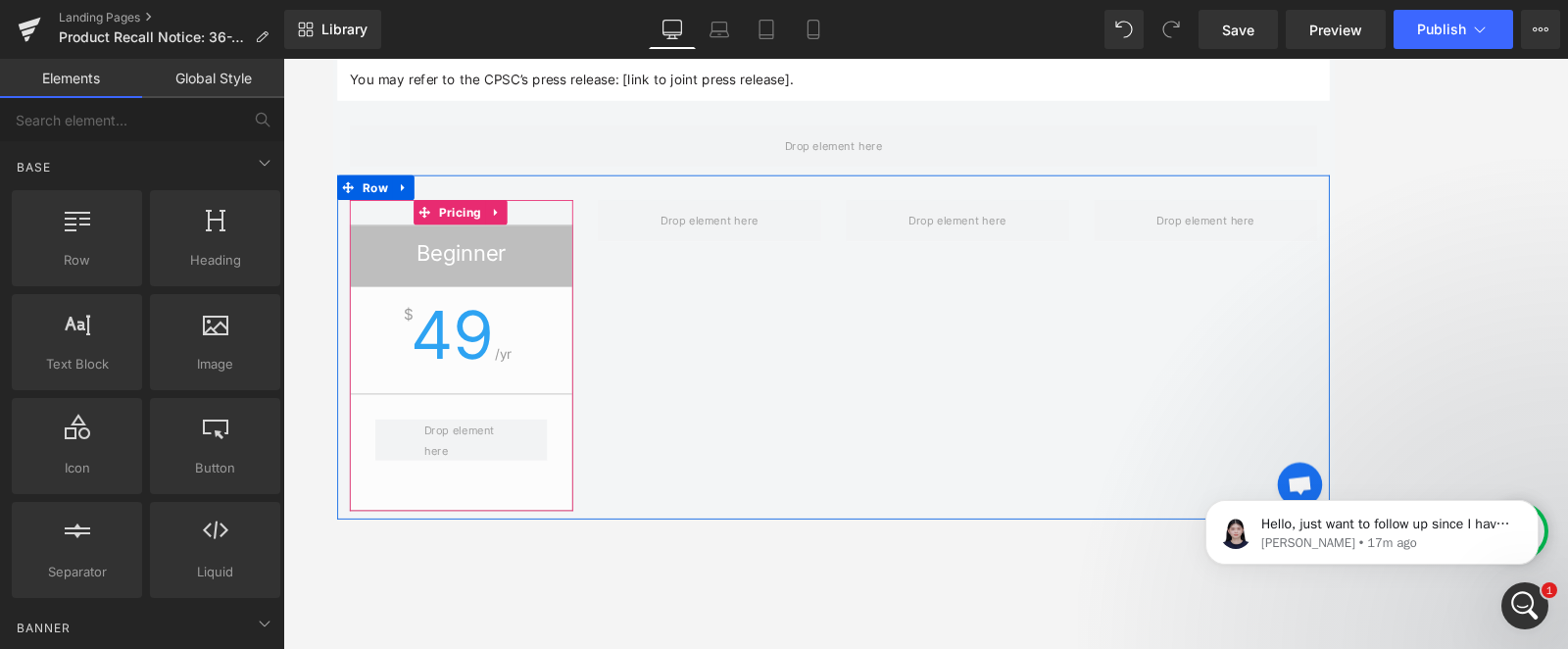 click on "49" at bounding box center (473, 385) 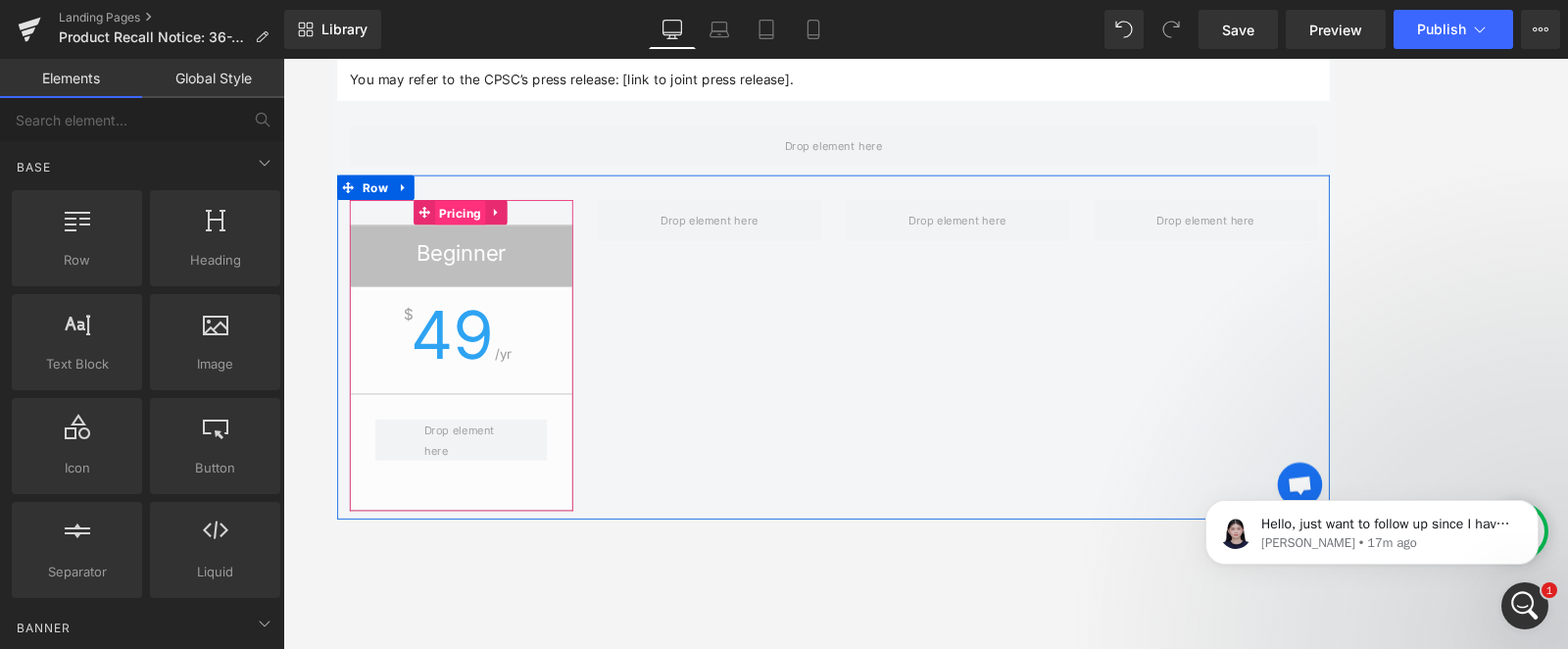 click on "Pricing" at bounding box center [482, 242] 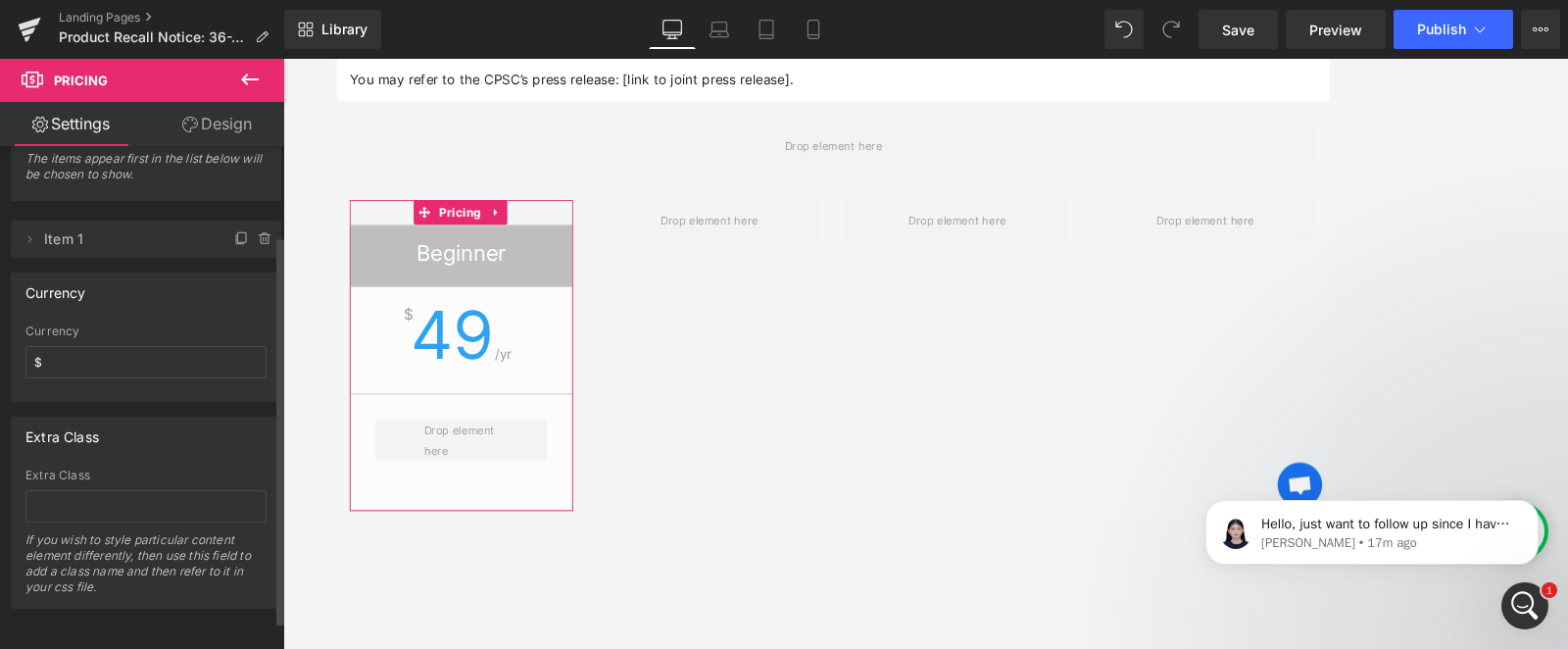 scroll, scrollTop: 0, scrollLeft: 0, axis: both 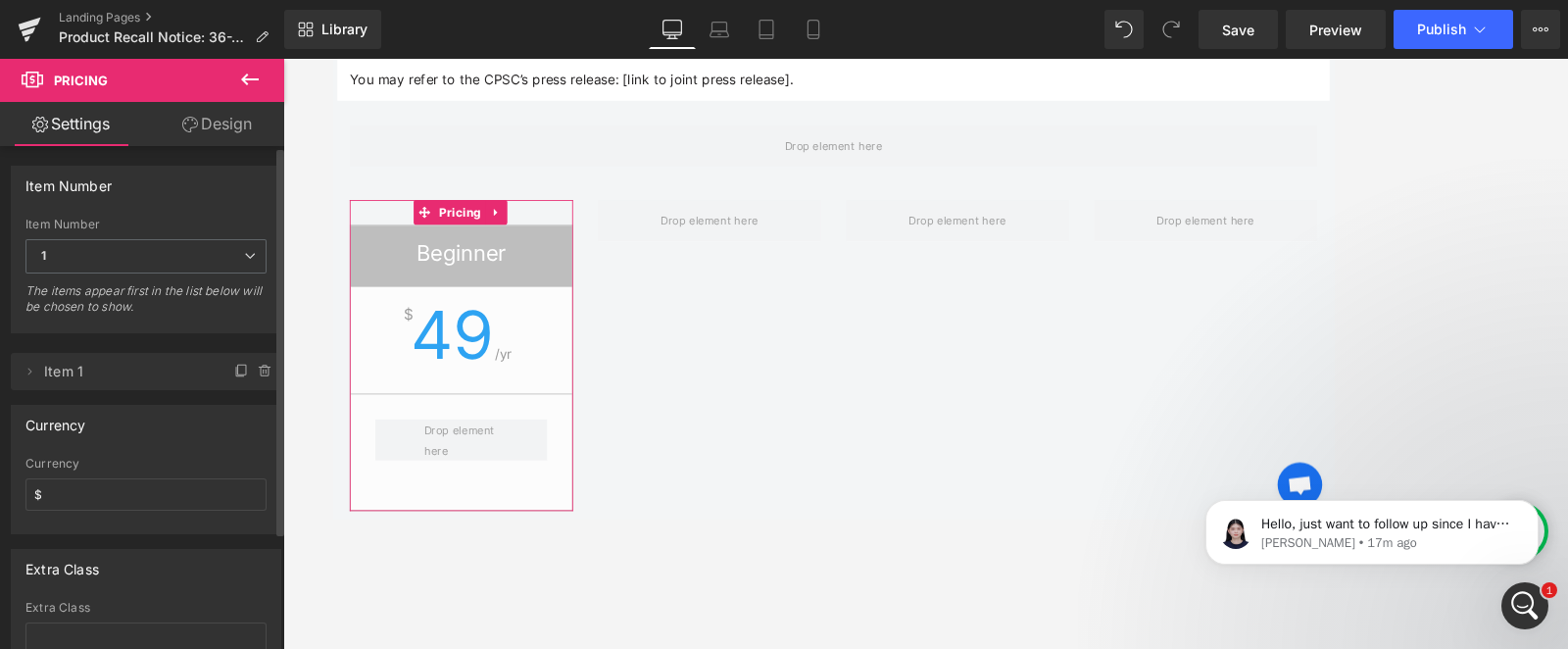 click on "Item Number
1
4 3 2 1 The items appear first in the list below will be chosen to show." at bounding box center [146, 273] 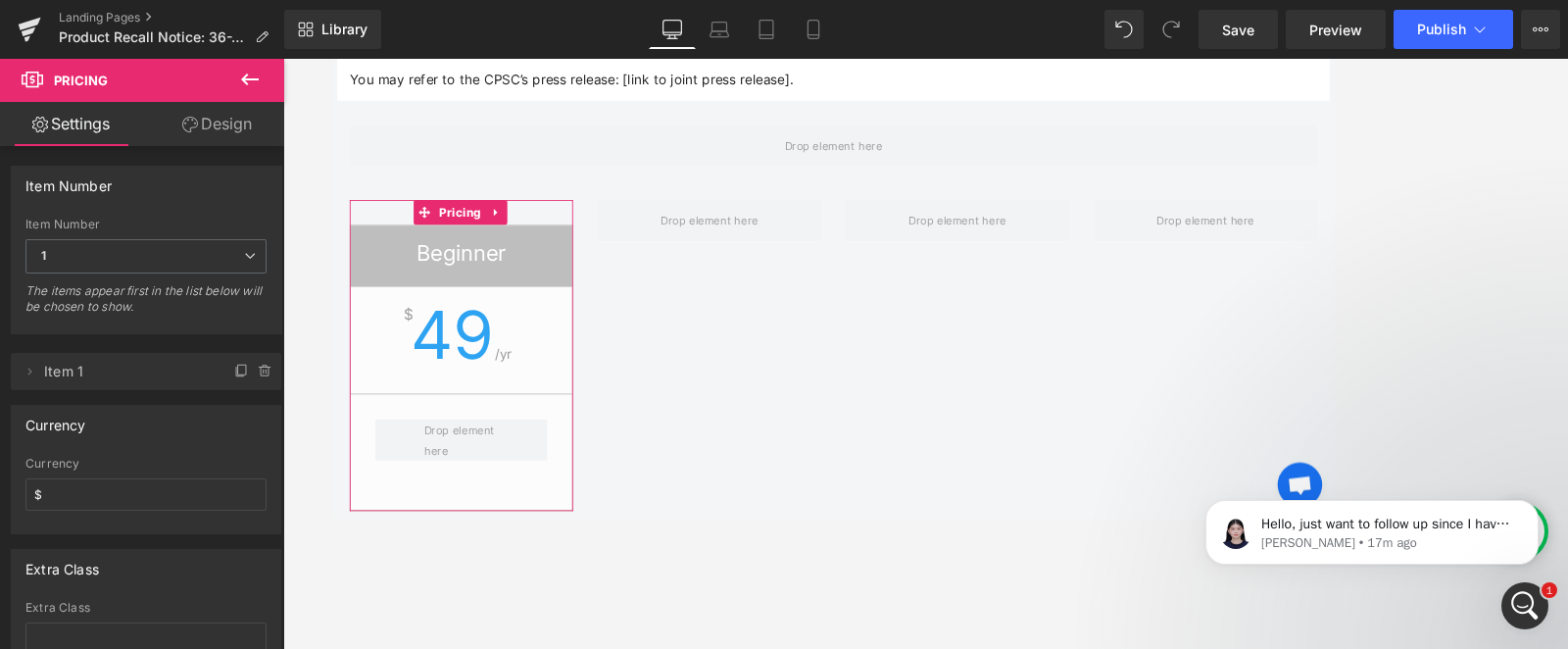 click on "Design" at bounding box center (217, 124) 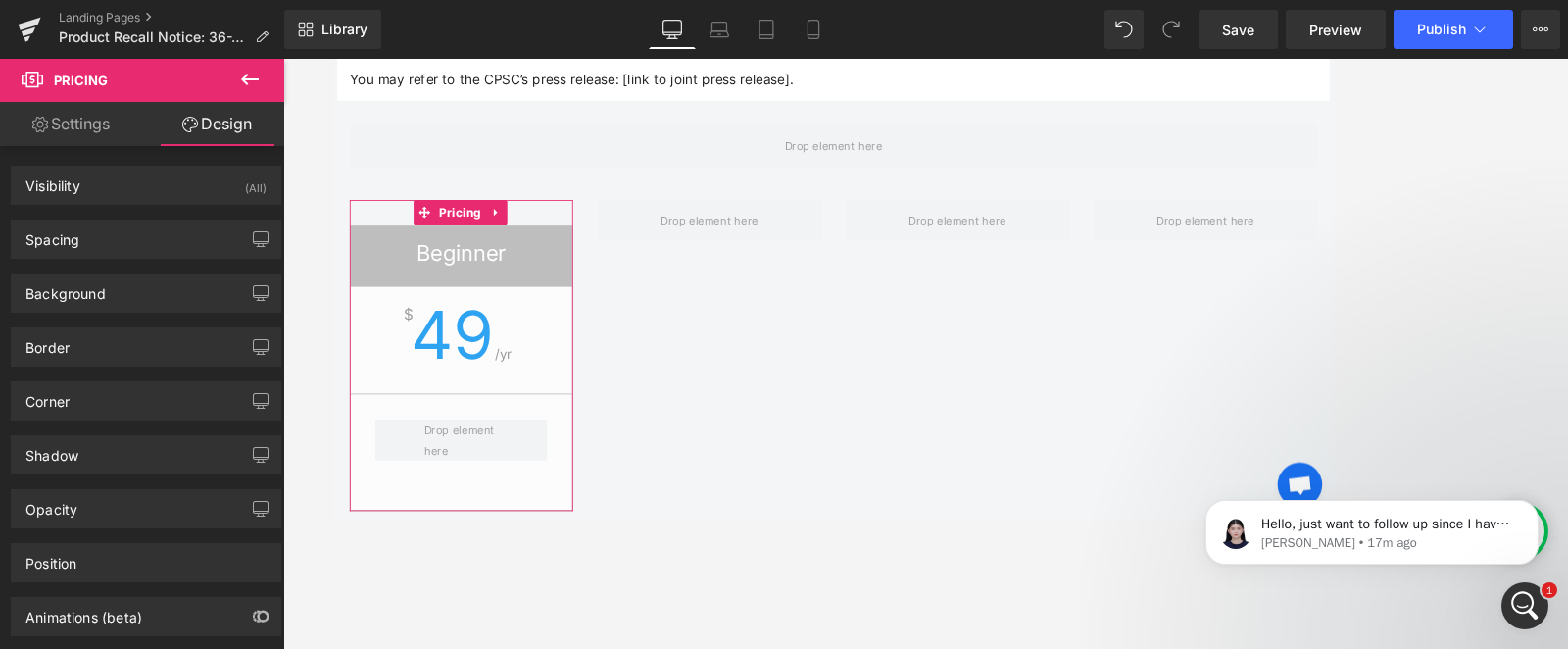 click on "Settings" at bounding box center (71, 124) 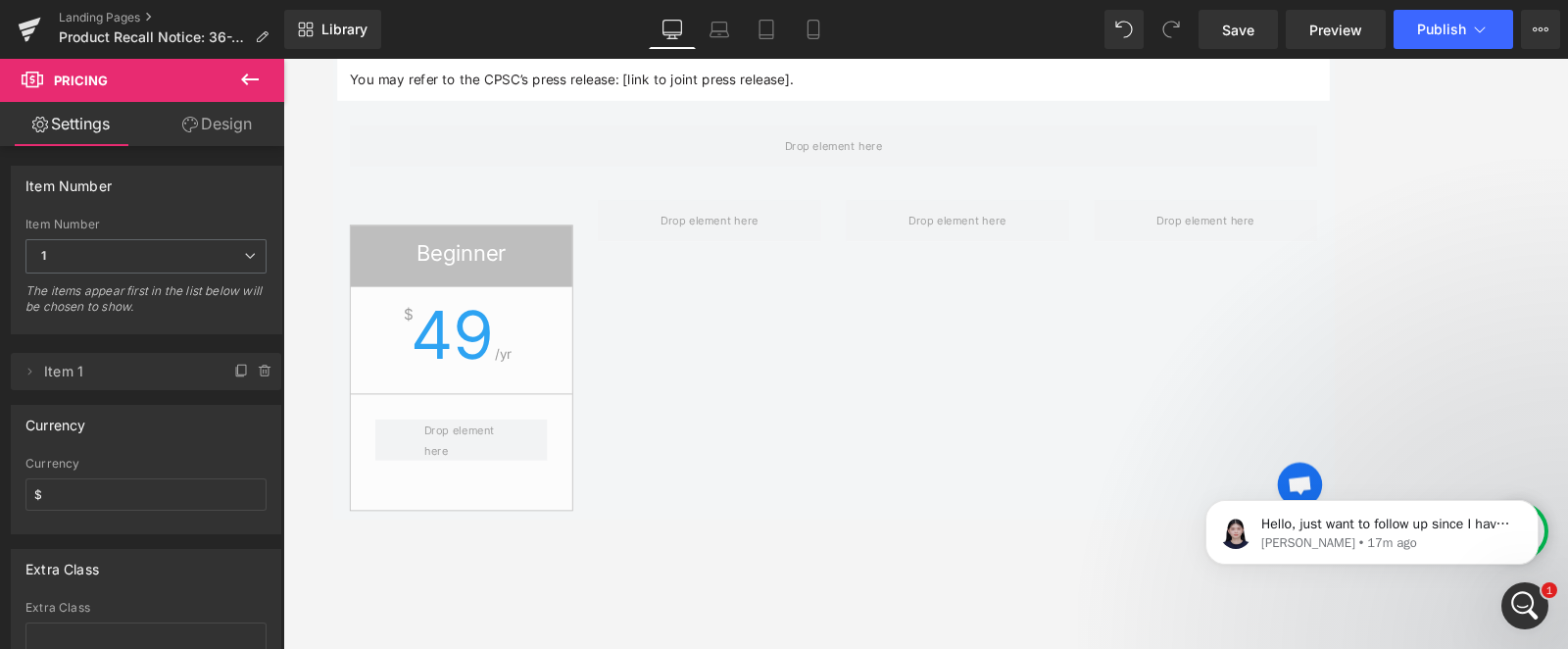 click on "Pricing" at bounding box center [118, 80] 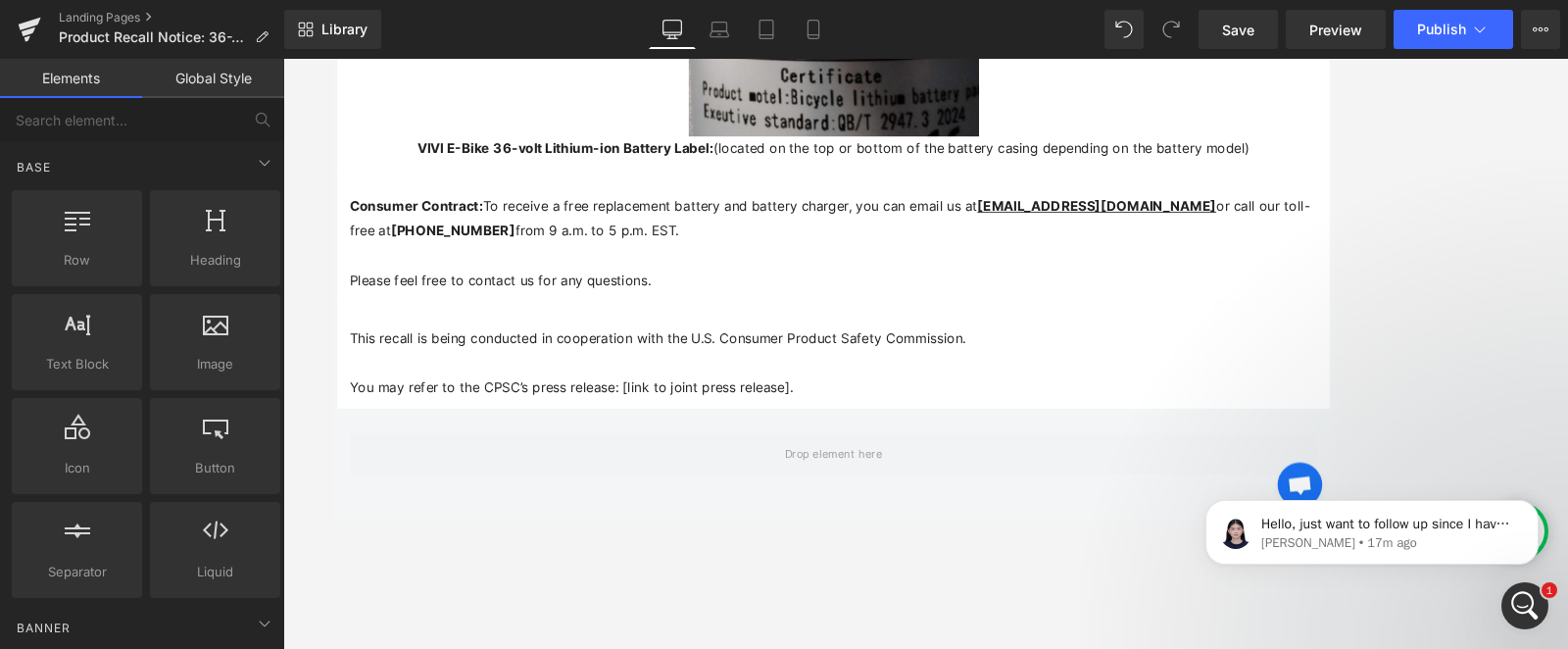 scroll, scrollTop: 5540, scrollLeft: 0, axis: vertical 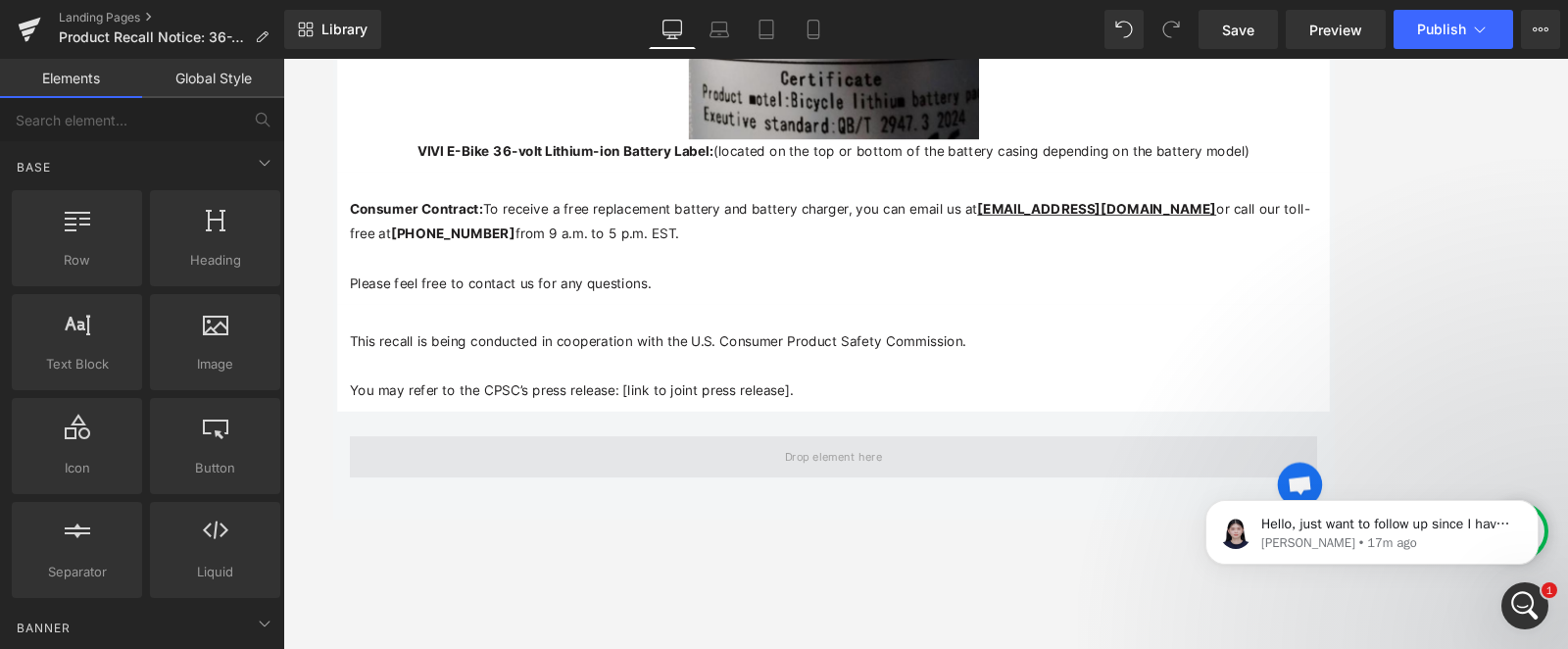 click at bounding box center [925, 530] 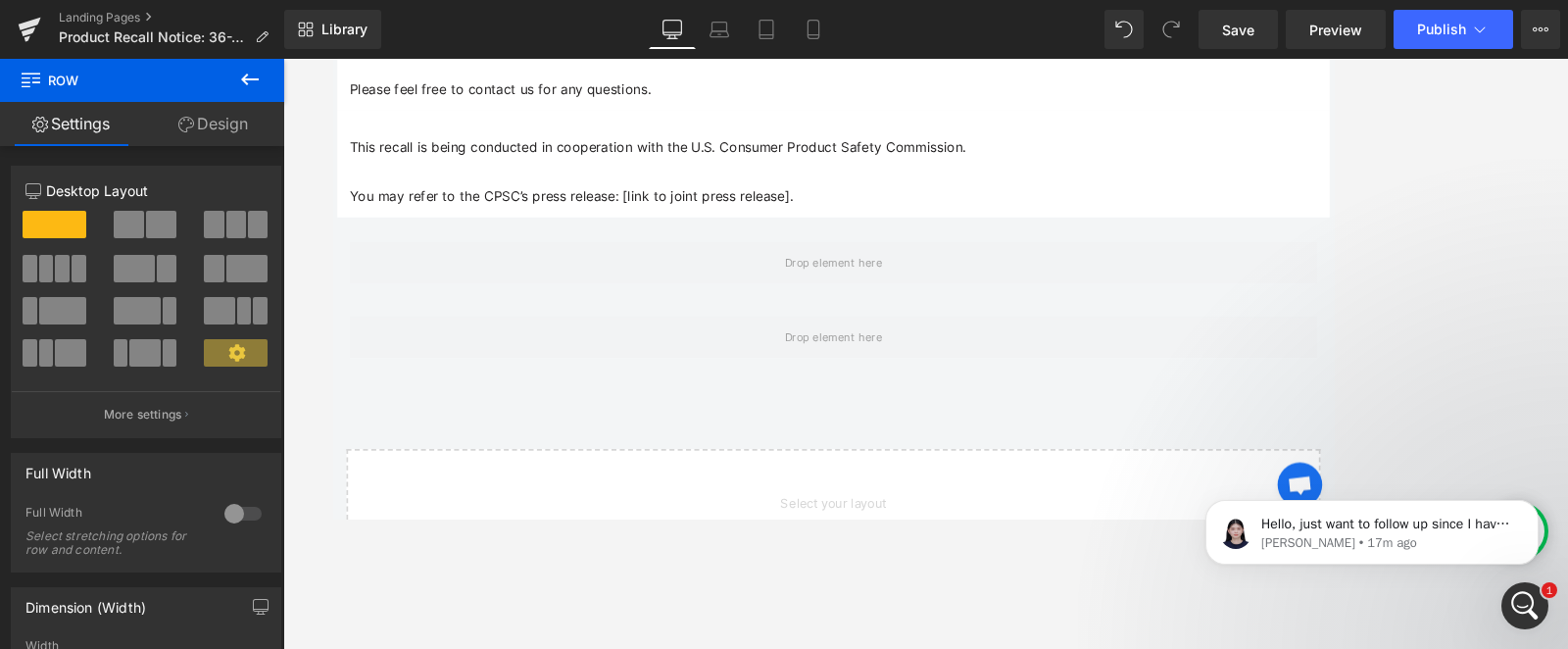 scroll, scrollTop: 5663, scrollLeft: 0, axis: vertical 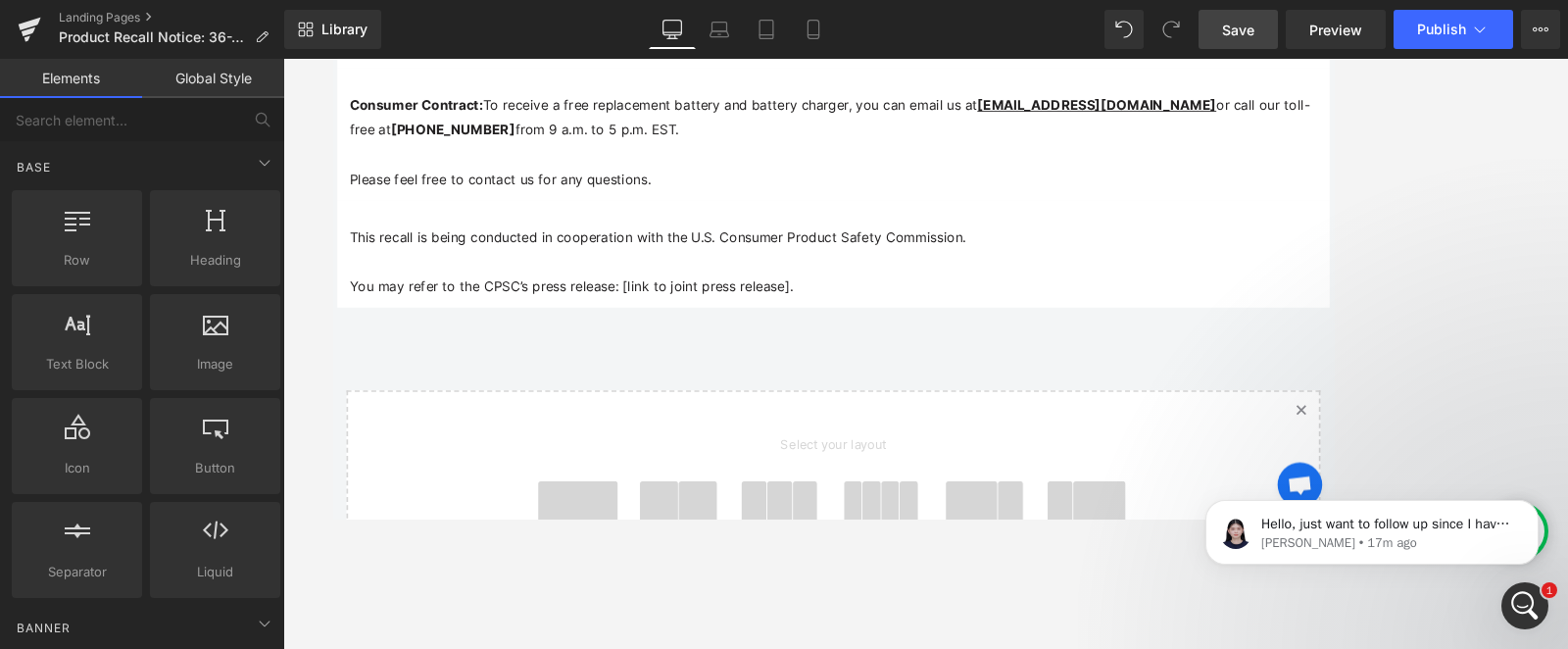 click on "Save" at bounding box center [1238, 29] 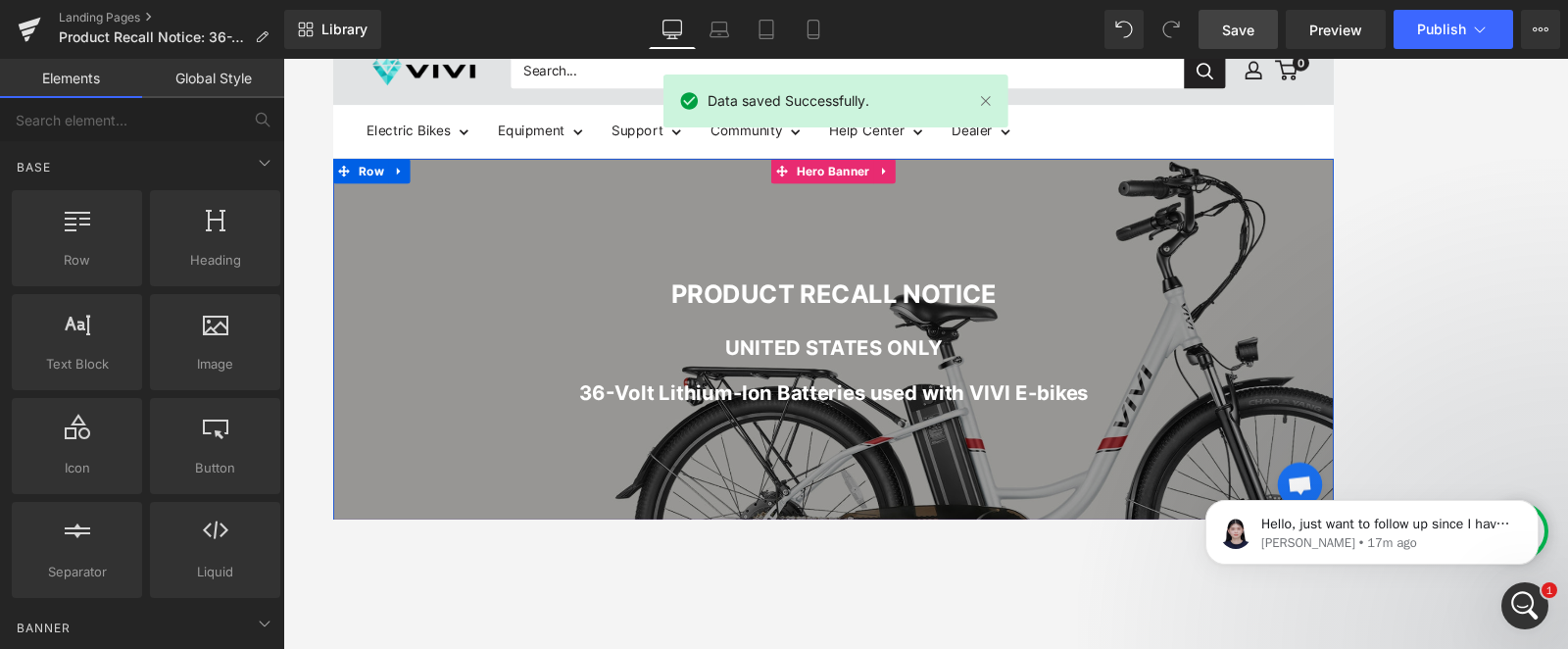 scroll, scrollTop: 0, scrollLeft: 0, axis: both 